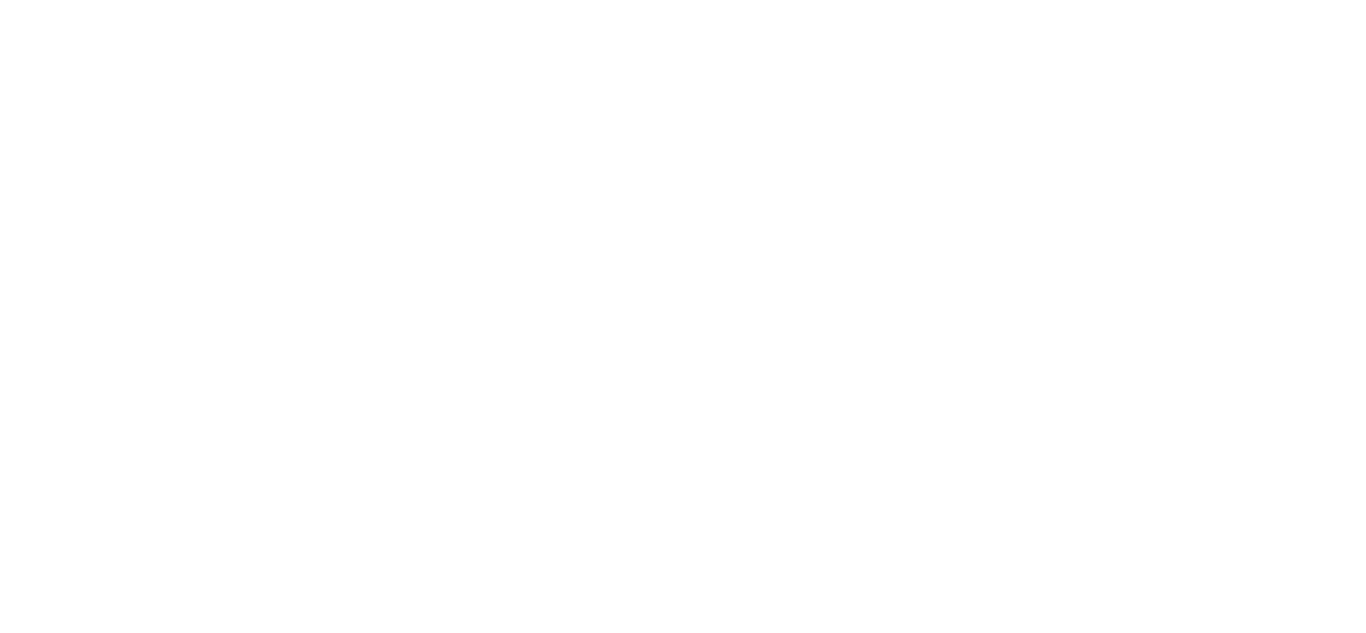 scroll, scrollTop: 0, scrollLeft: 0, axis: both 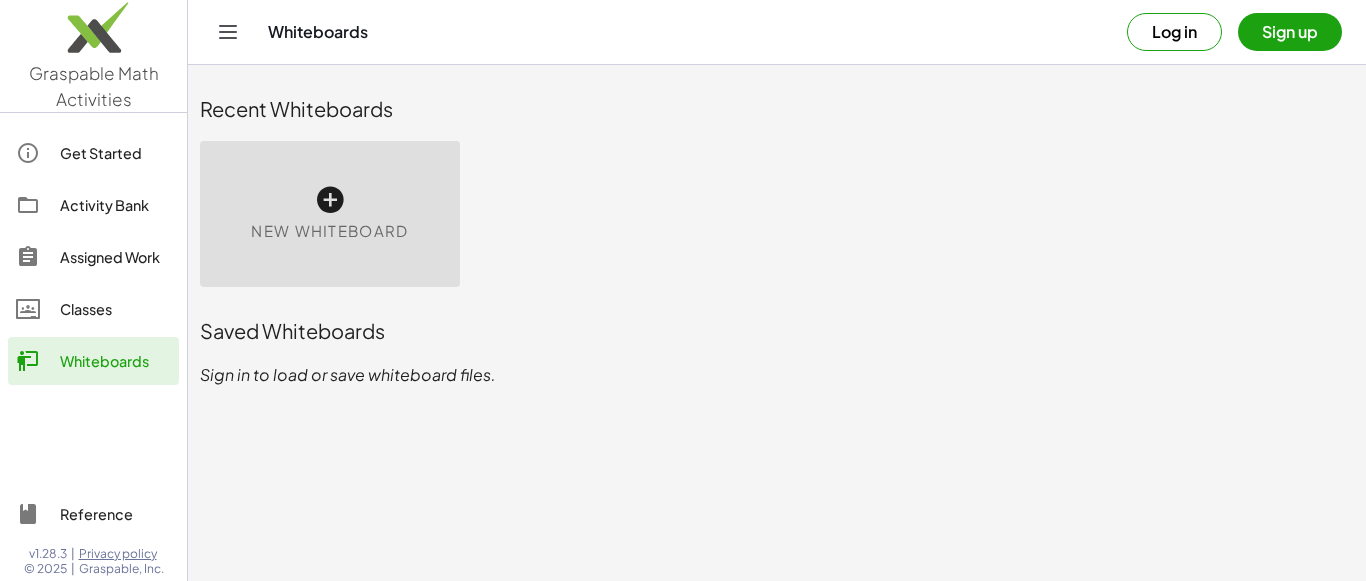click on "New Whiteboard" at bounding box center (329, 231) 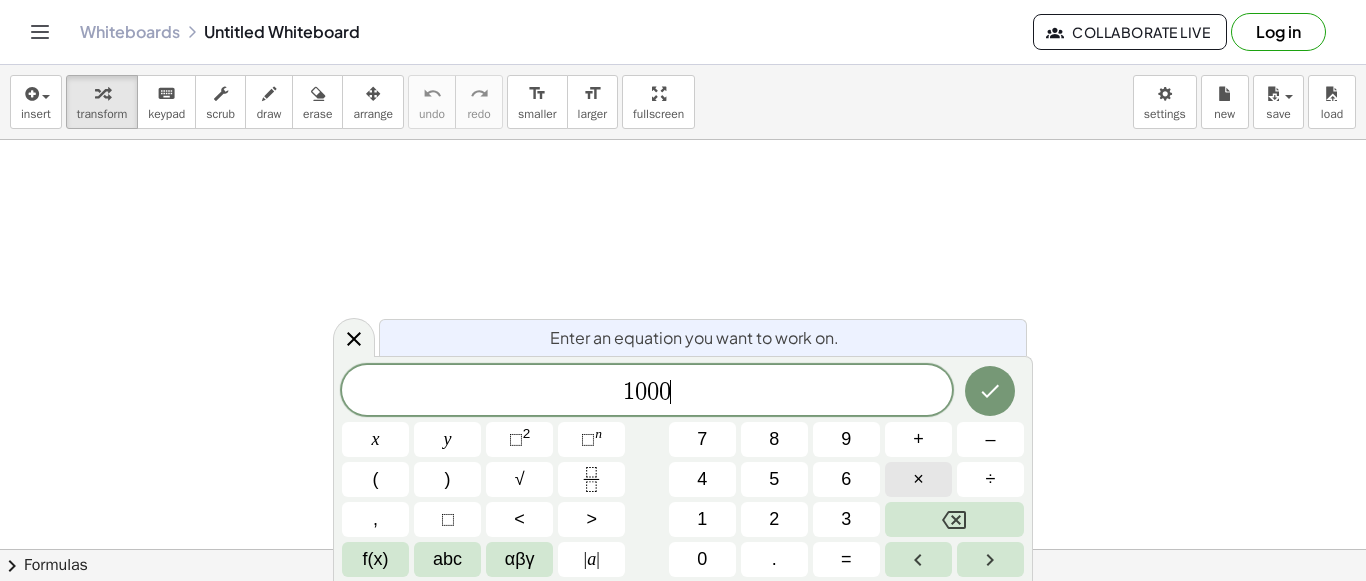 click on "×" at bounding box center (918, 479) 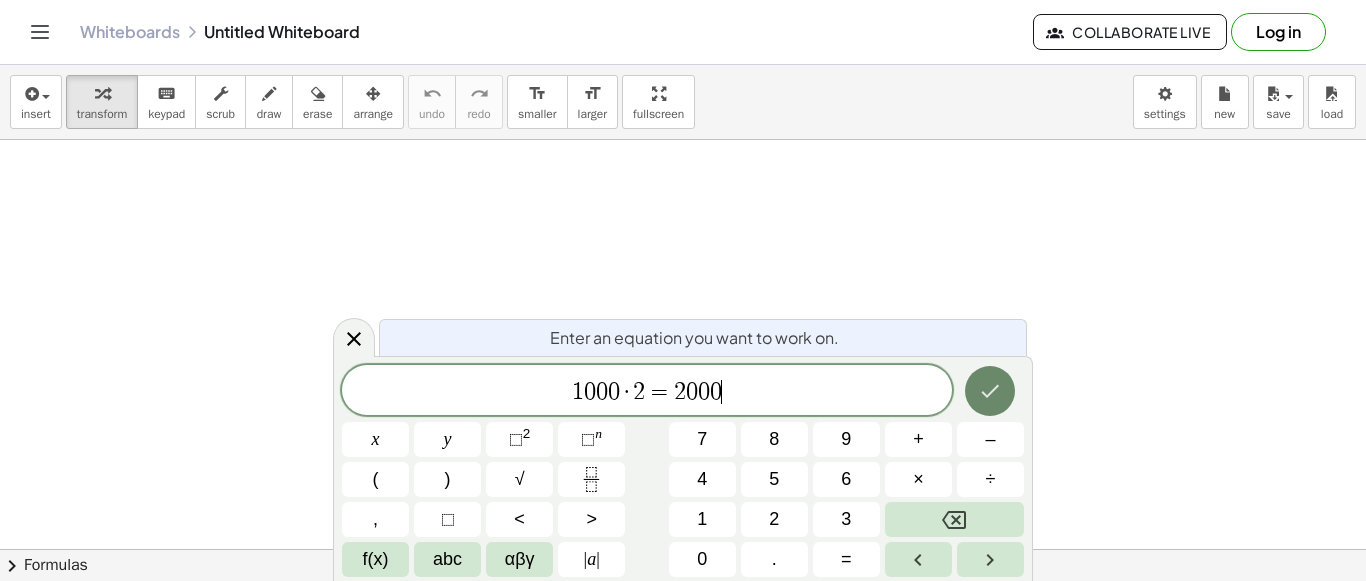 click 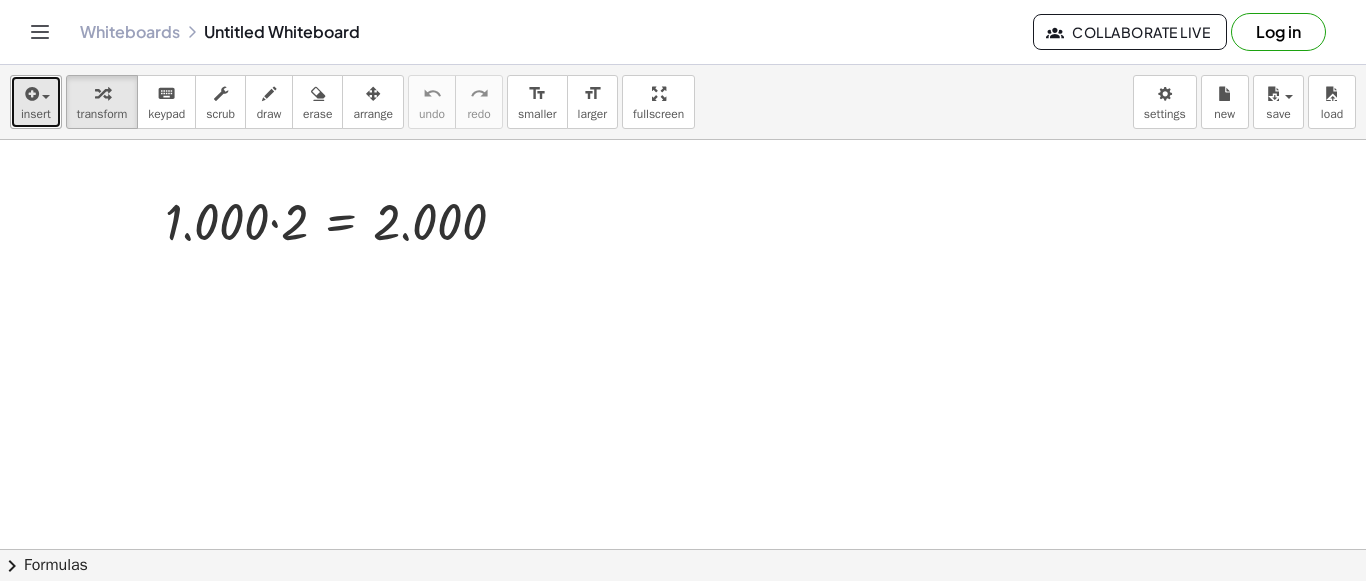click at bounding box center [36, 93] 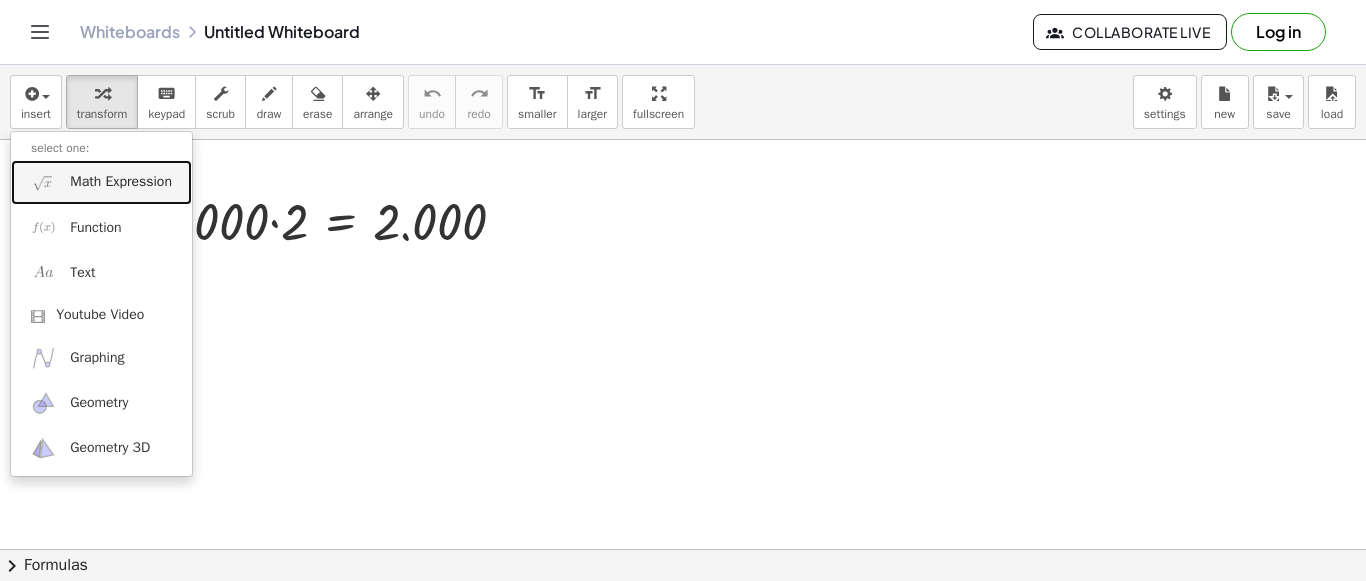 click on "Math Expression" at bounding box center (121, 182) 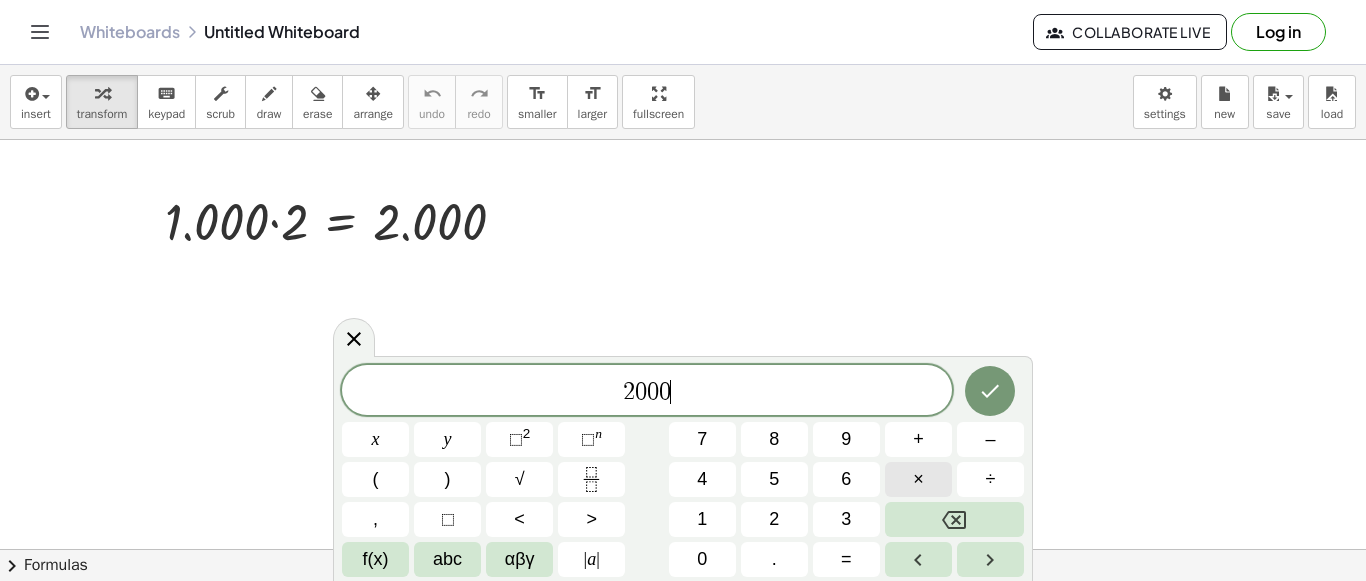 click on "×" at bounding box center (918, 479) 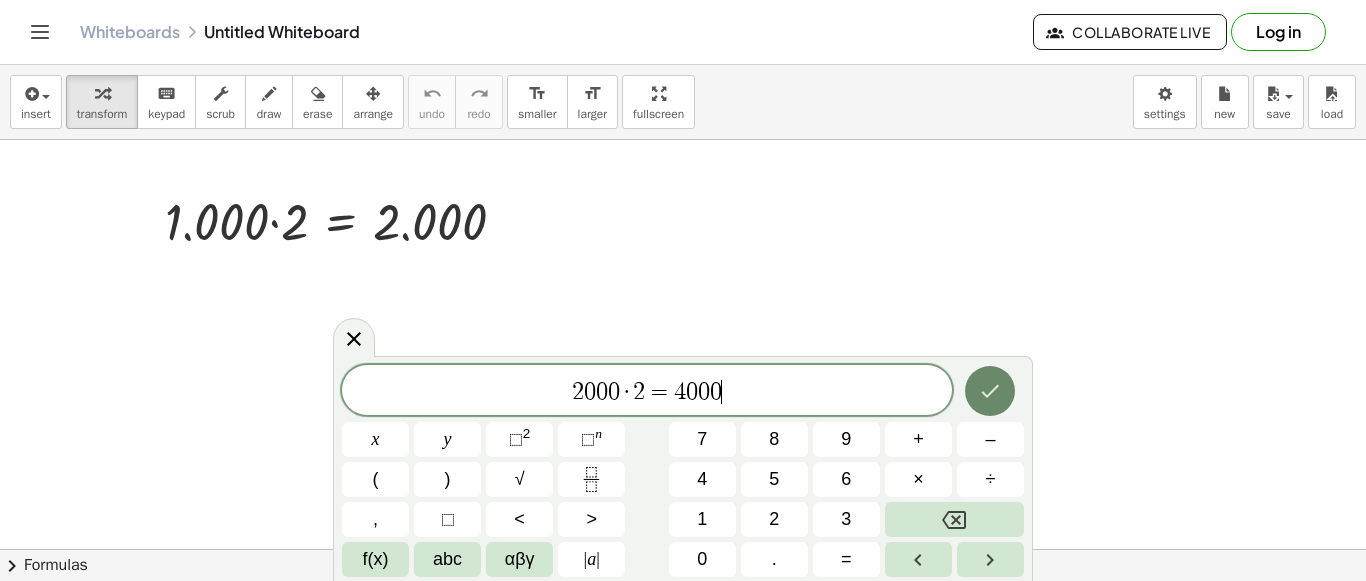 click 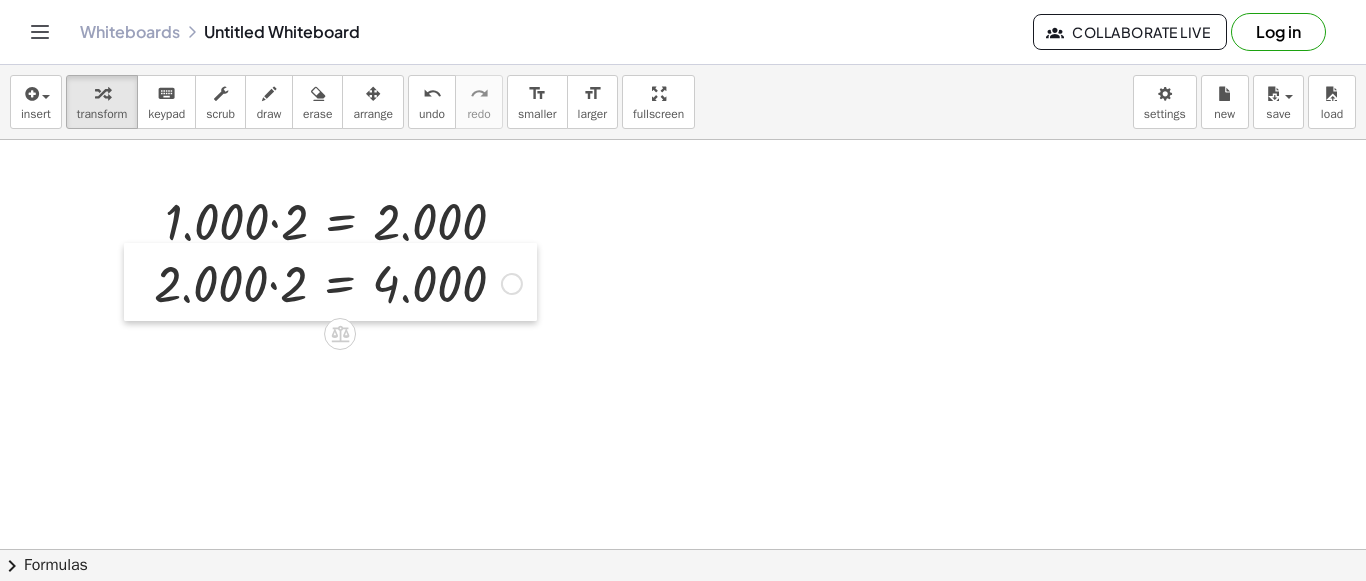 drag, startPoint x: 688, startPoint y: 195, endPoint x: 138, endPoint y: 257, distance: 553.4835 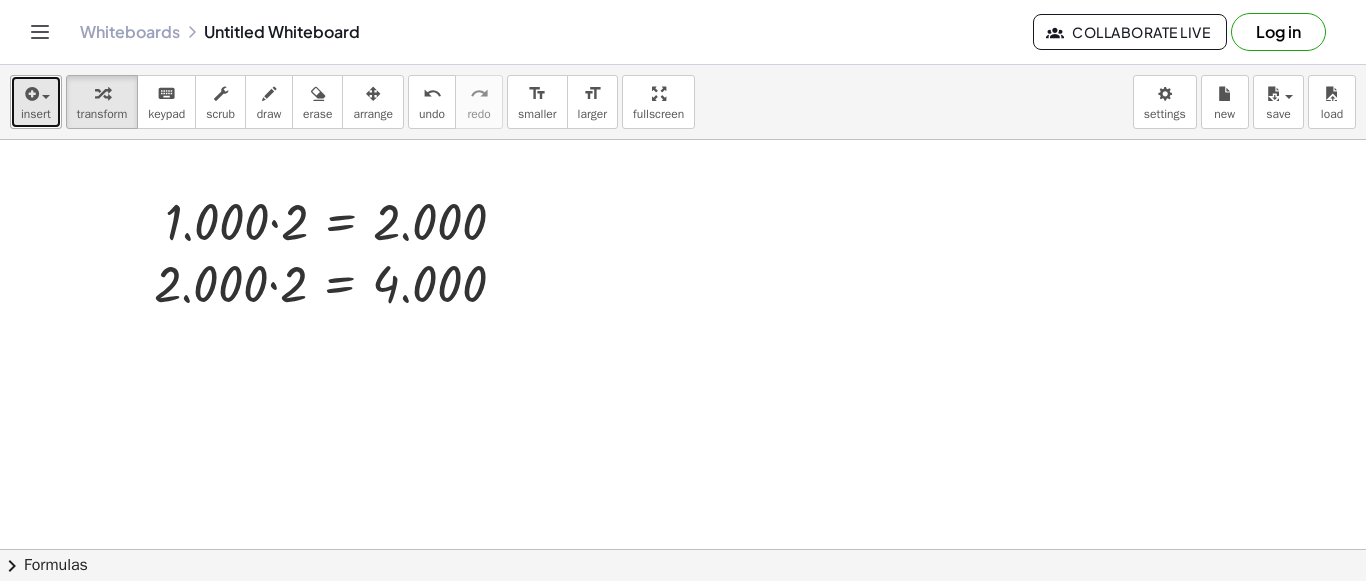 click at bounding box center (30, 94) 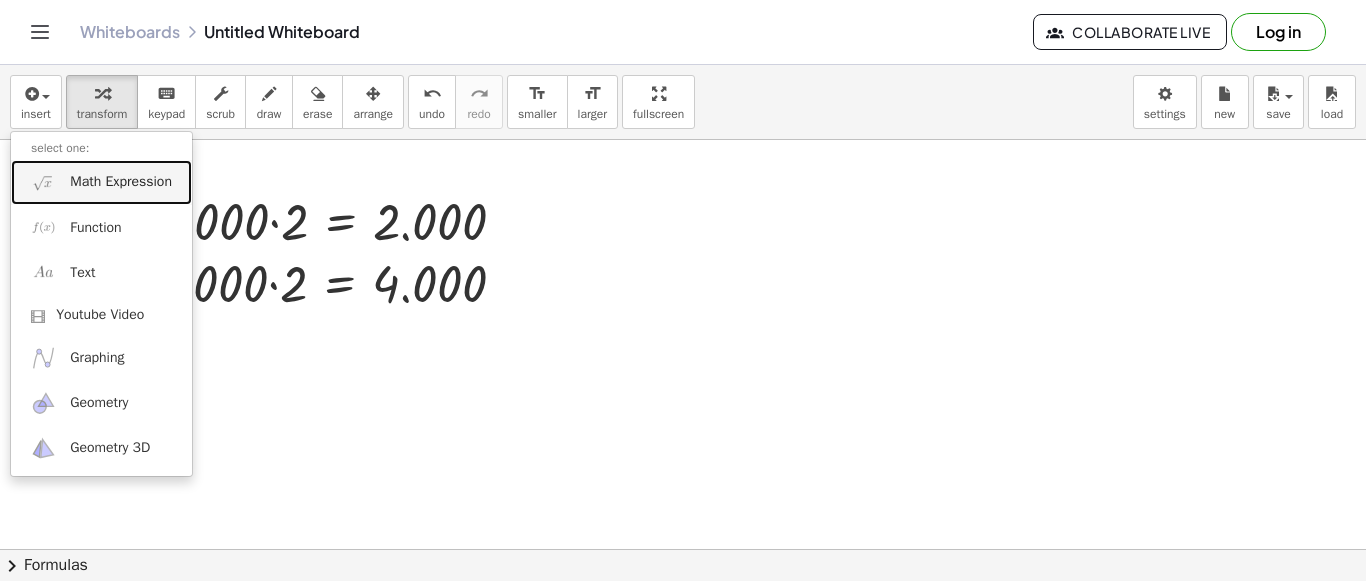 click on "Math Expression" at bounding box center (121, 182) 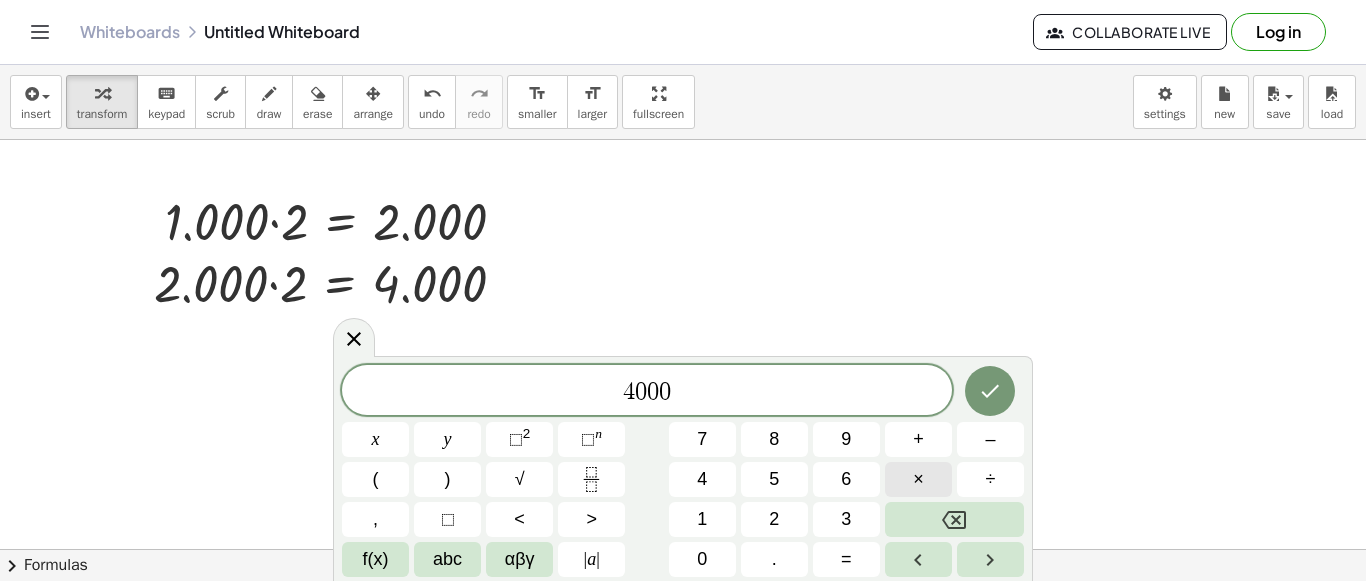 click on "×" at bounding box center [918, 479] 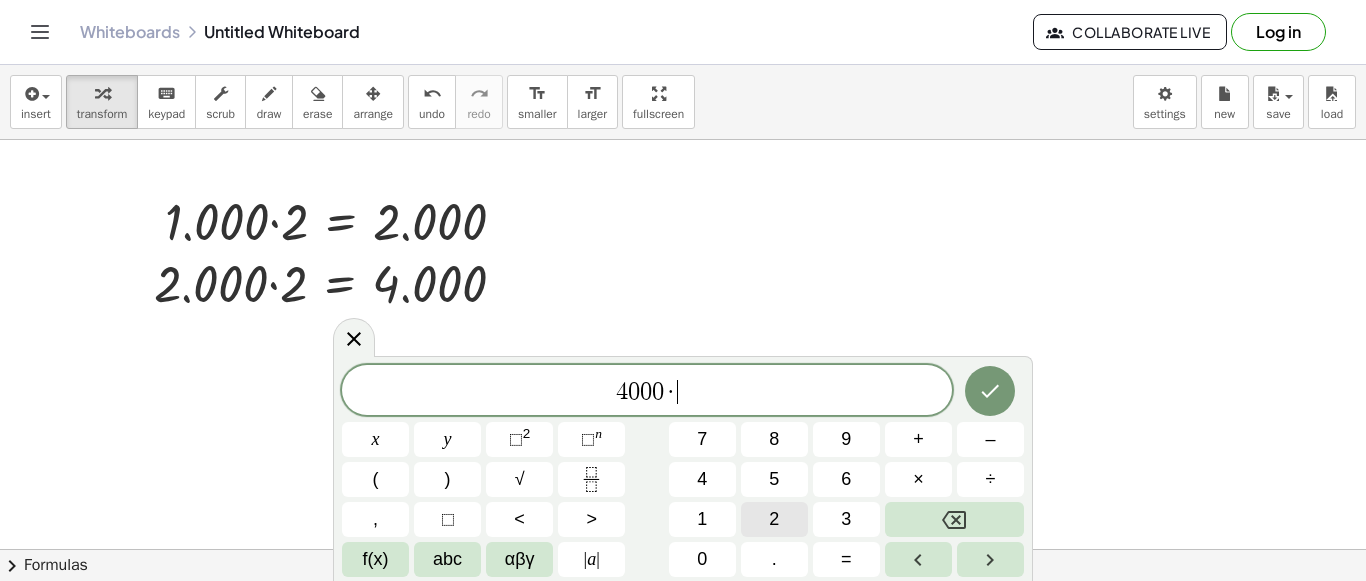 click on "2" at bounding box center [774, 519] 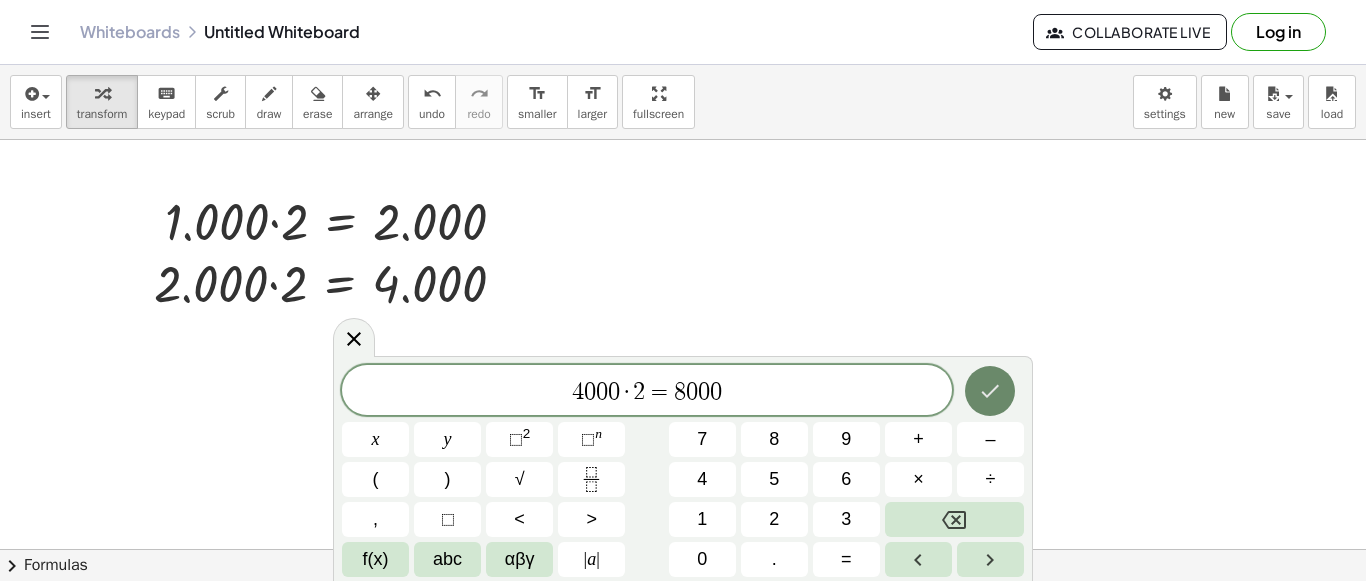 click 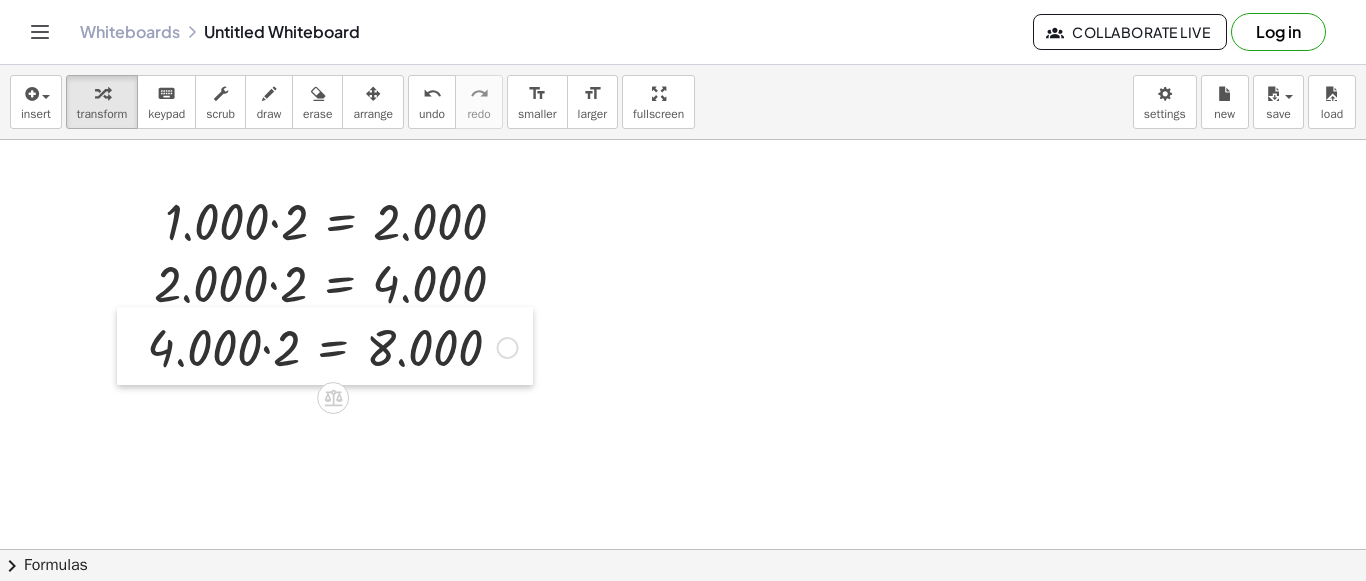 drag, startPoint x: 692, startPoint y: 203, endPoint x: 135, endPoint y: 329, distance: 571.07355 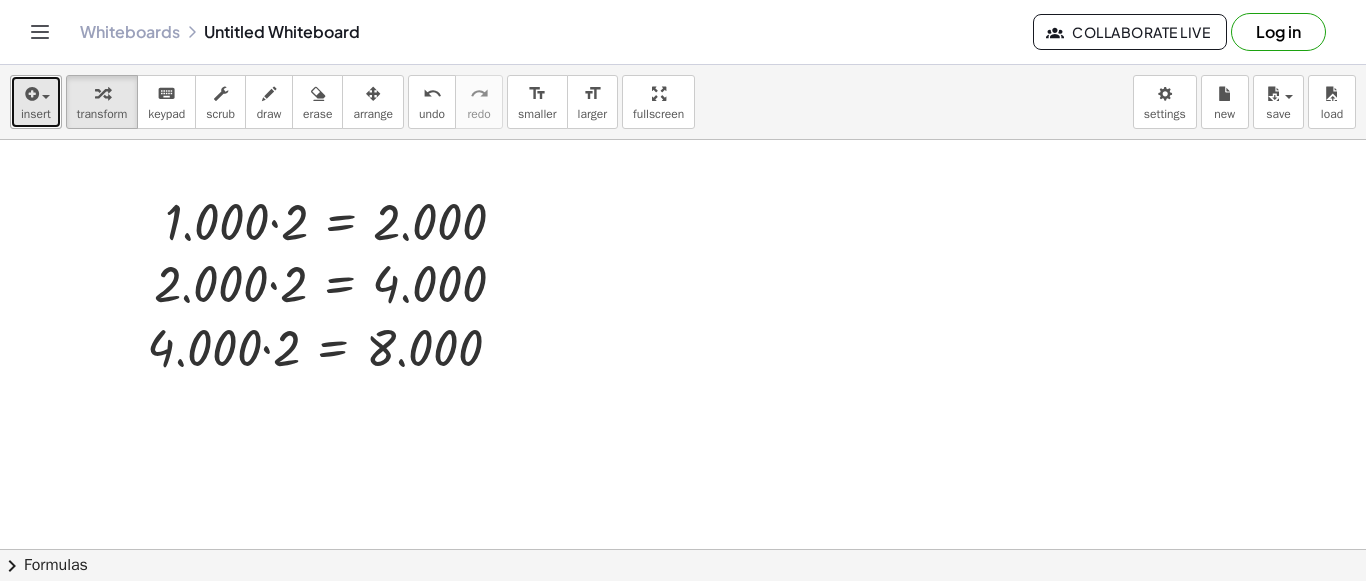 click at bounding box center [41, 96] 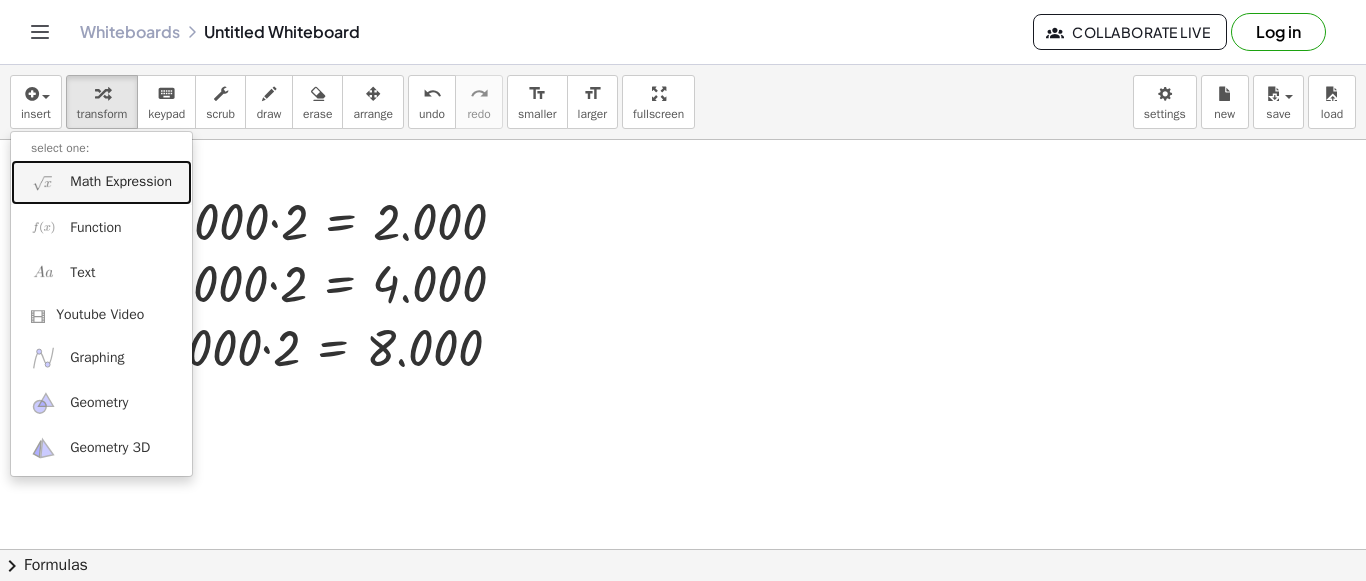 click on "Math Expression" at bounding box center (121, 182) 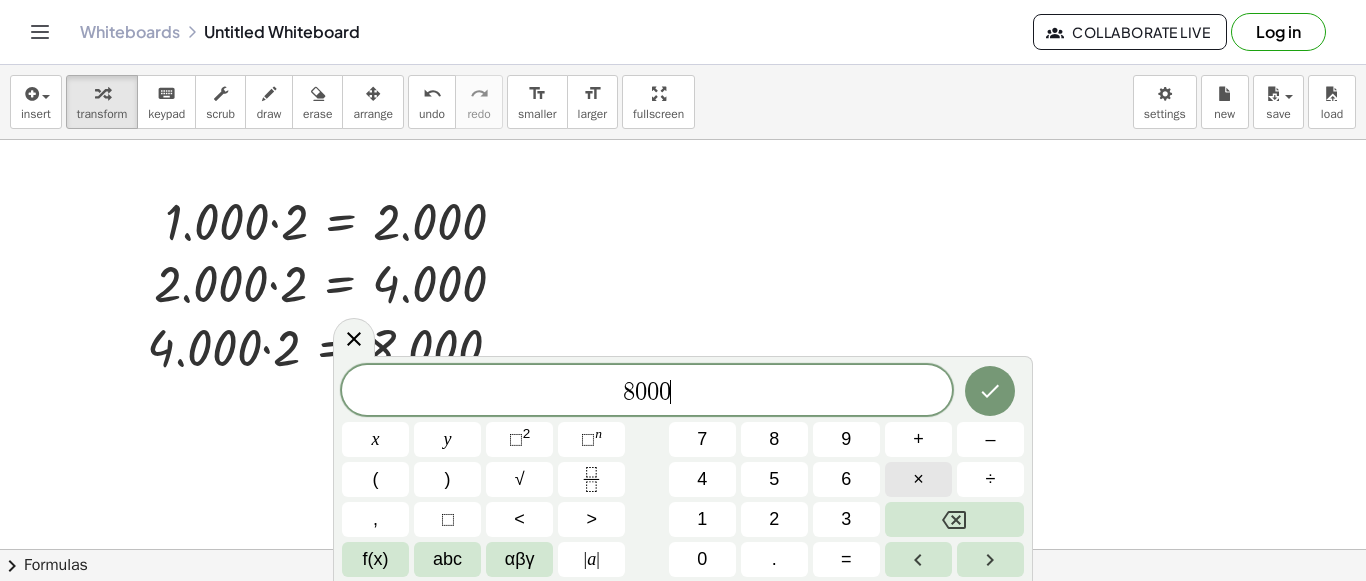 click on "×" at bounding box center [918, 479] 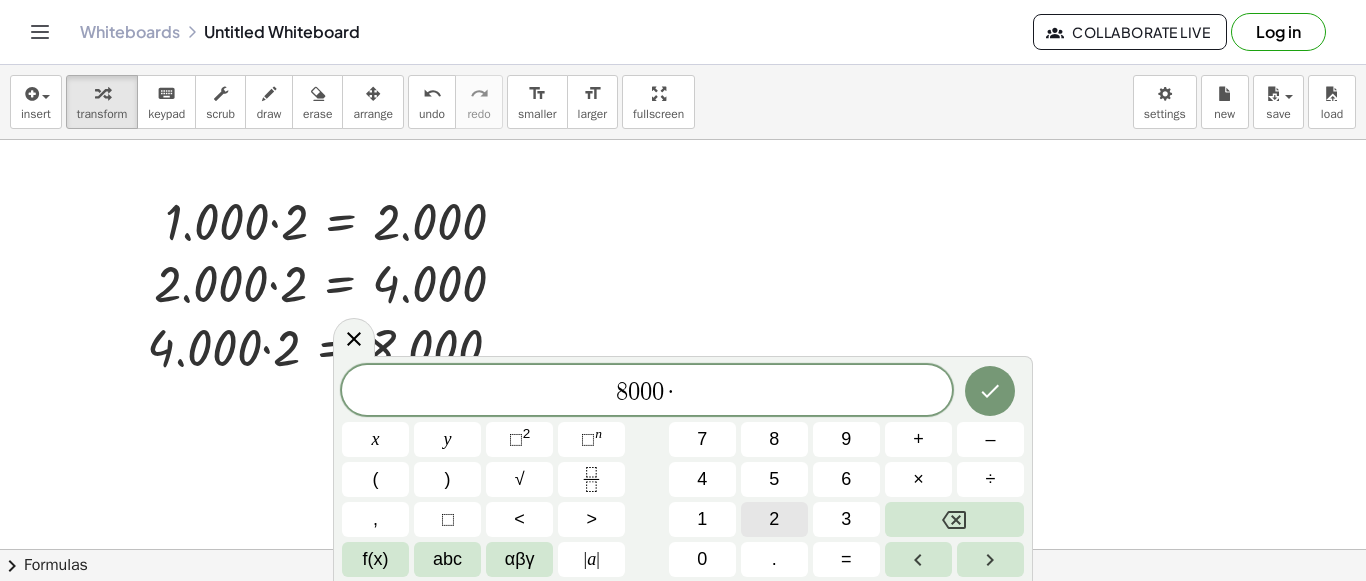 click on "2" at bounding box center [774, 519] 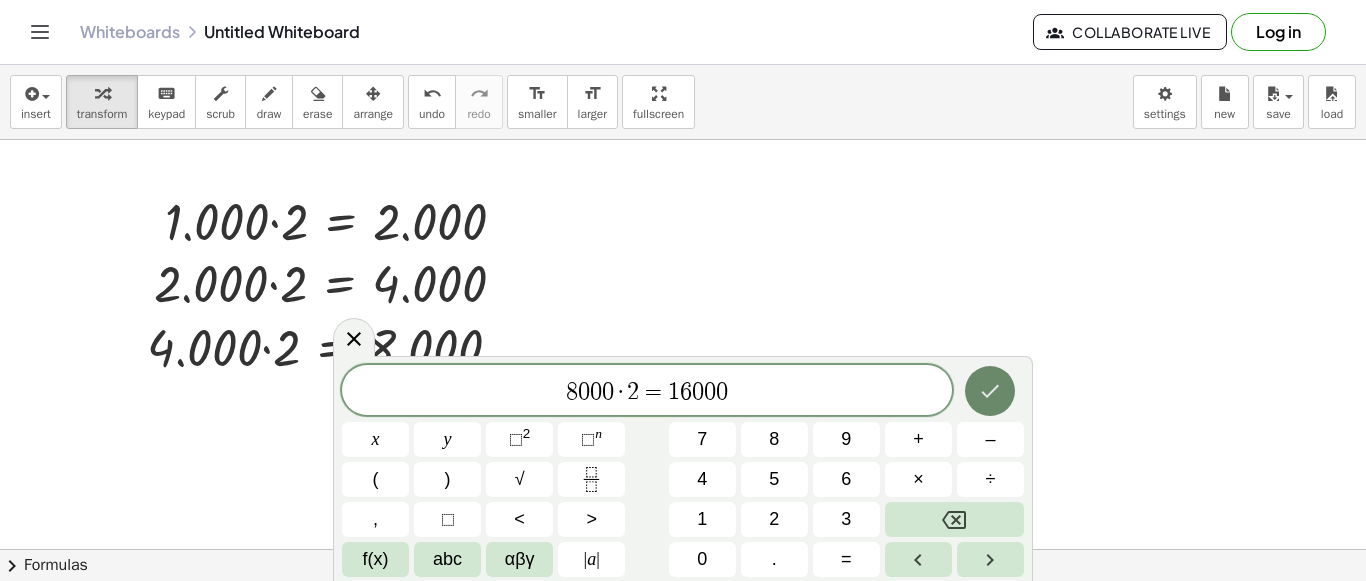 click 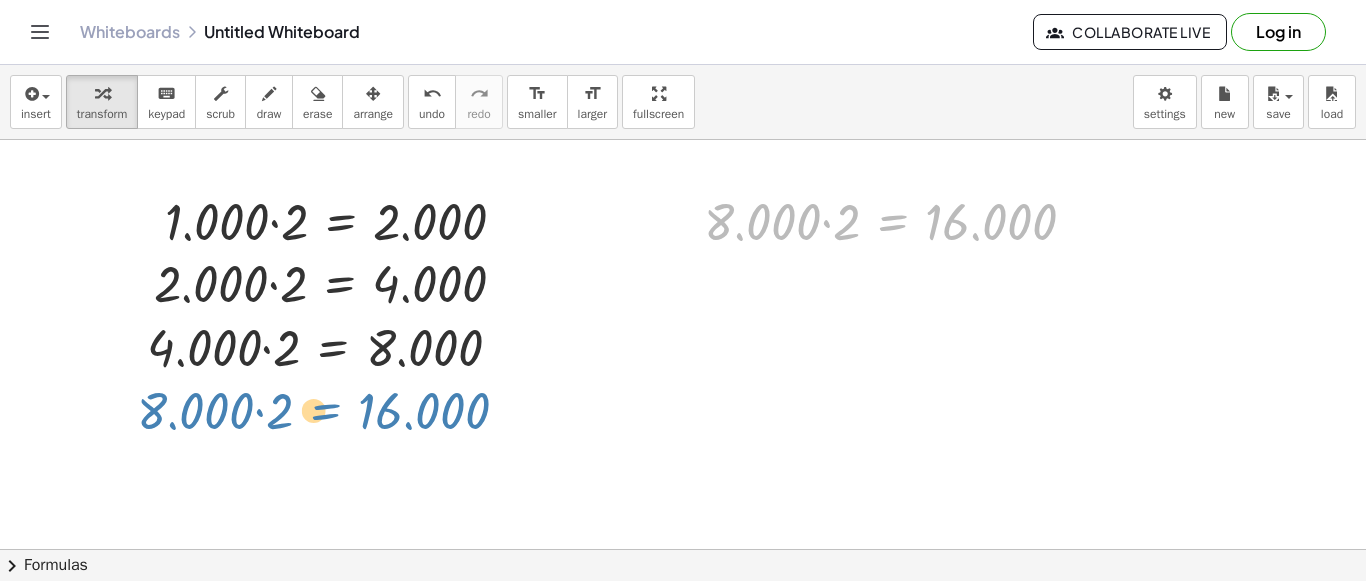 drag, startPoint x: 914, startPoint y: 213, endPoint x: 347, endPoint y: 402, distance: 597.6705 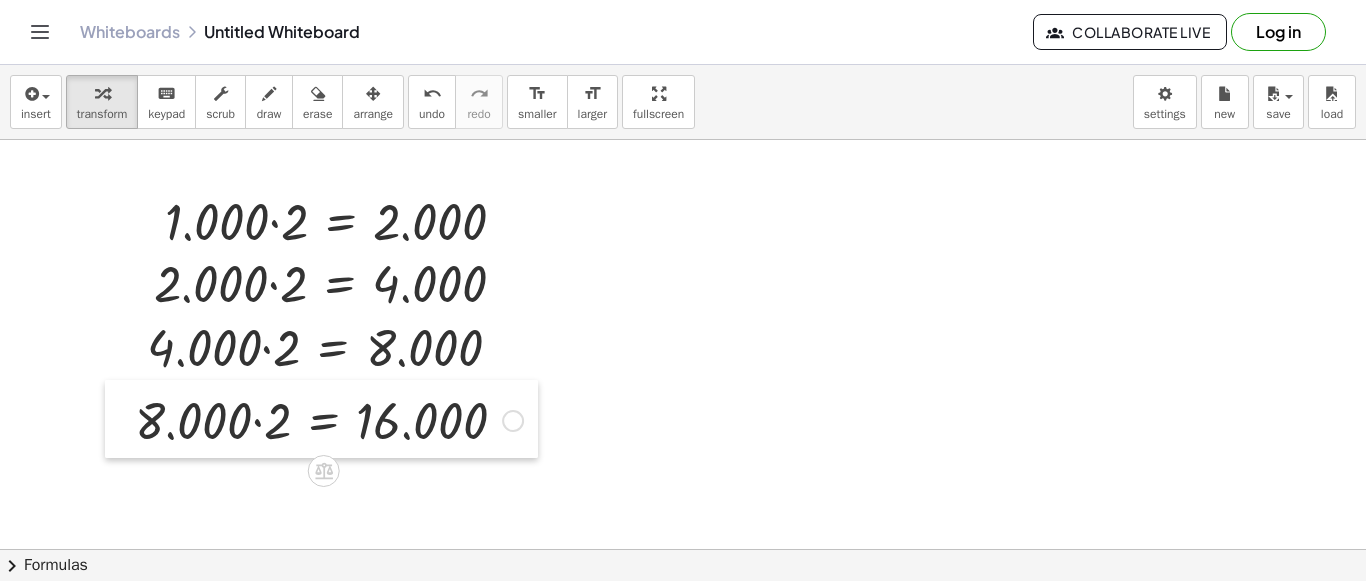 drag, startPoint x: 686, startPoint y: 198, endPoint x: 117, endPoint y: 397, distance: 602.79517 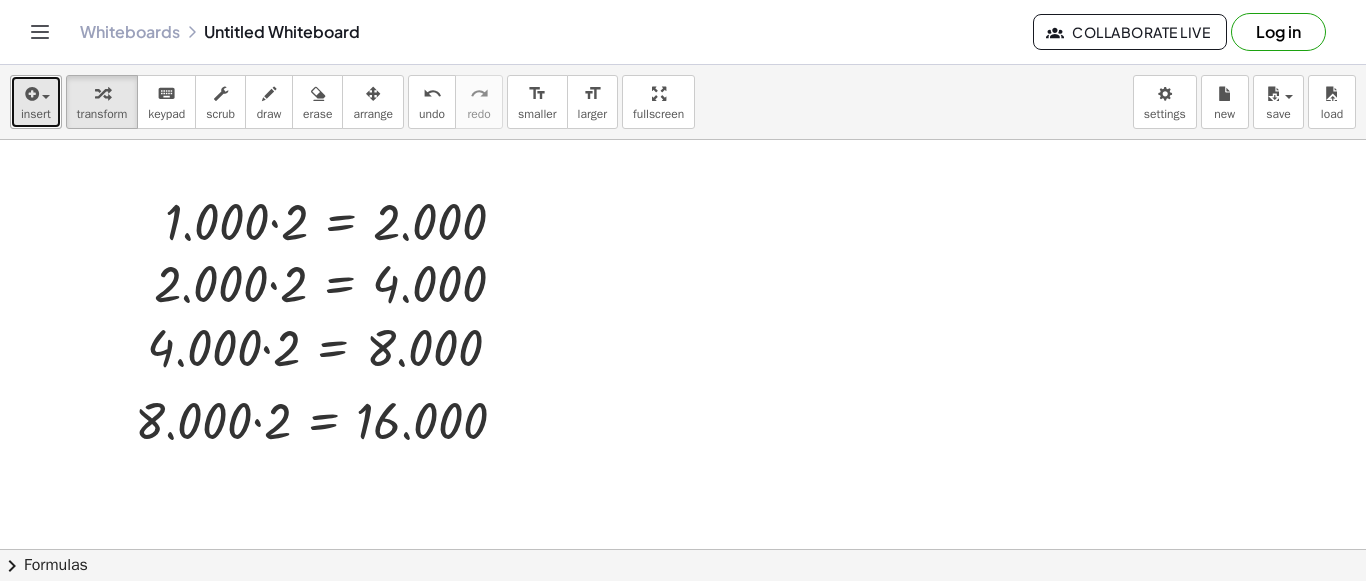 click at bounding box center [30, 94] 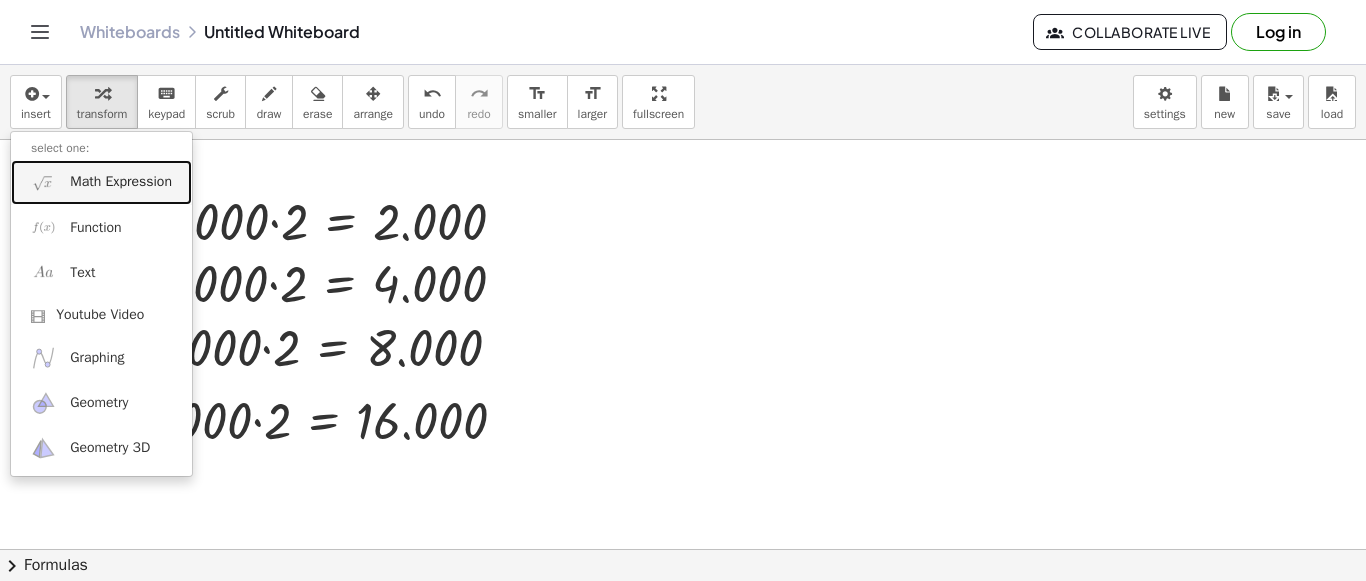 click on "Math Expression" at bounding box center [121, 182] 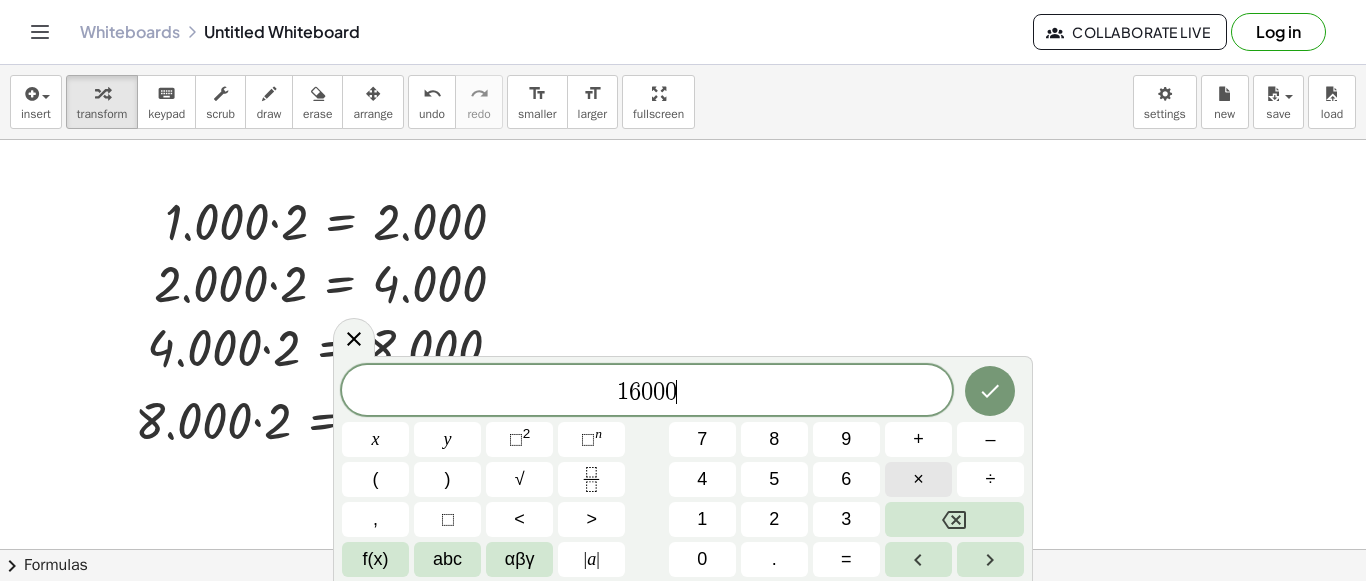 click on "×" at bounding box center [918, 479] 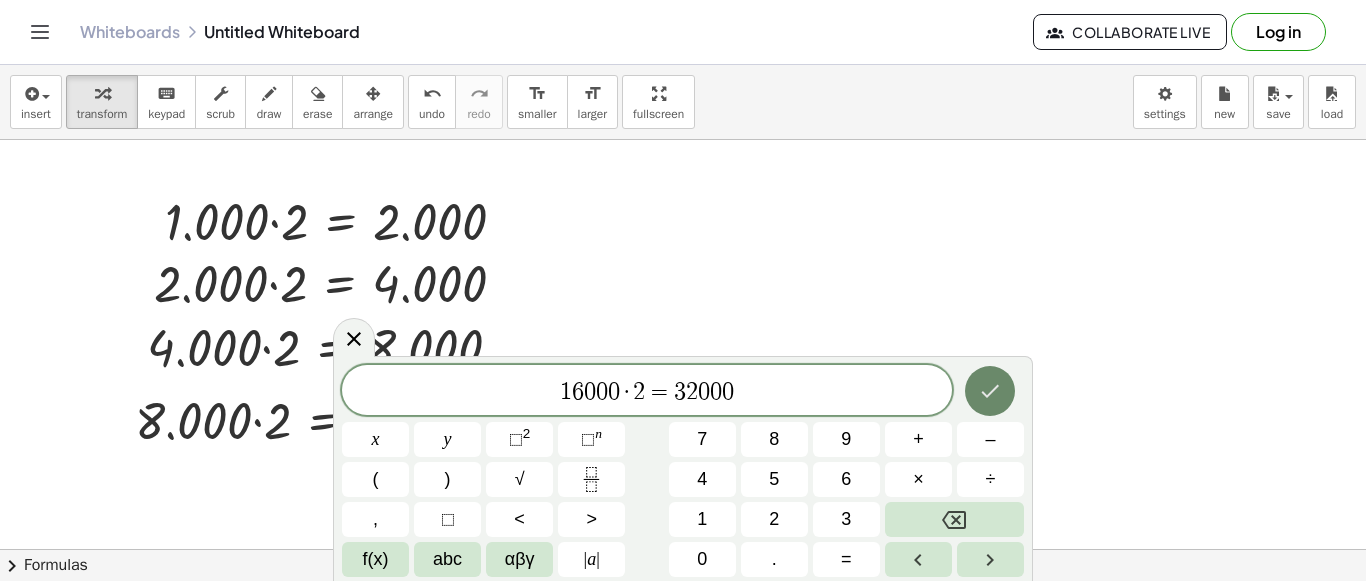 click 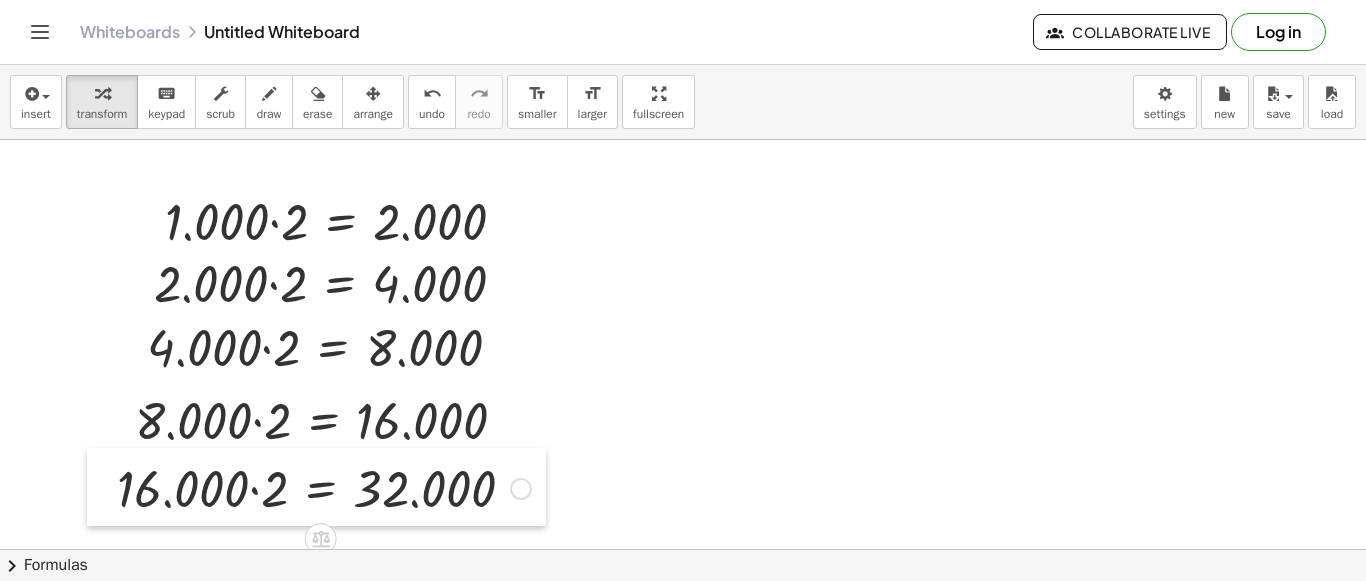 drag, startPoint x: 693, startPoint y: 201, endPoint x: 106, endPoint y: 468, distance: 644.87054 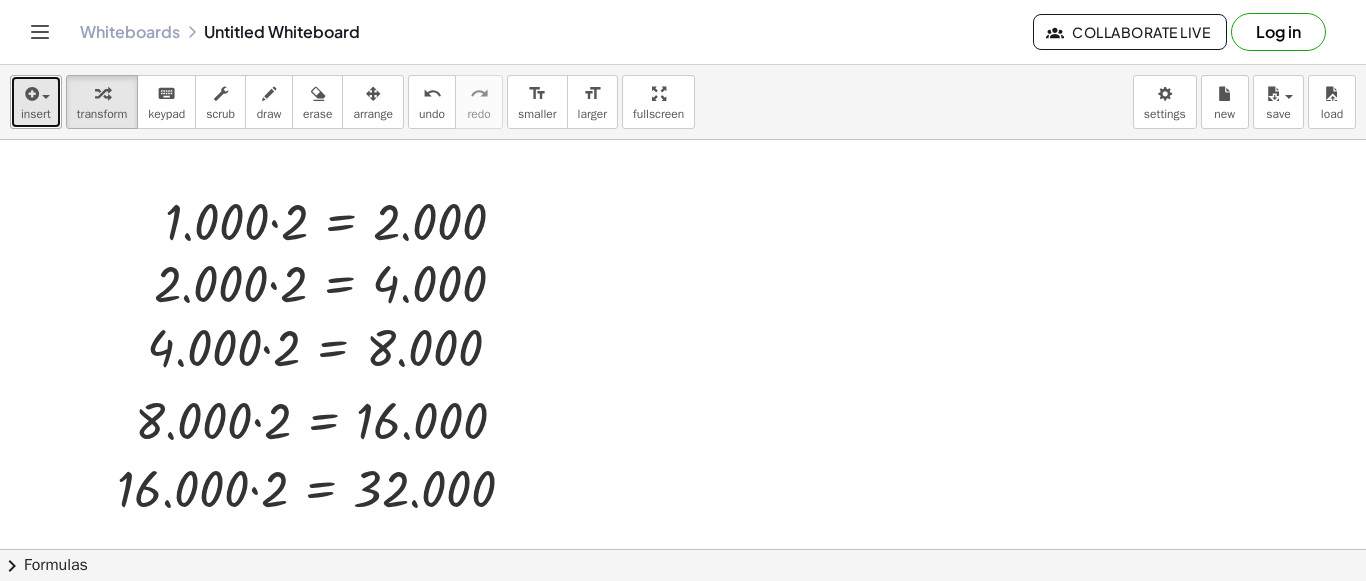click at bounding box center [36, 93] 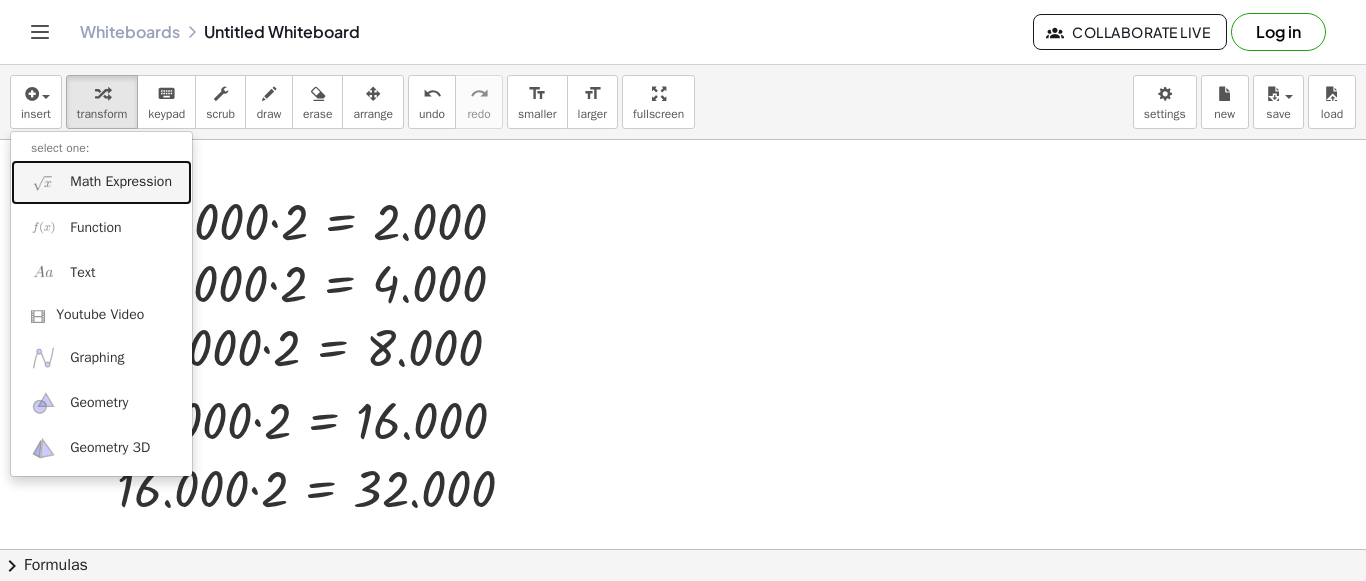 click on "Math Expression" at bounding box center [121, 182] 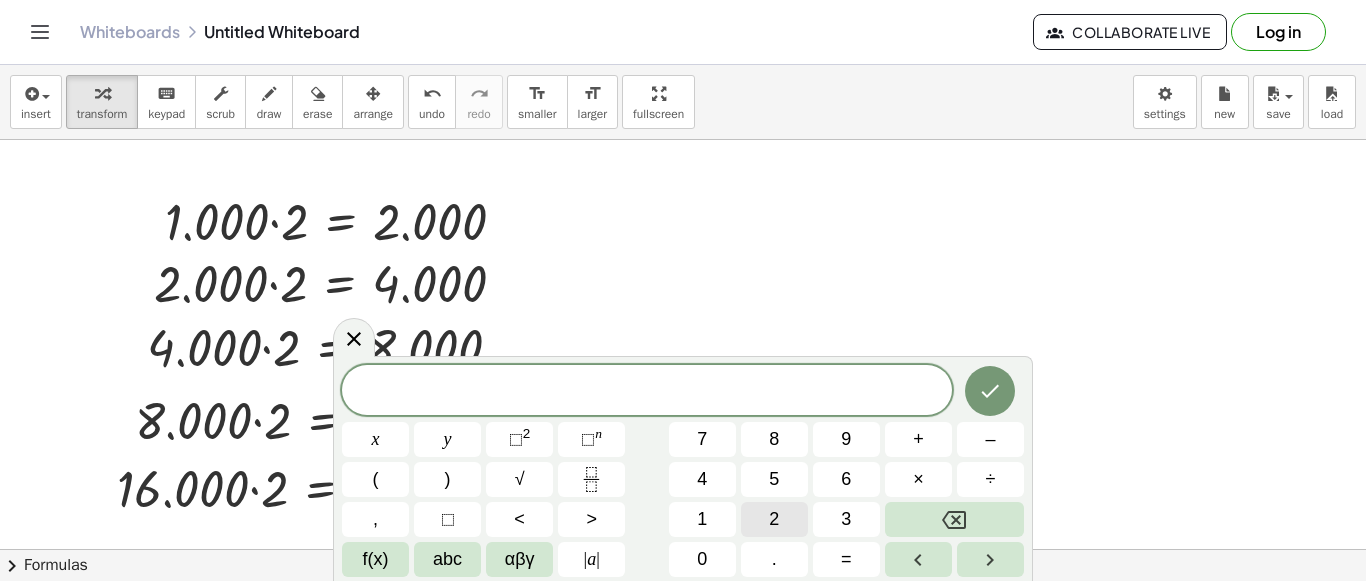 click on "2" at bounding box center (774, 519) 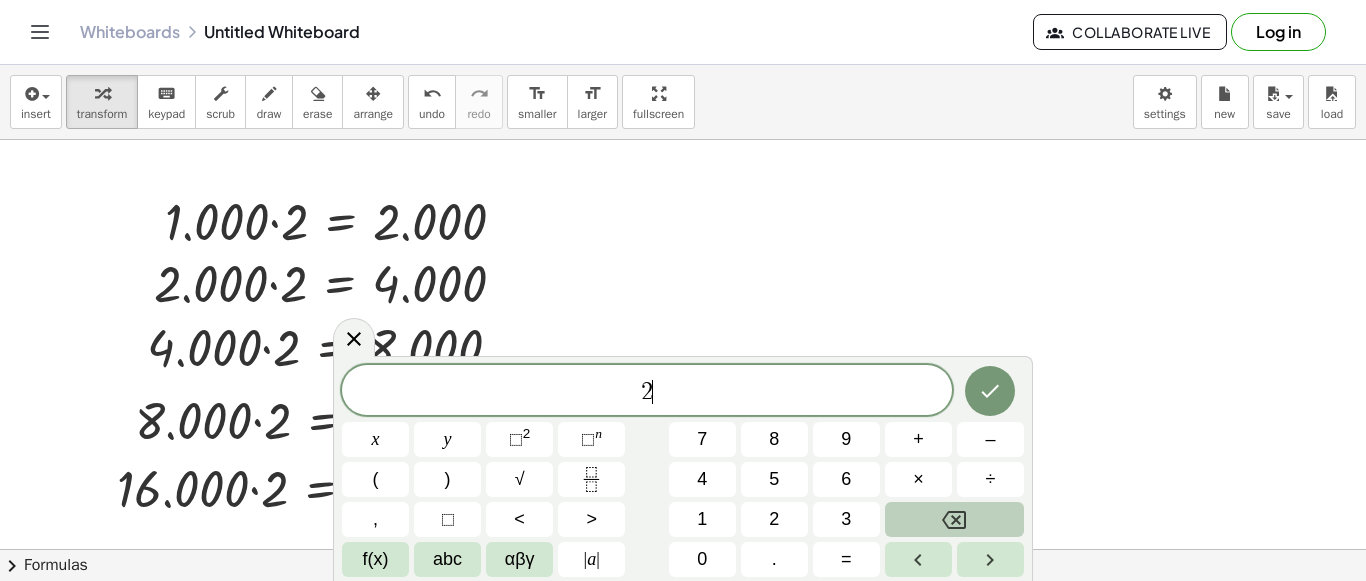 click at bounding box center (954, 519) 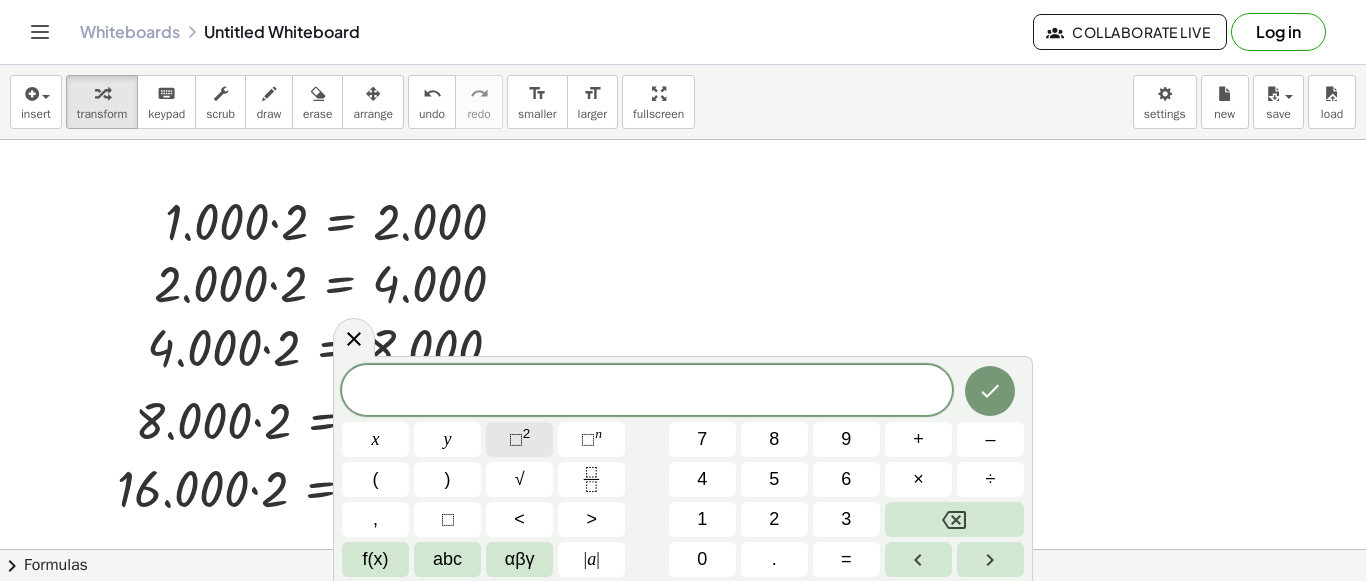 click on "⬚" at bounding box center (516, 439) 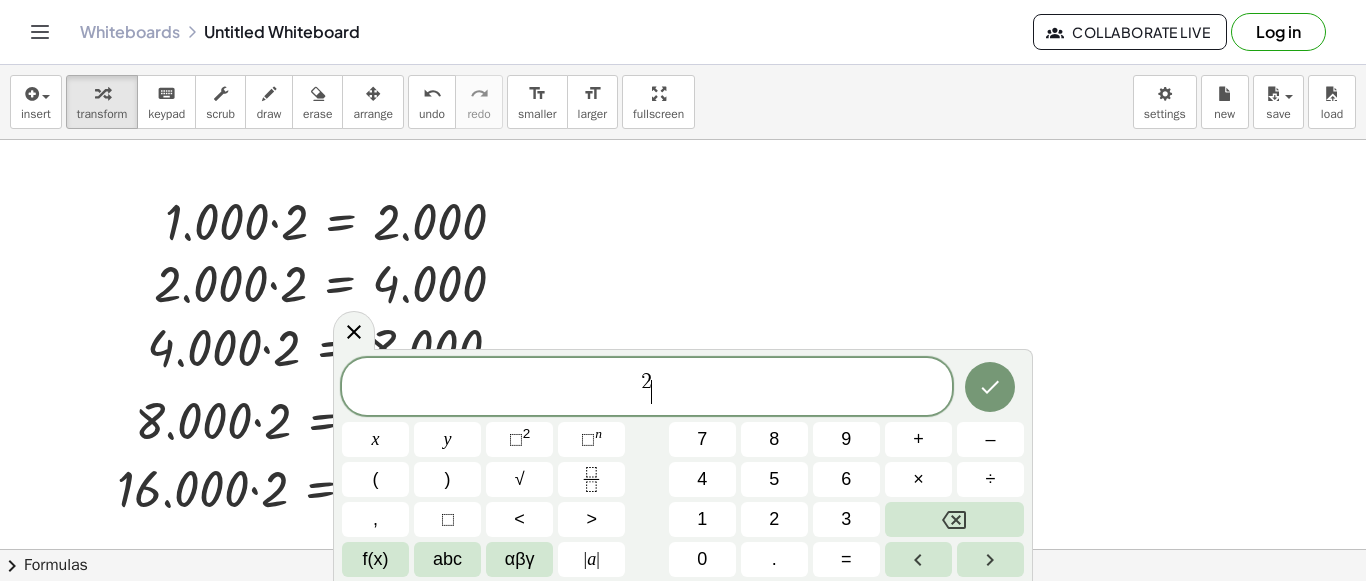 click on "2 ​" at bounding box center [647, 388] 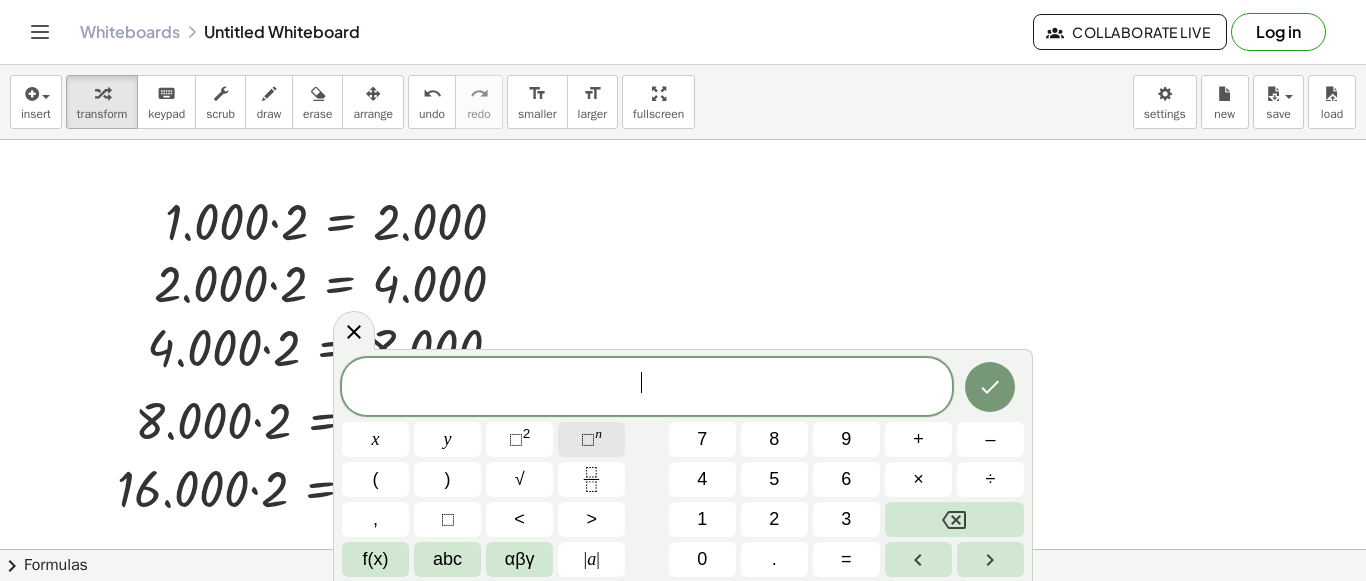 click on "⬚" at bounding box center [588, 439] 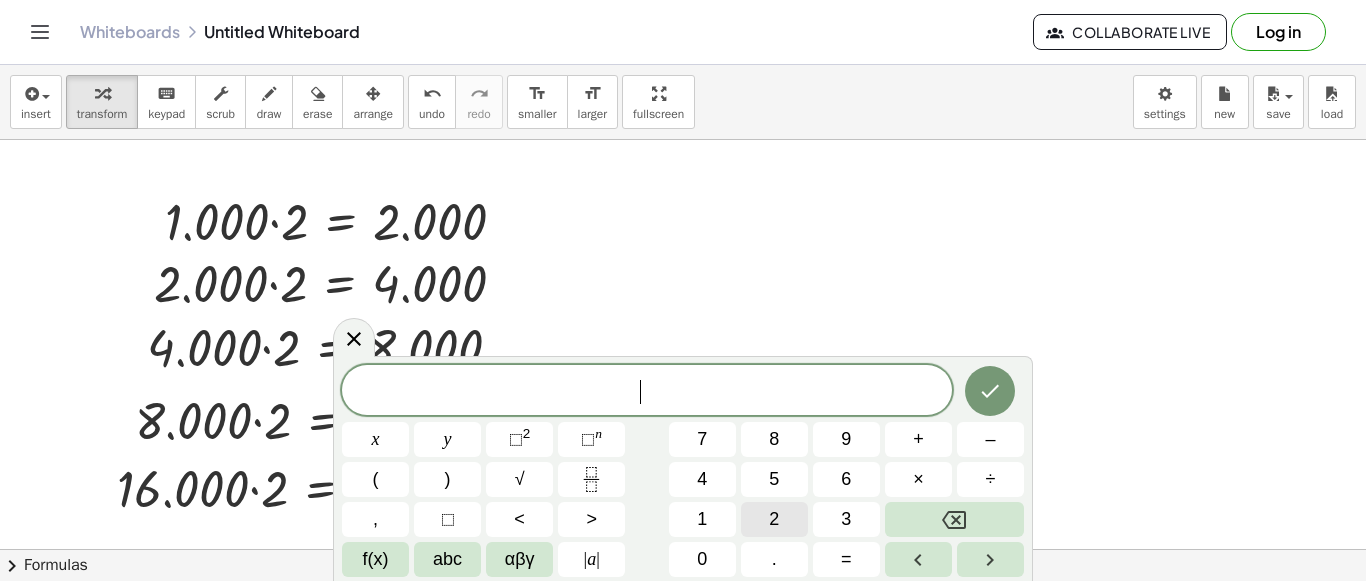 click on "2" at bounding box center [774, 519] 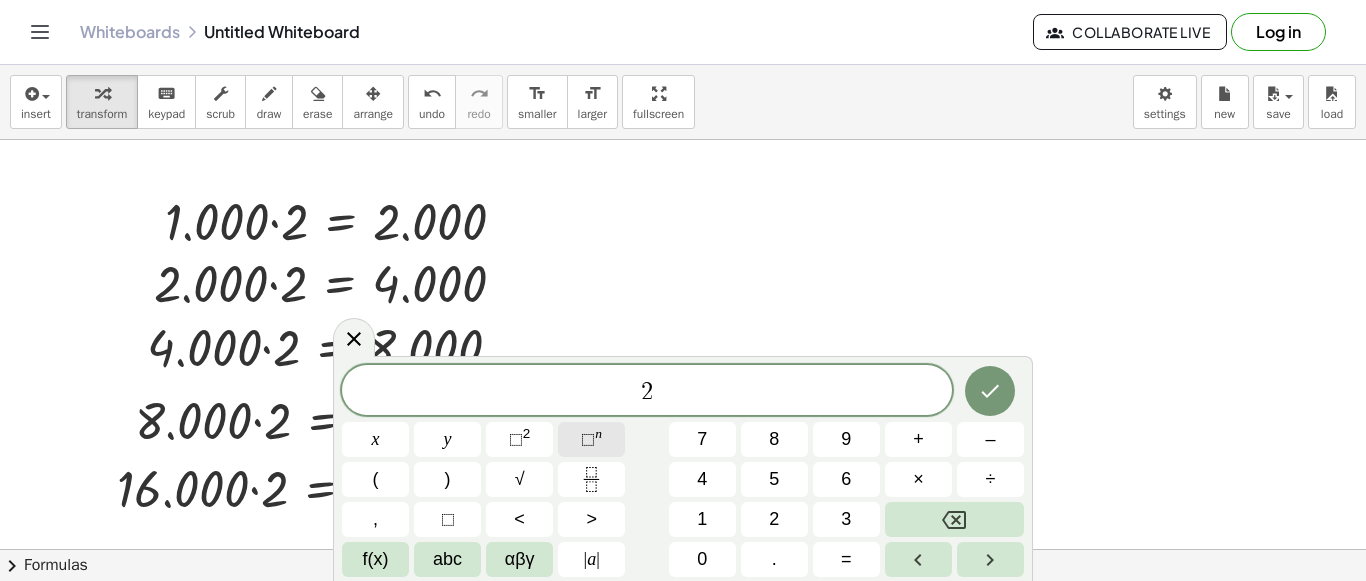 click on "⬚" at bounding box center (588, 439) 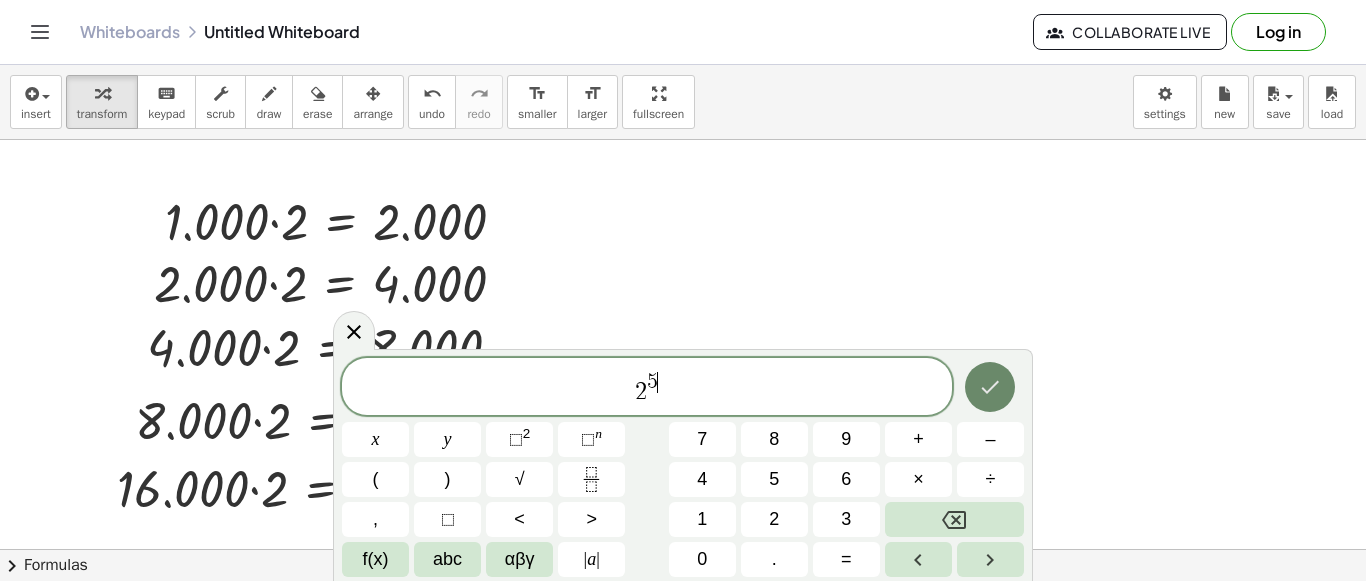 click 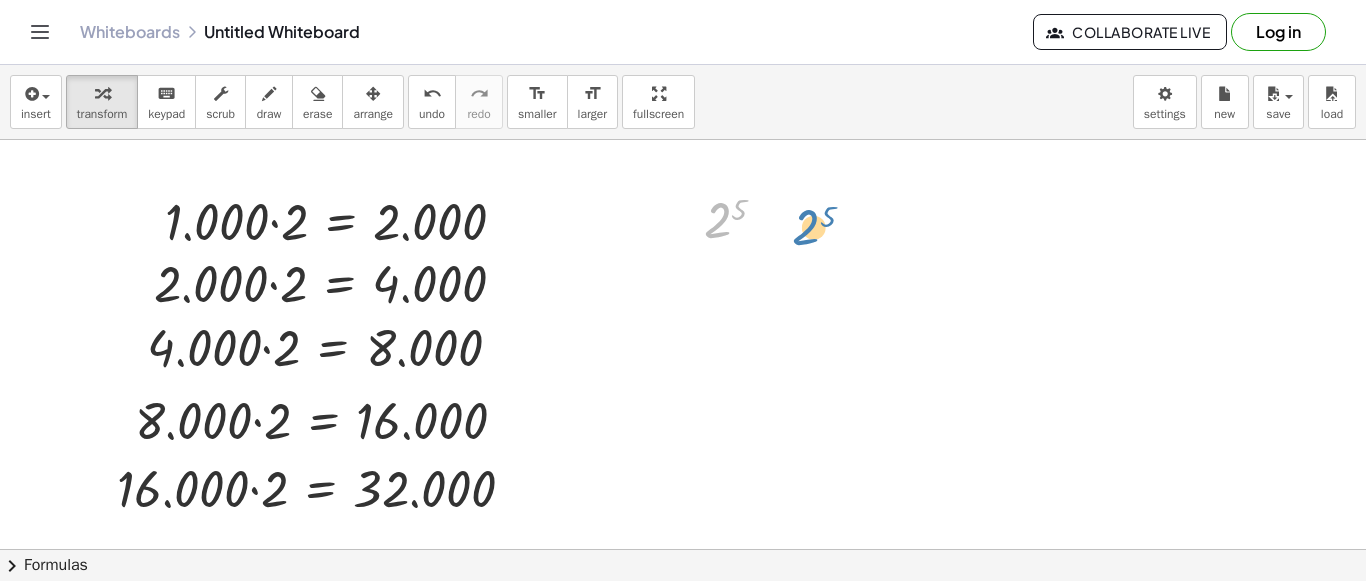 drag, startPoint x: 715, startPoint y: 219, endPoint x: 803, endPoint y: 219, distance: 88 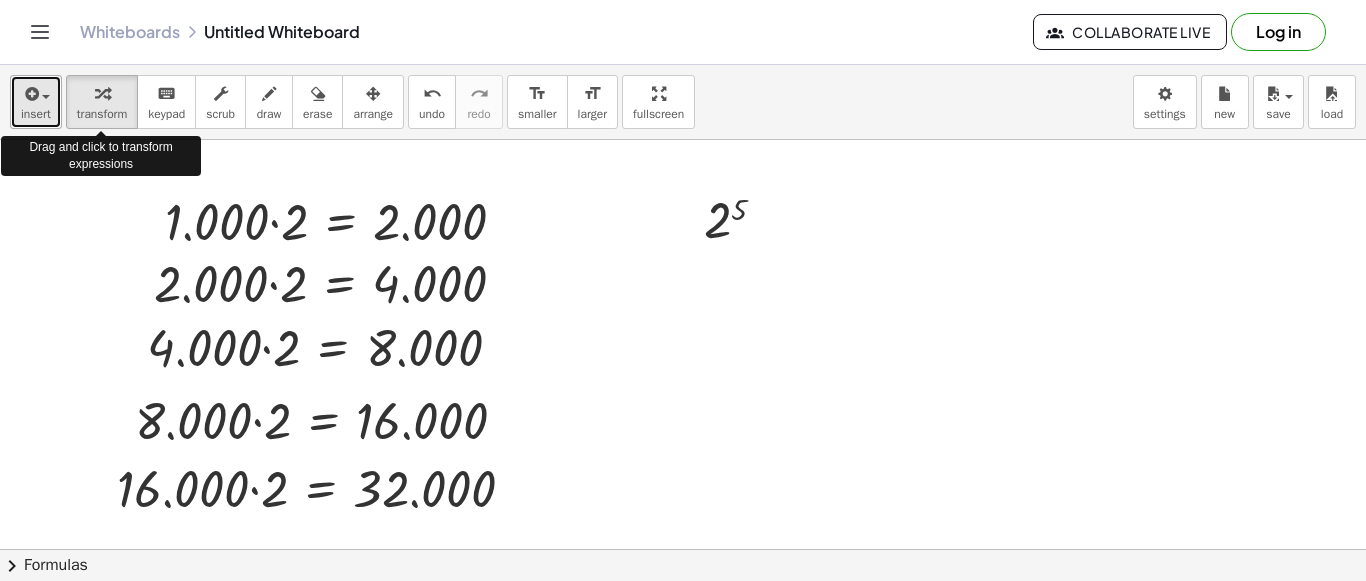 click on "insert" at bounding box center (36, 102) 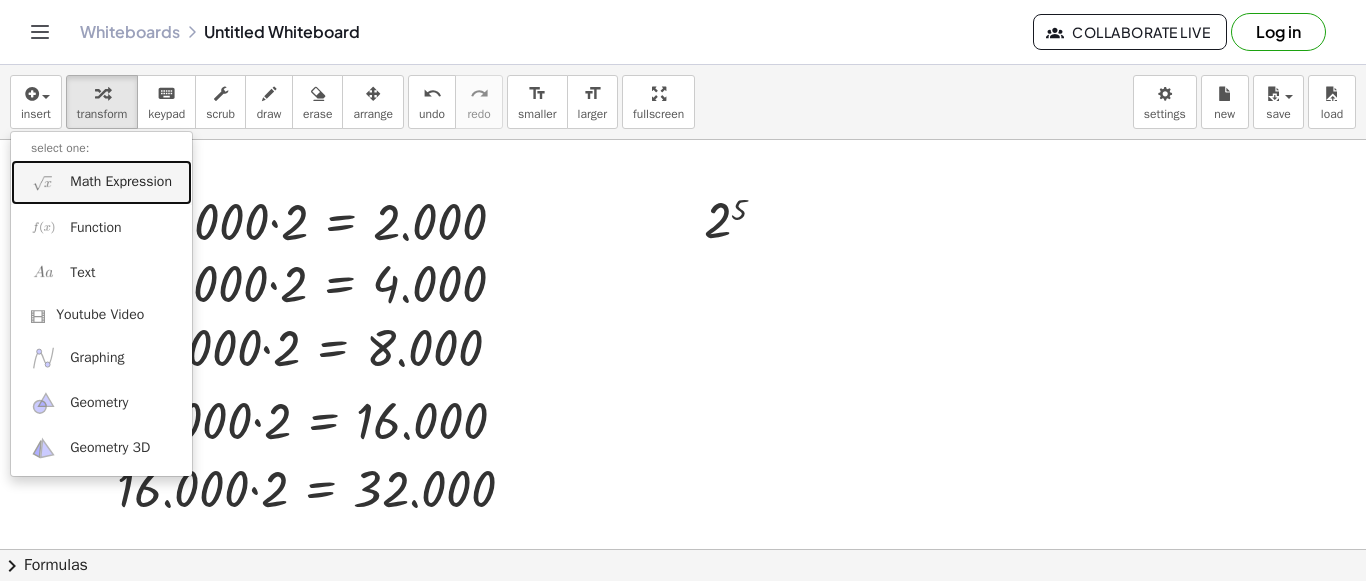 click on "Math Expression" at bounding box center [101, 182] 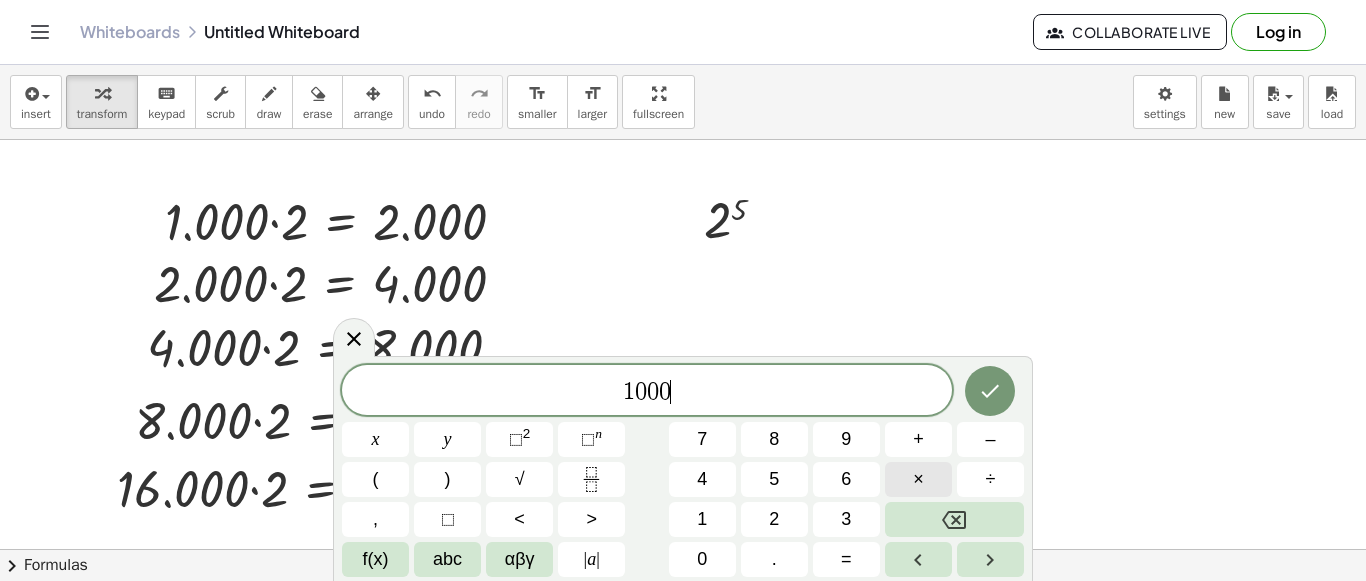 click on "×" at bounding box center [918, 479] 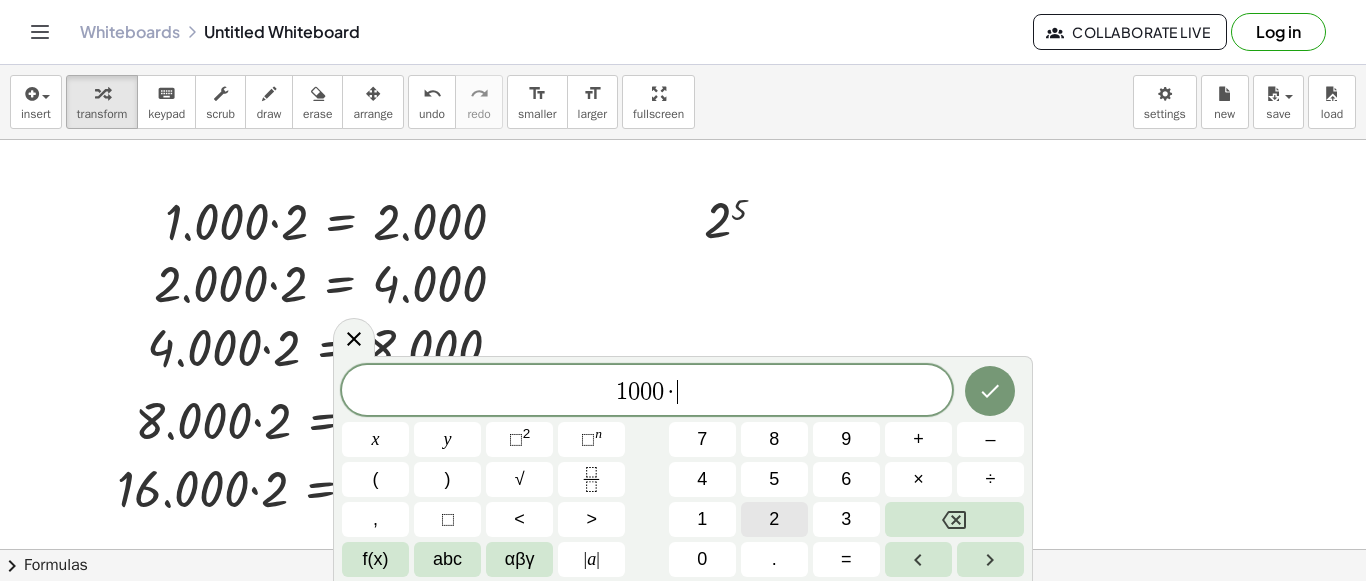 click on "2" at bounding box center [774, 519] 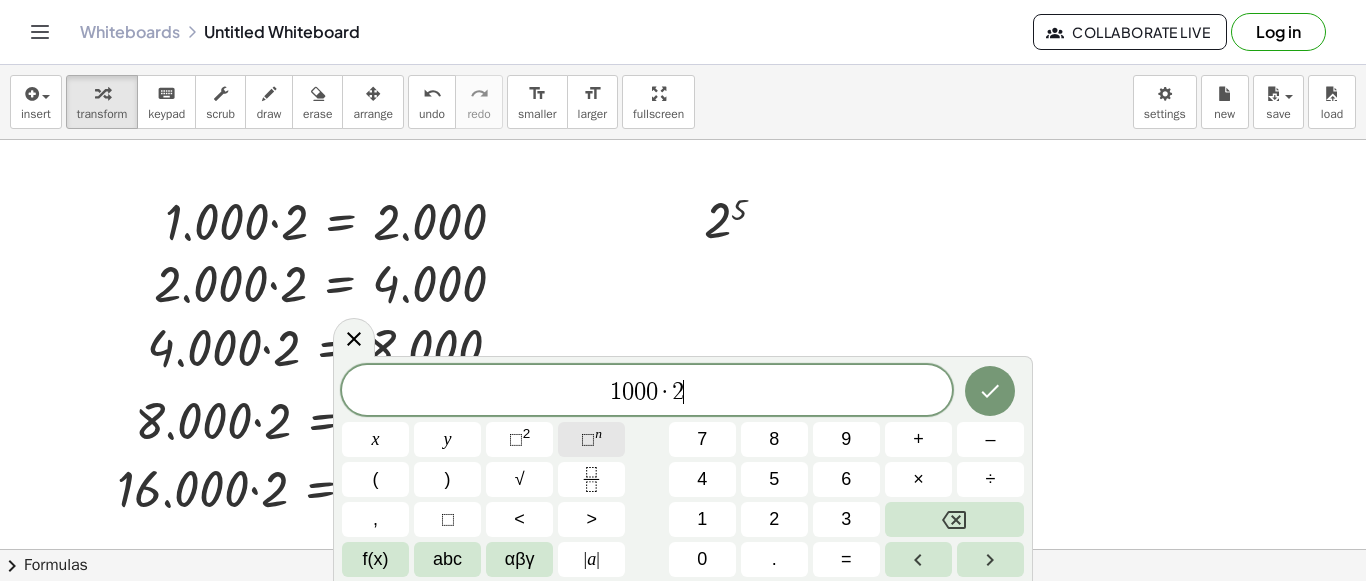click on "⬚" at bounding box center [588, 439] 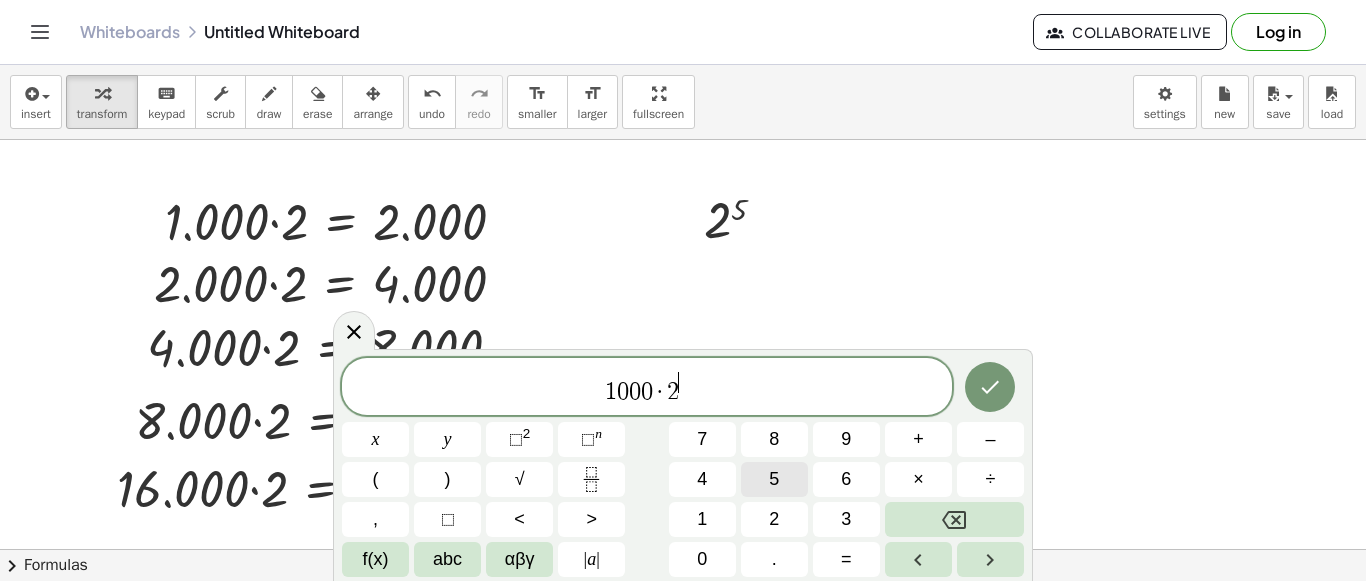 click on "5" at bounding box center [774, 479] 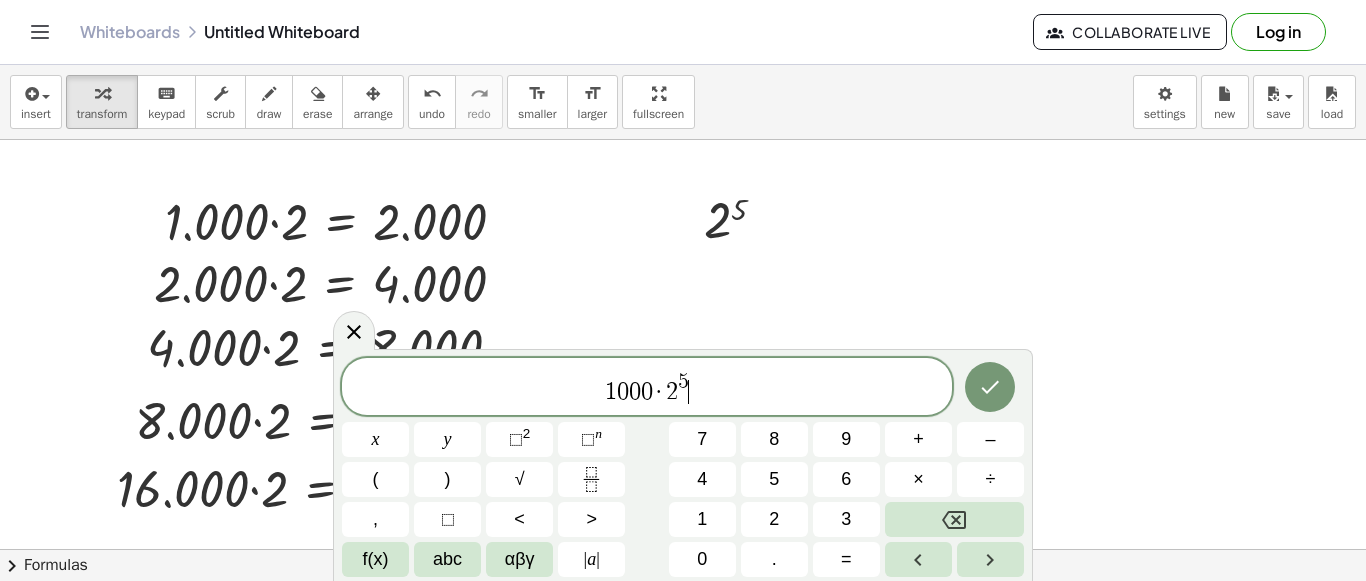 click on "1 0 0 0 · 2 5 ​" at bounding box center (647, 388) 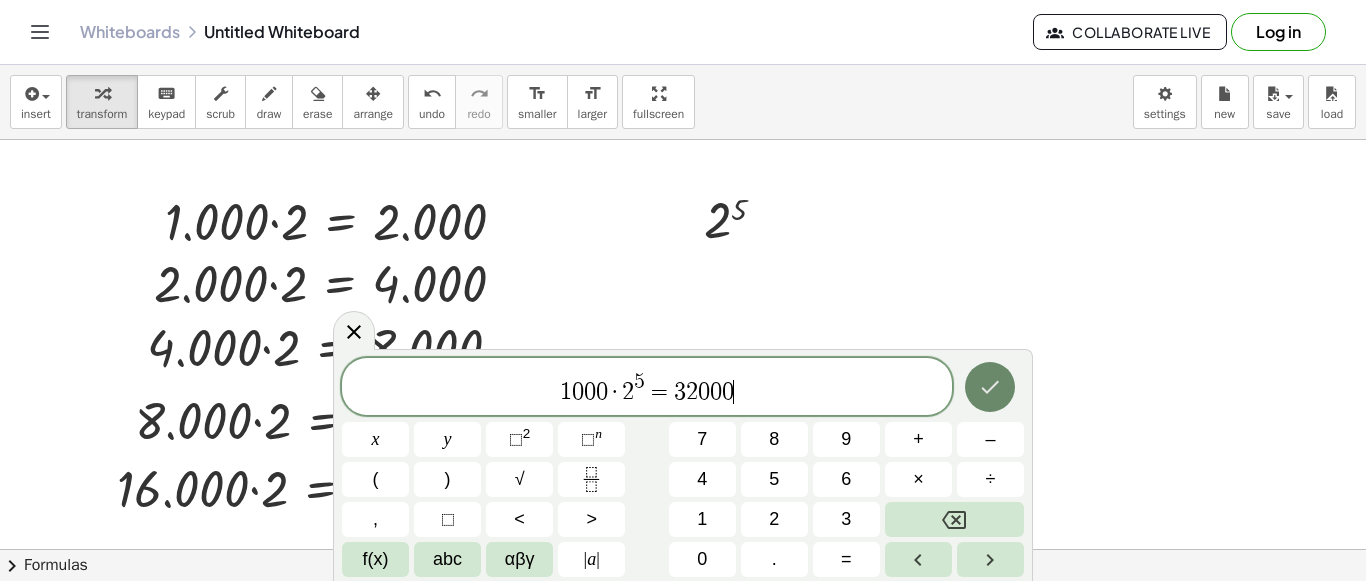 click 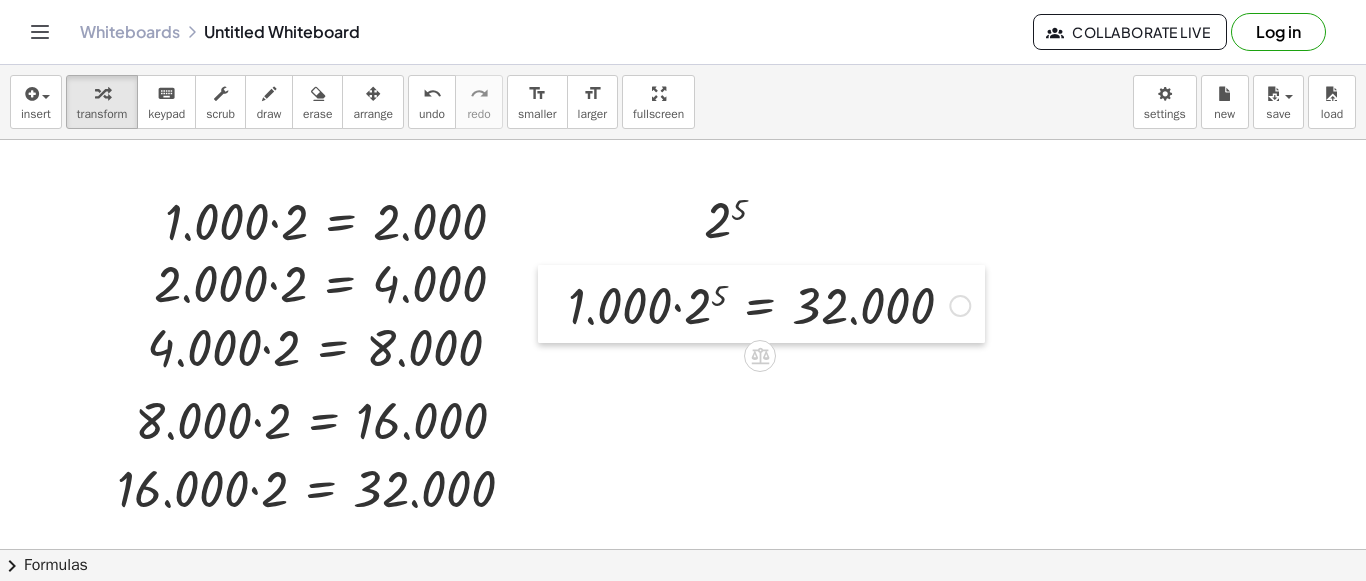 drag, startPoint x: 686, startPoint y: 320, endPoint x: 550, endPoint y: 281, distance: 141.48145 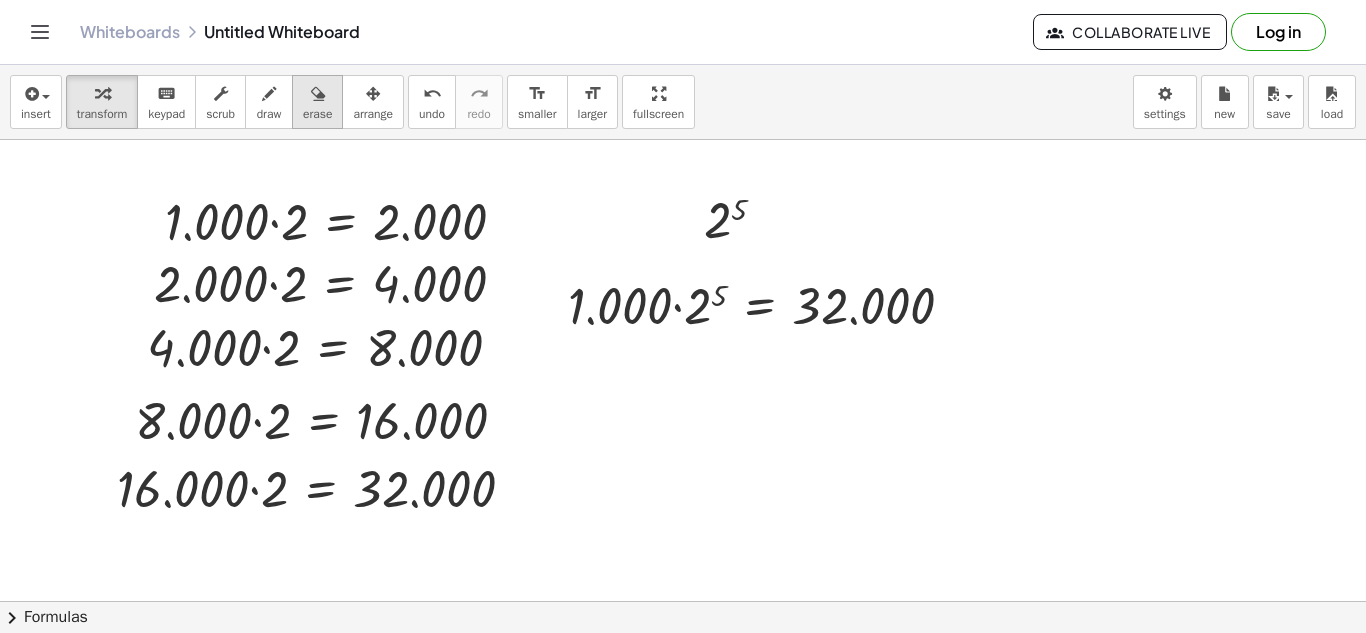 click on "erase" at bounding box center (317, 114) 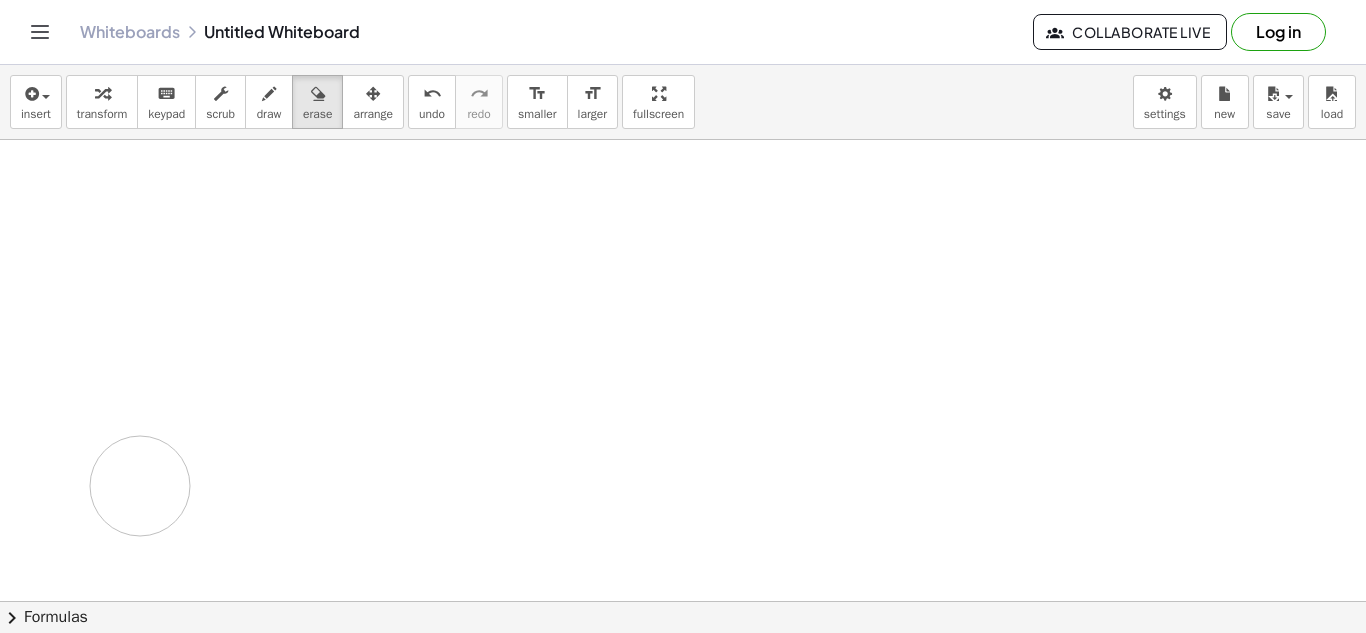 drag, startPoint x: 167, startPoint y: 183, endPoint x: 140, endPoint y: 486, distance: 304.2006 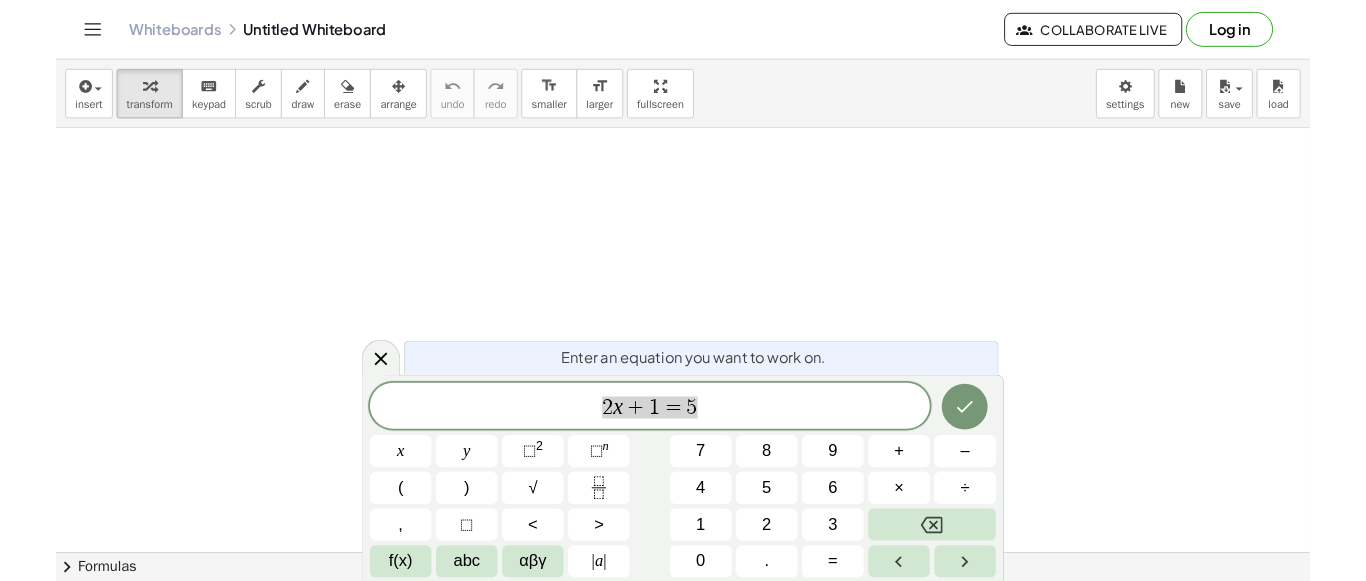 scroll, scrollTop: 0, scrollLeft: 0, axis: both 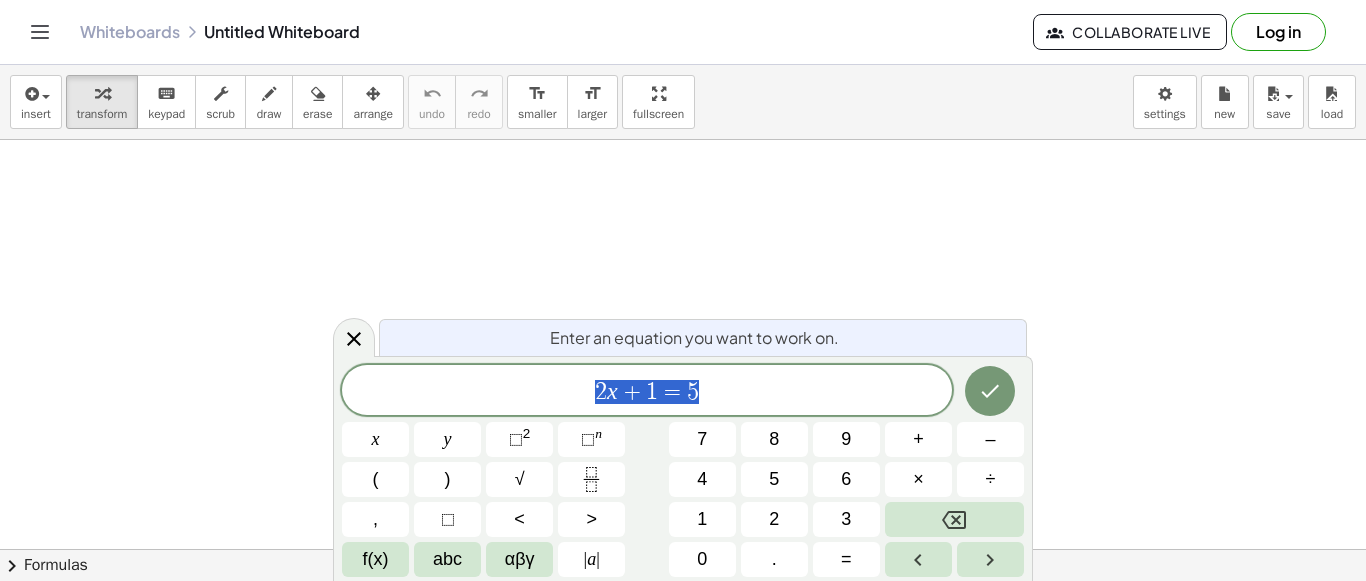 click on "2 x + 1 = 5" at bounding box center (647, 392) 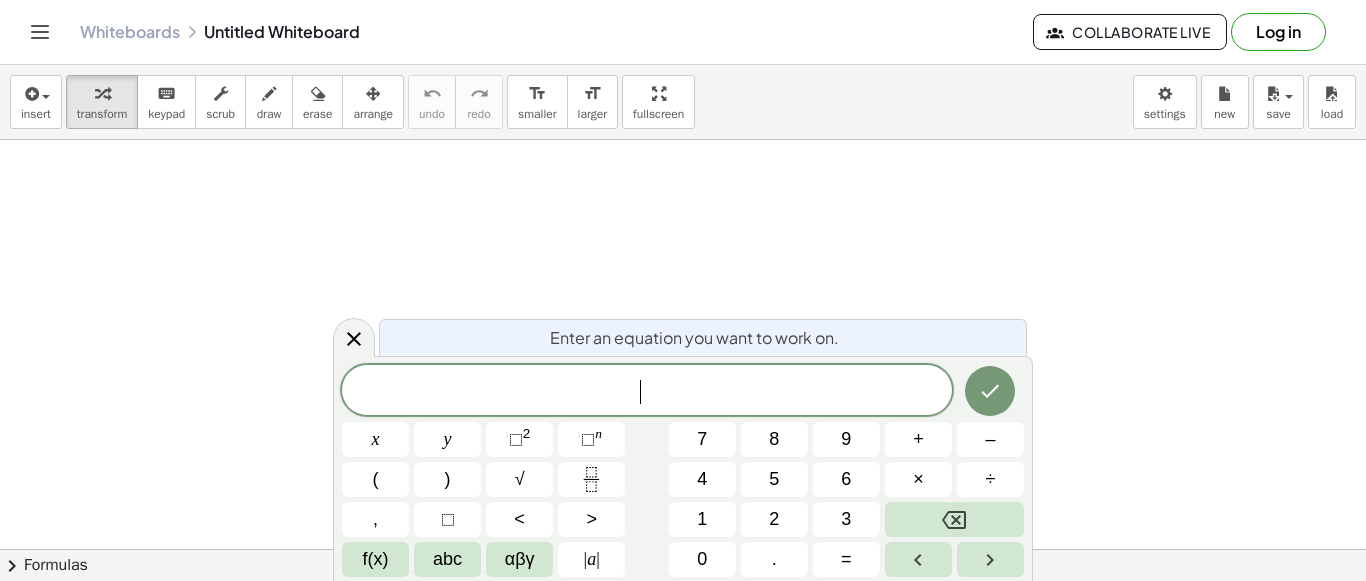 click on "​" at bounding box center (647, 392) 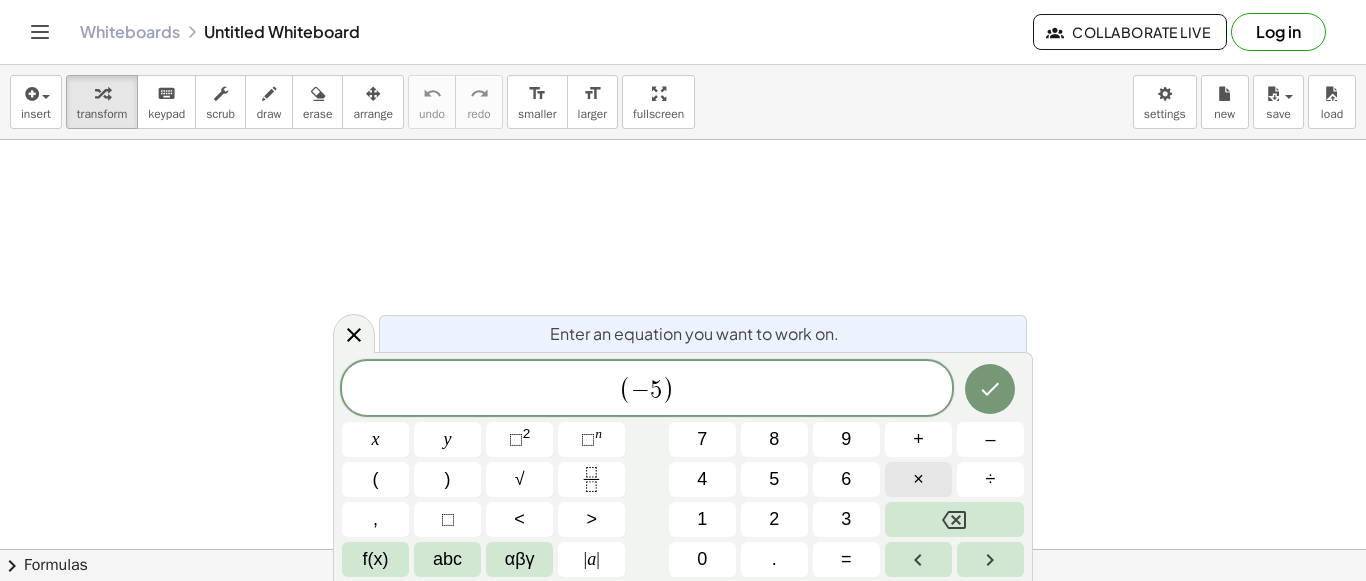 click on "×" at bounding box center [918, 479] 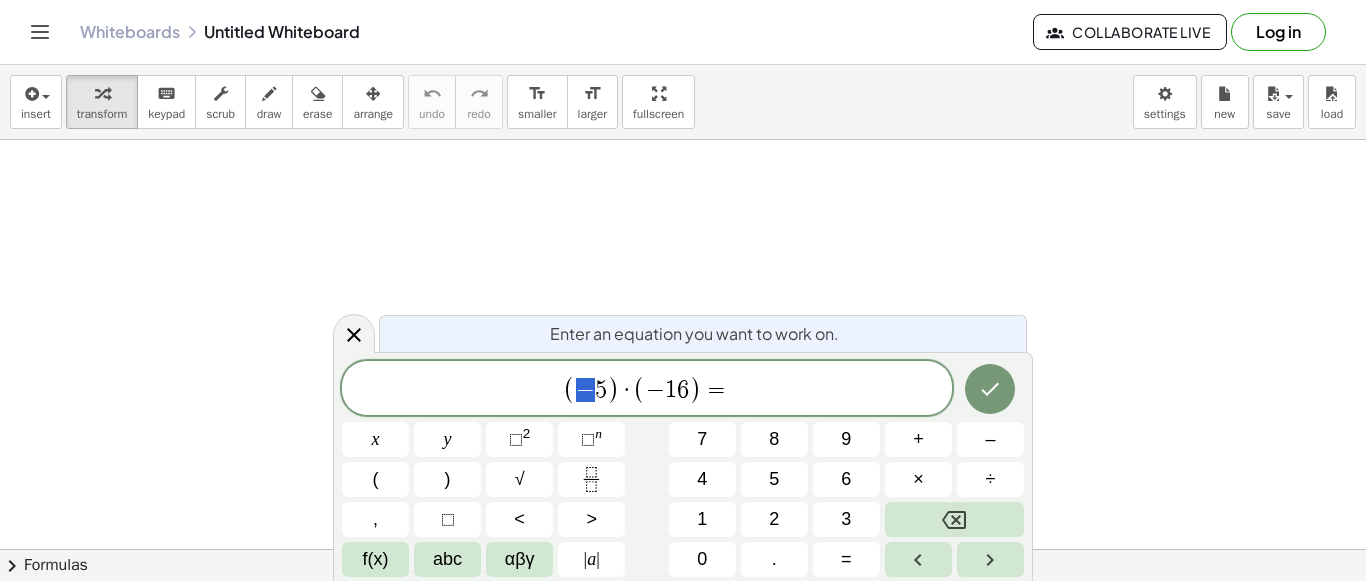 drag, startPoint x: 579, startPoint y: 389, endPoint x: 591, endPoint y: 386, distance: 12.369317 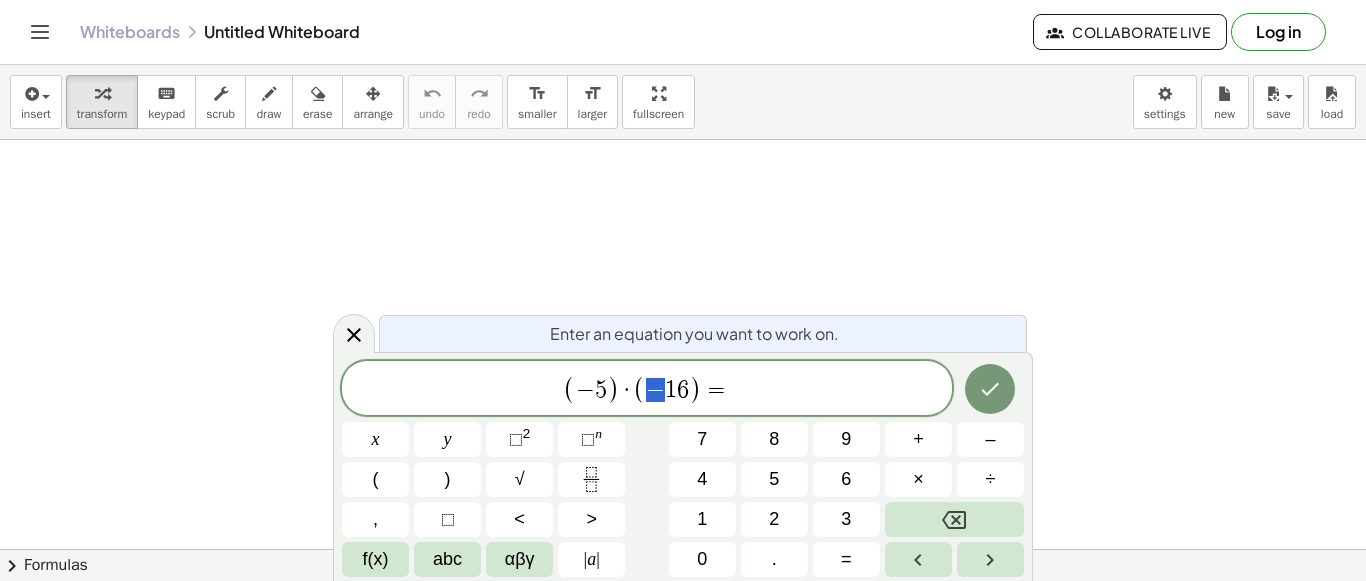 drag, startPoint x: 647, startPoint y: 391, endPoint x: 666, endPoint y: 388, distance: 19.235384 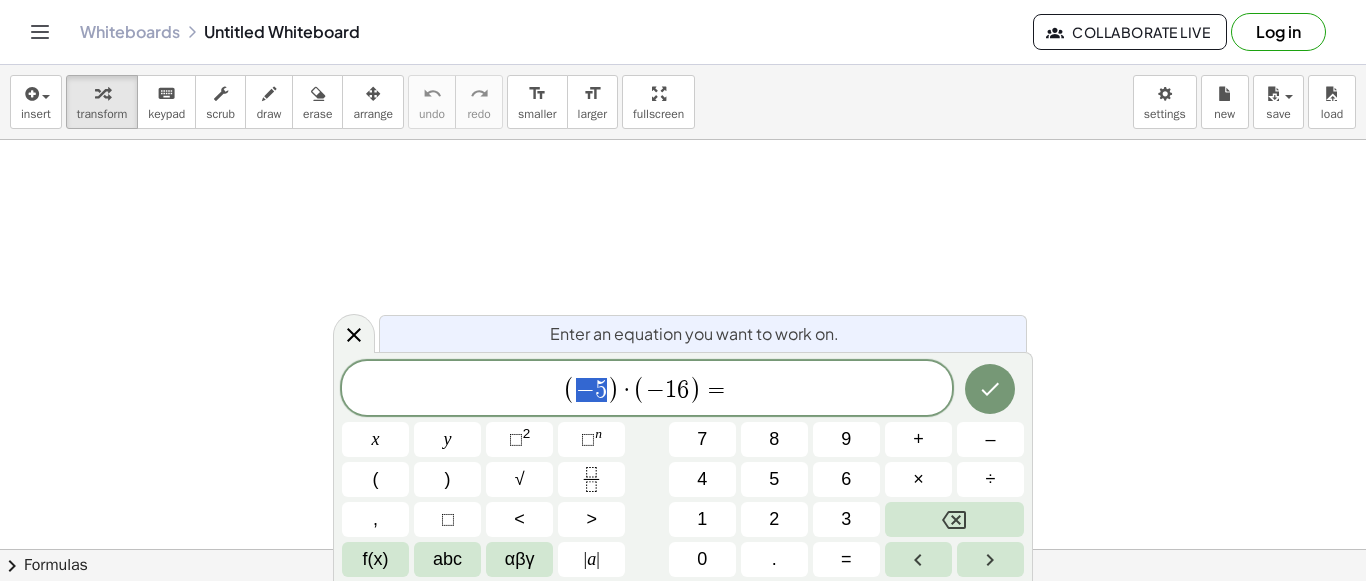 drag, startPoint x: 582, startPoint y: 389, endPoint x: 601, endPoint y: 385, distance: 19.416489 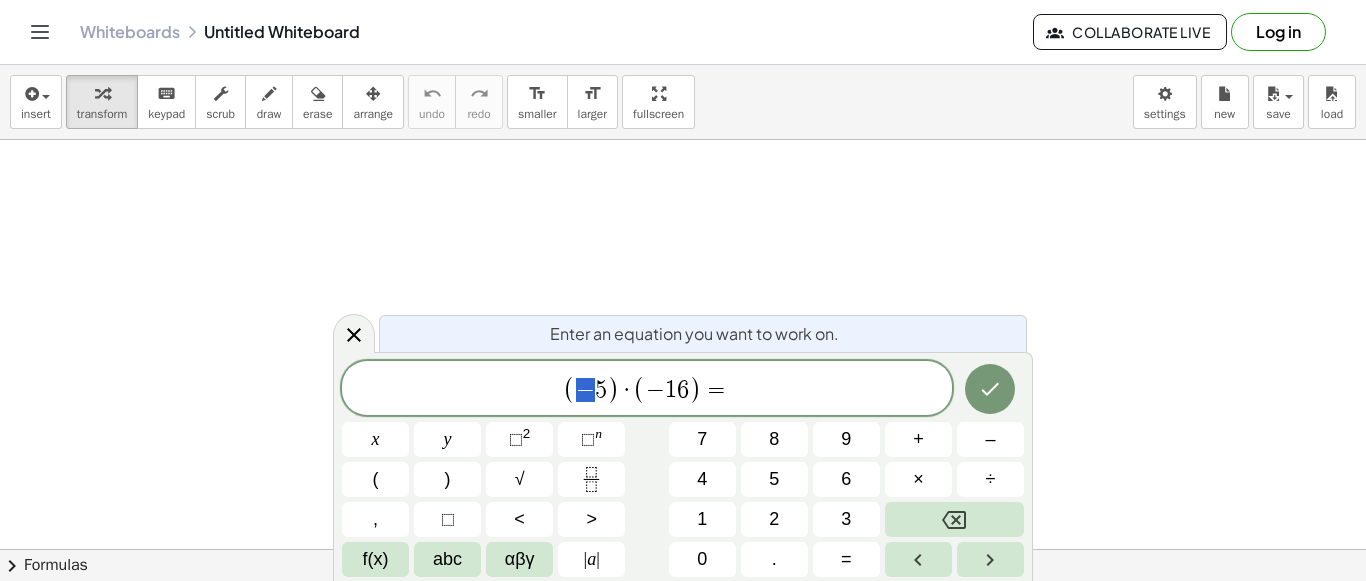 drag, startPoint x: 581, startPoint y: 387, endPoint x: 593, endPoint y: 386, distance: 12.0415945 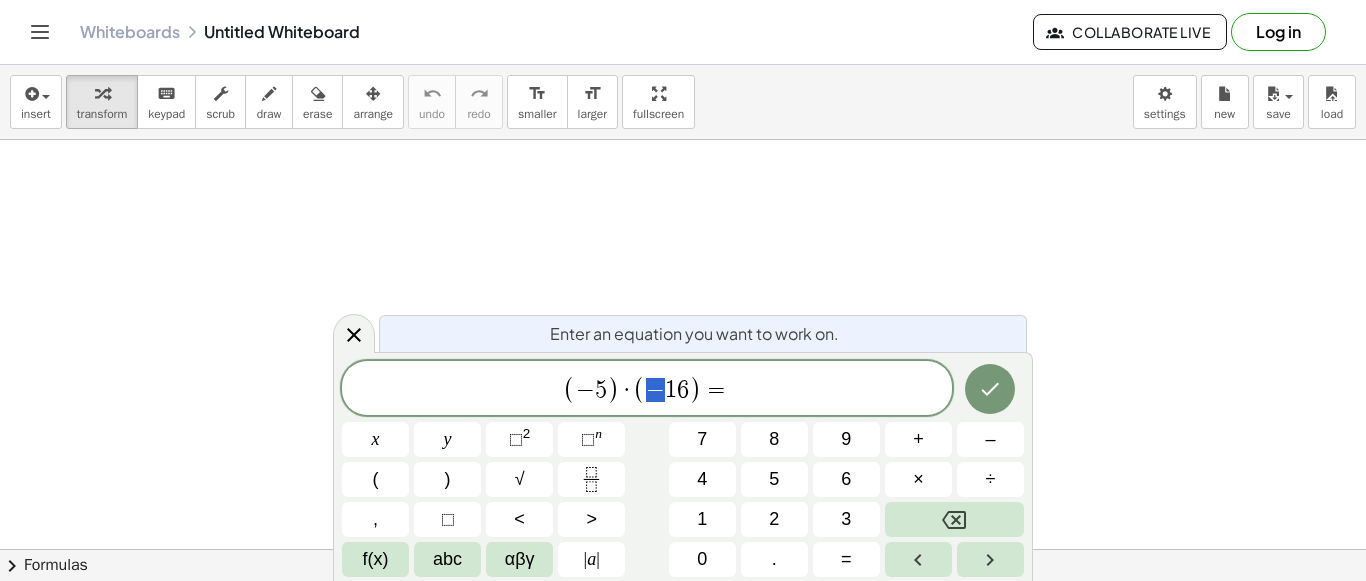 drag, startPoint x: 642, startPoint y: 388, endPoint x: 659, endPoint y: 385, distance: 17.262676 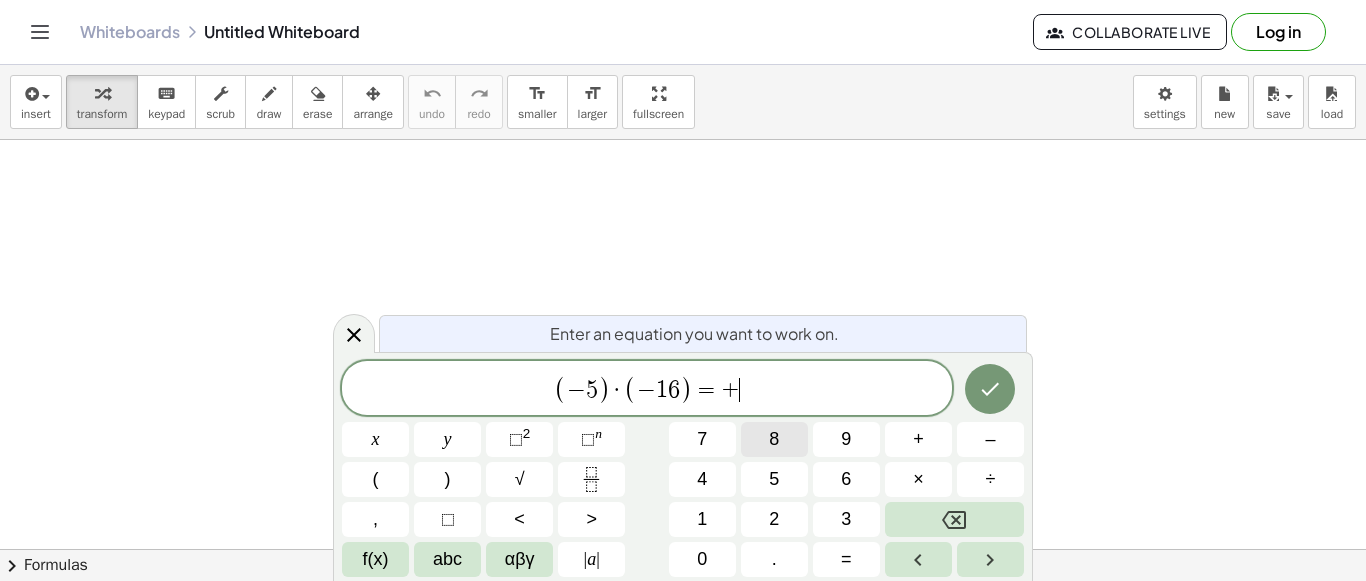 click on "8" at bounding box center [774, 439] 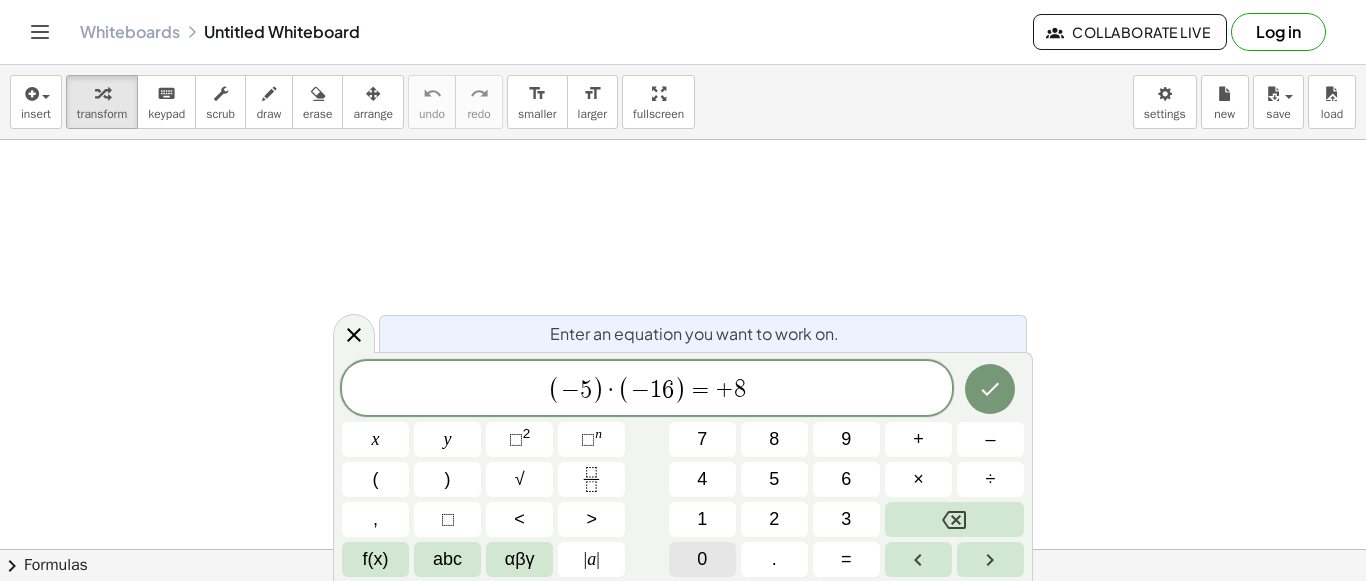 click on "0" at bounding box center [702, 559] 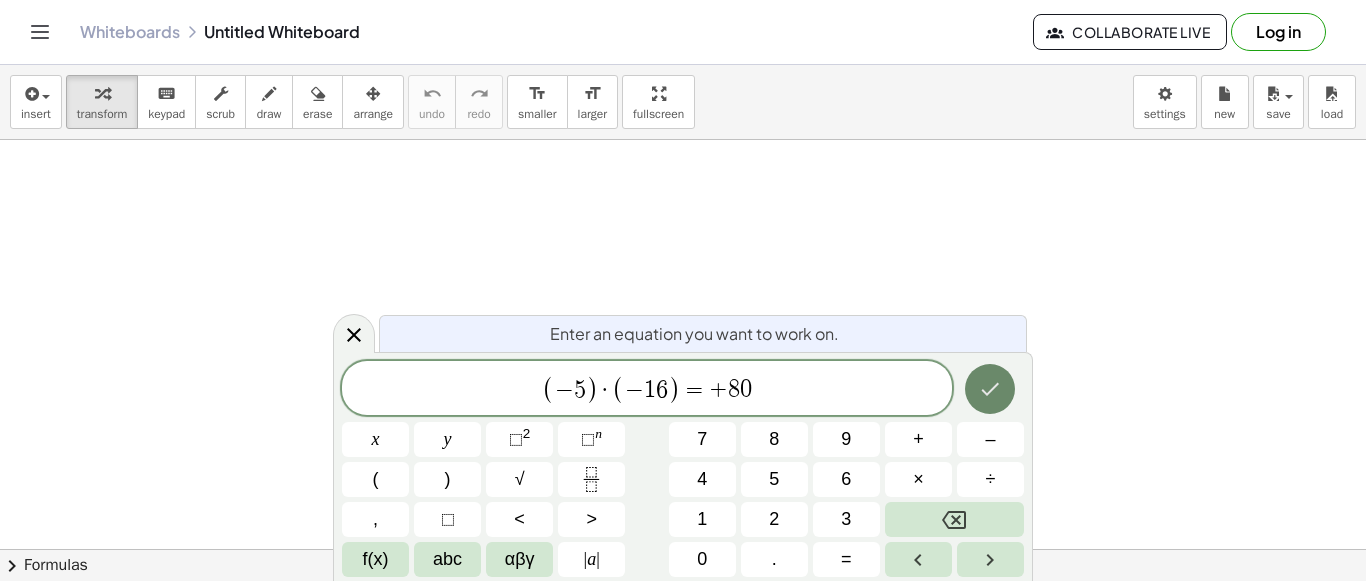 click 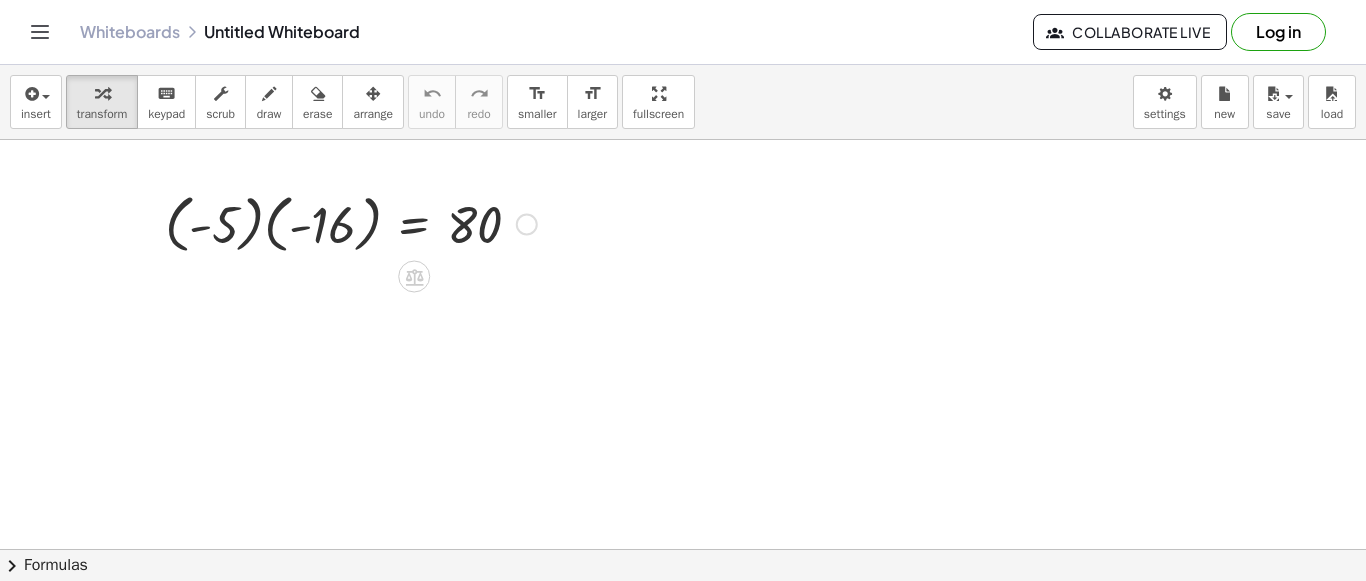 click at bounding box center (351, 222) 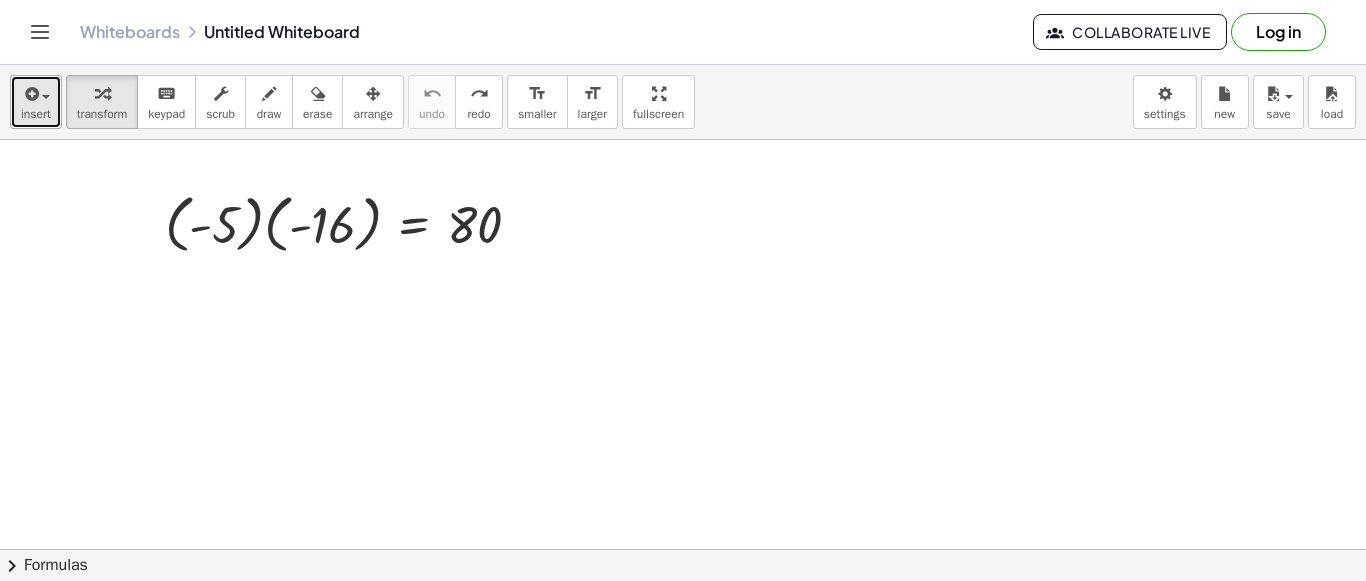click on "insert" at bounding box center (36, 114) 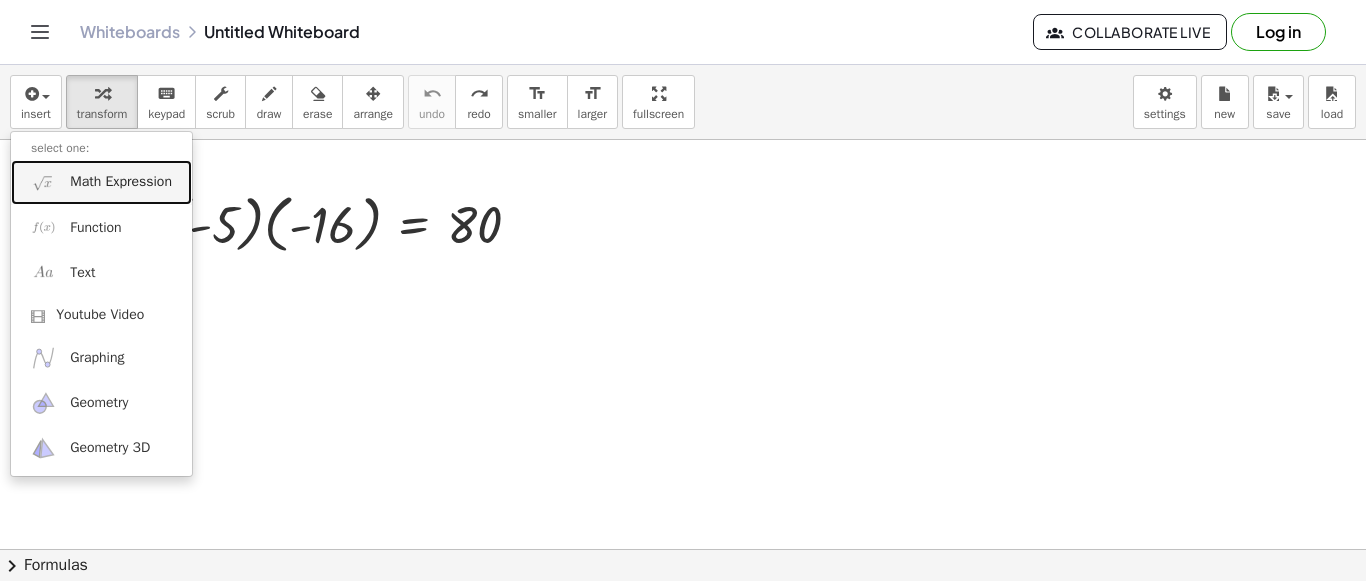 click on "Math Expression" at bounding box center (121, 182) 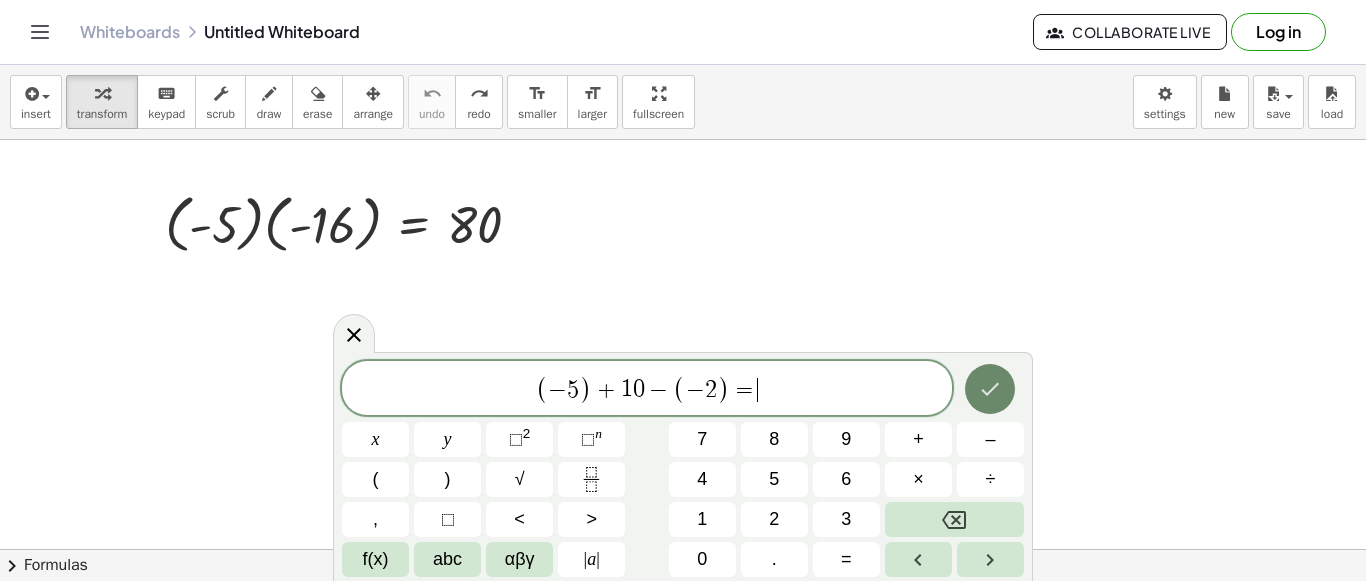click 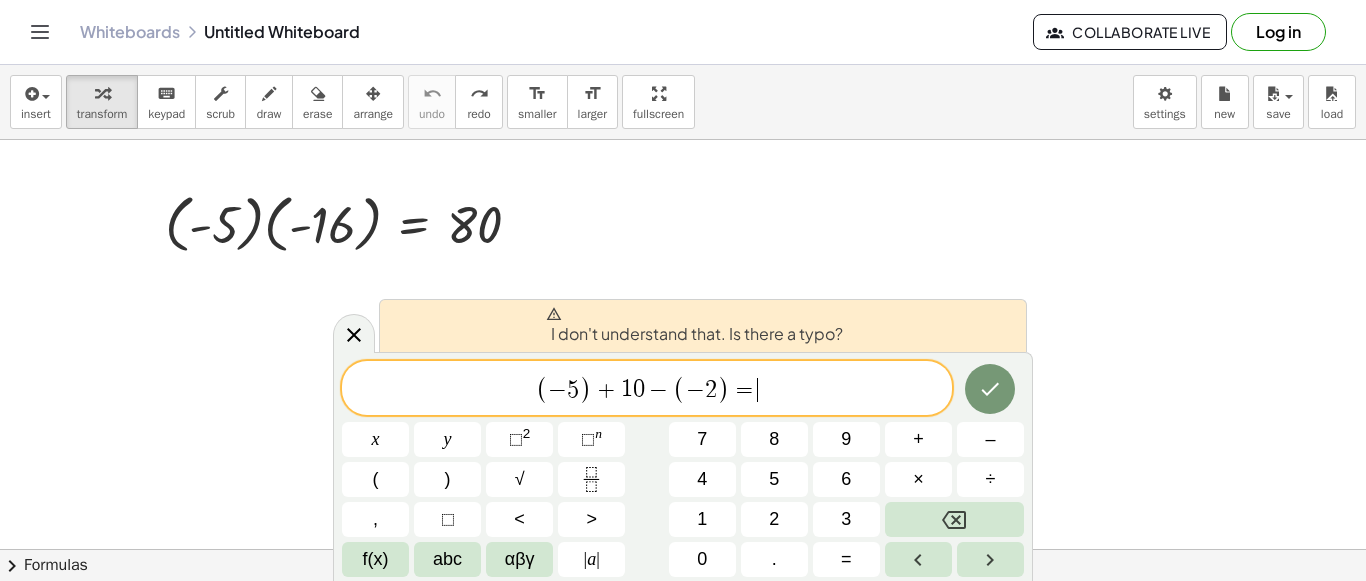 click on "( − 5 ) + 1 0 − ( − 2 ) = ​" at bounding box center (647, 389) 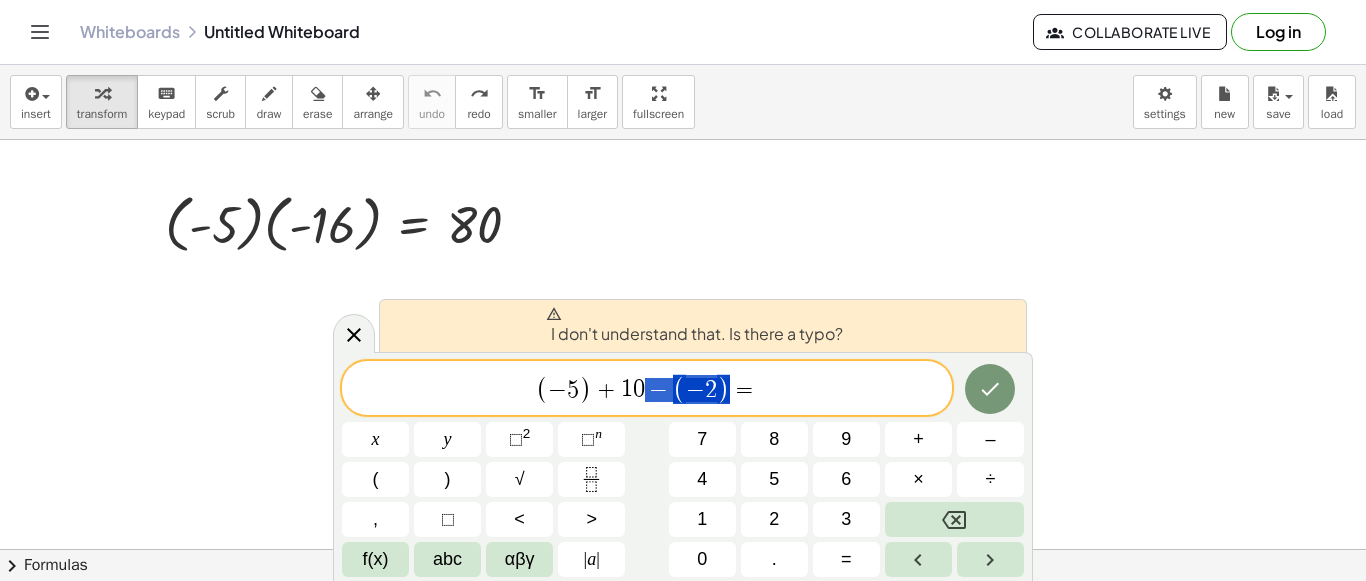 drag, startPoint x: 652, startPoint y: 389, endPoint x: 696, endPoint y: 394, distance: 44.28318 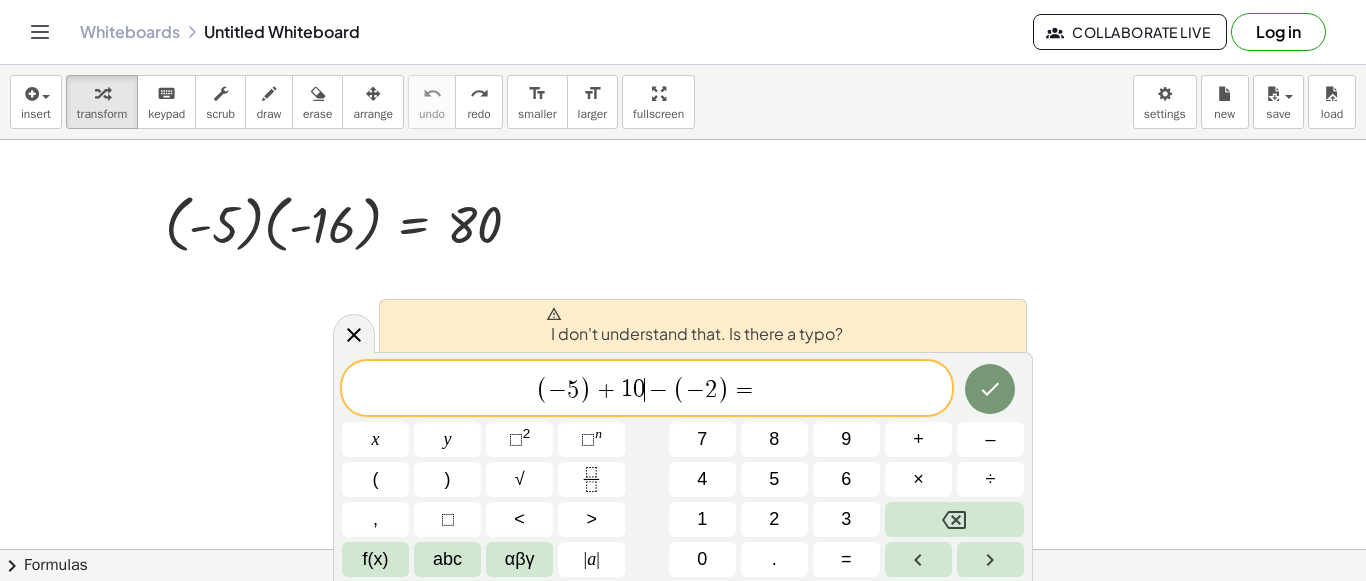 click on "−" at bounding box center (659, 390) 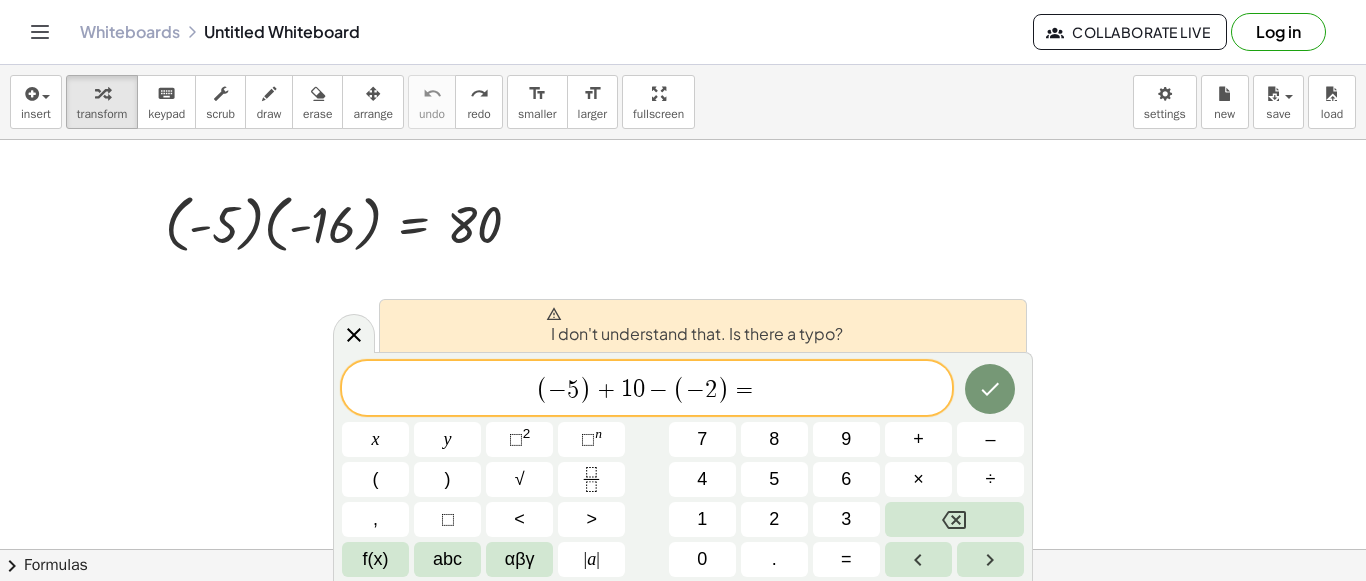 click on "−" at bounding box center [695, 390] 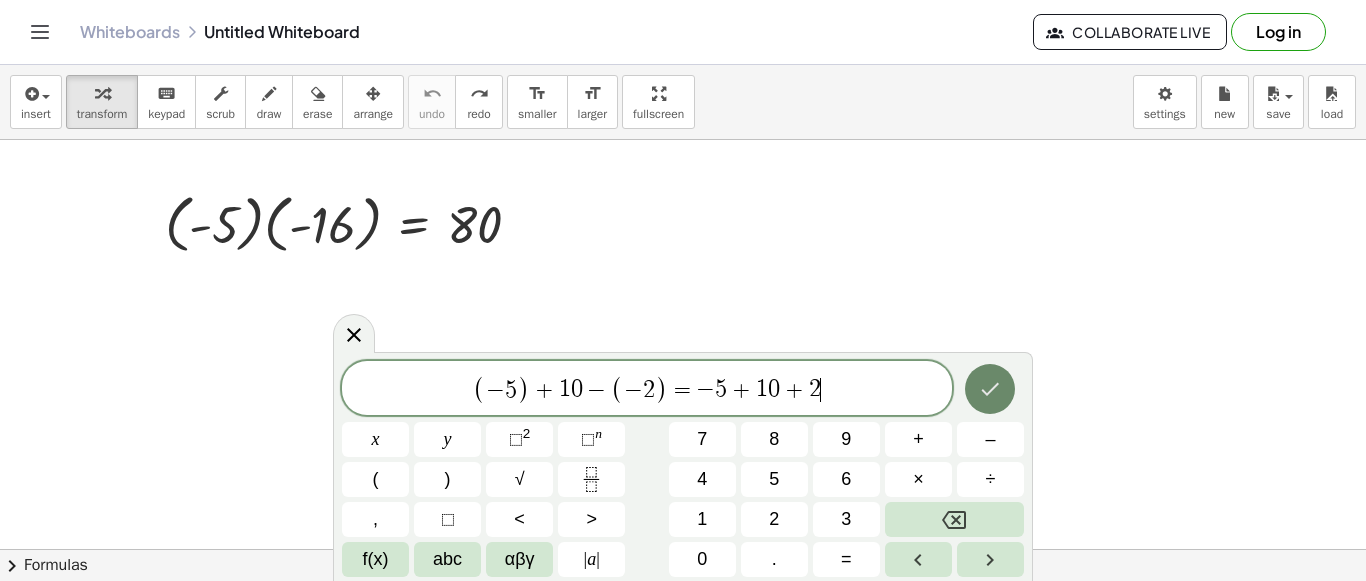 click 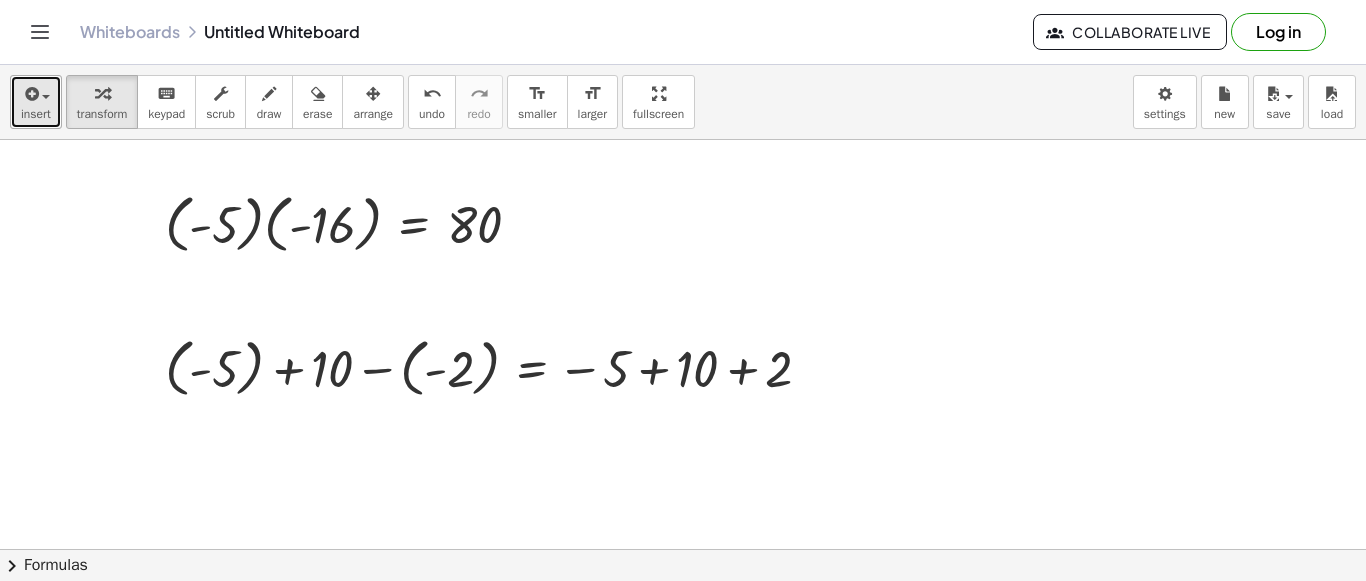 click at bounding box center [41, 96] 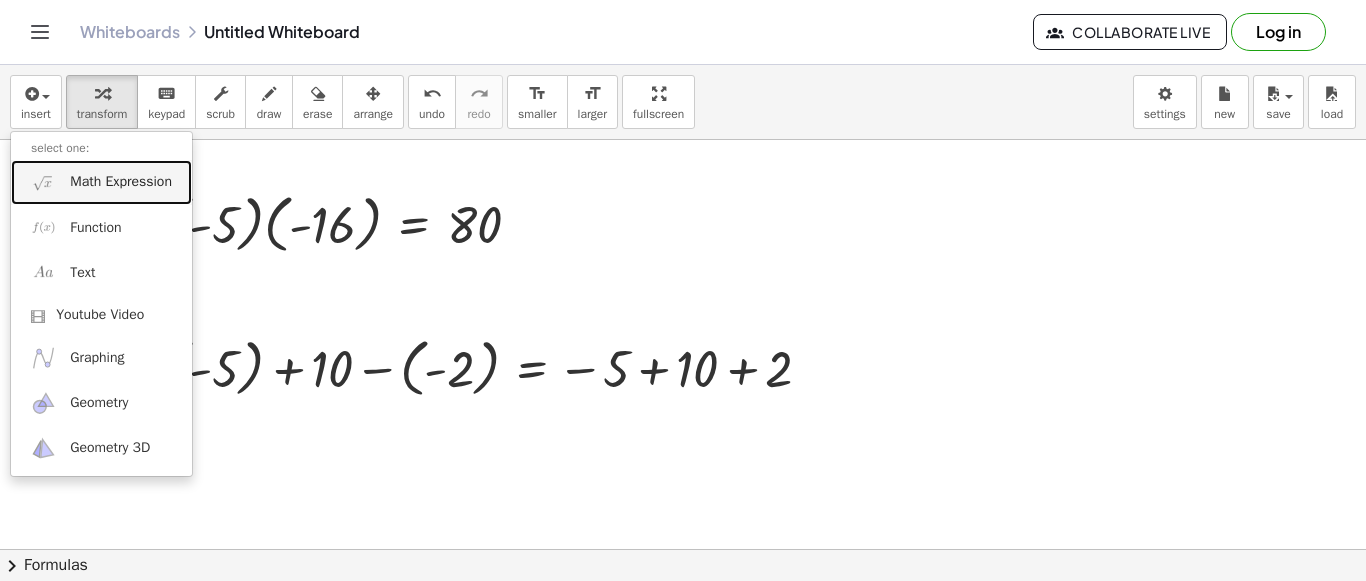 click on "Math Expression" at bounding box center [121, 182] 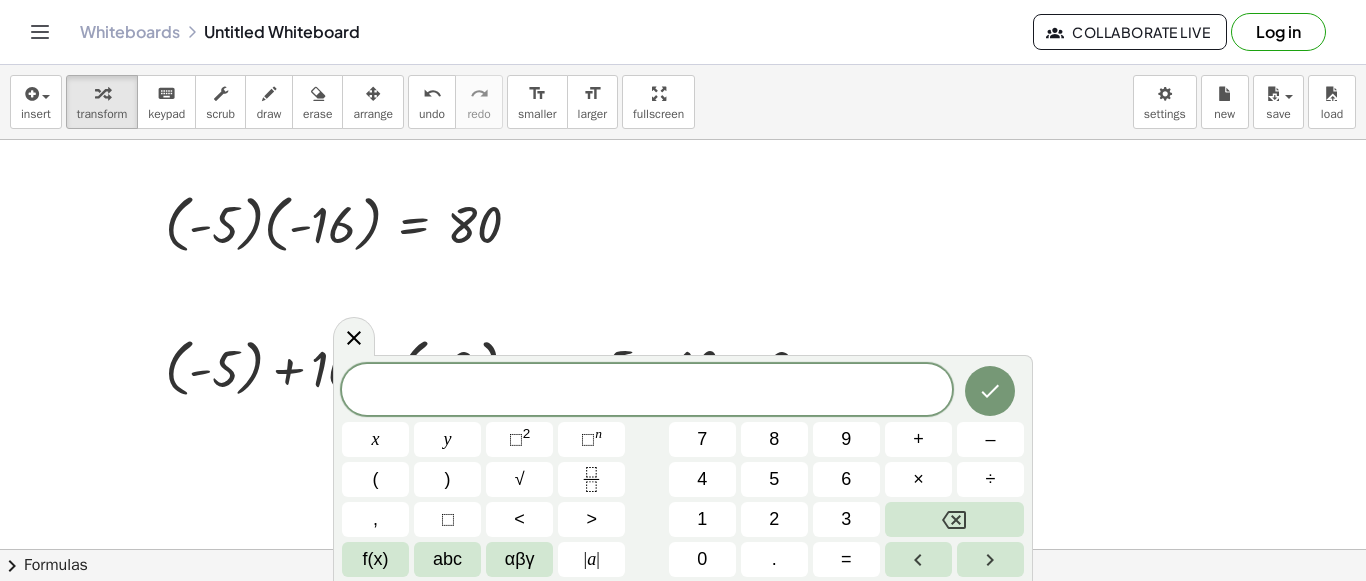 click on "x y ⬚ 2 ⬚ n 7 8 9 + – ( ) √ 4 5 6 × ÷ , ⬚ < > 1 2 3 f(x) abc αβγ | a | 0 . =" at bounding box center (683, 468) 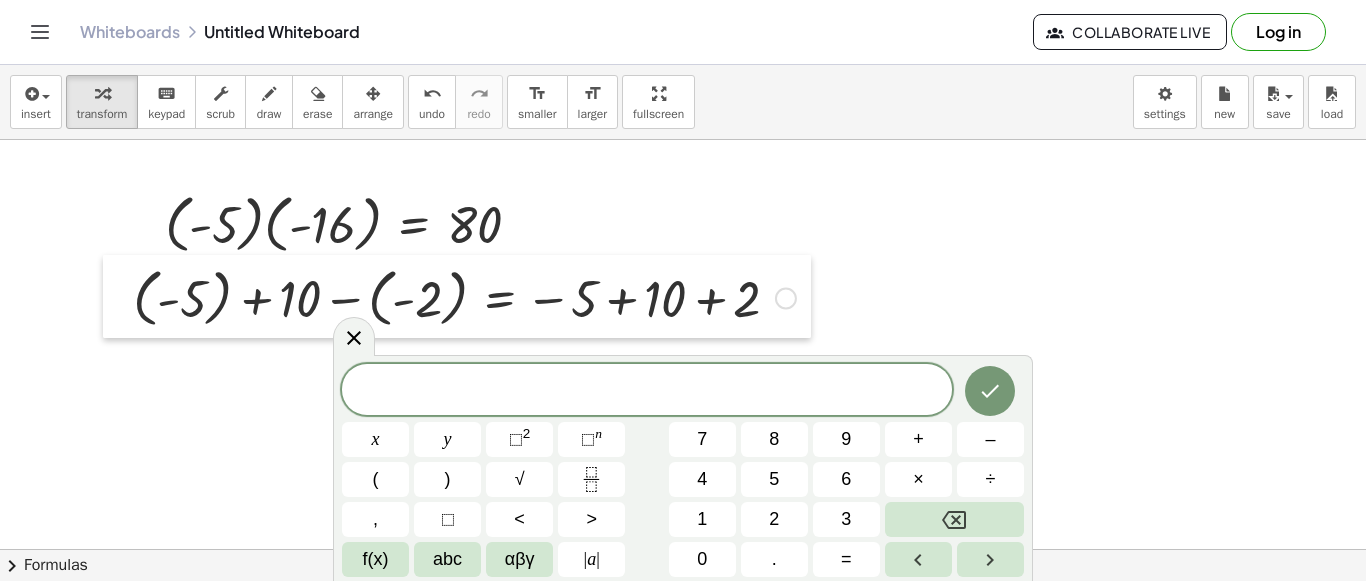 drag, startPoint x: 159, startPoint y: 335, endPoint x: 127, endPoint y: 265, distance: 76.96753 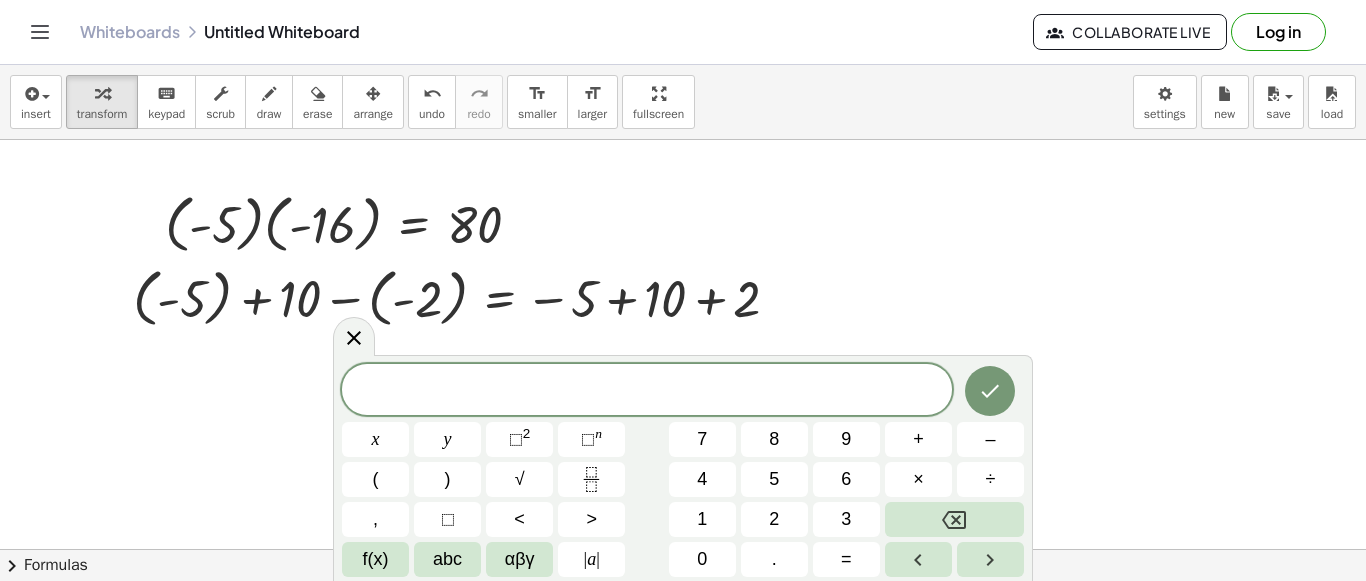 click at bounding box center [647, 391] 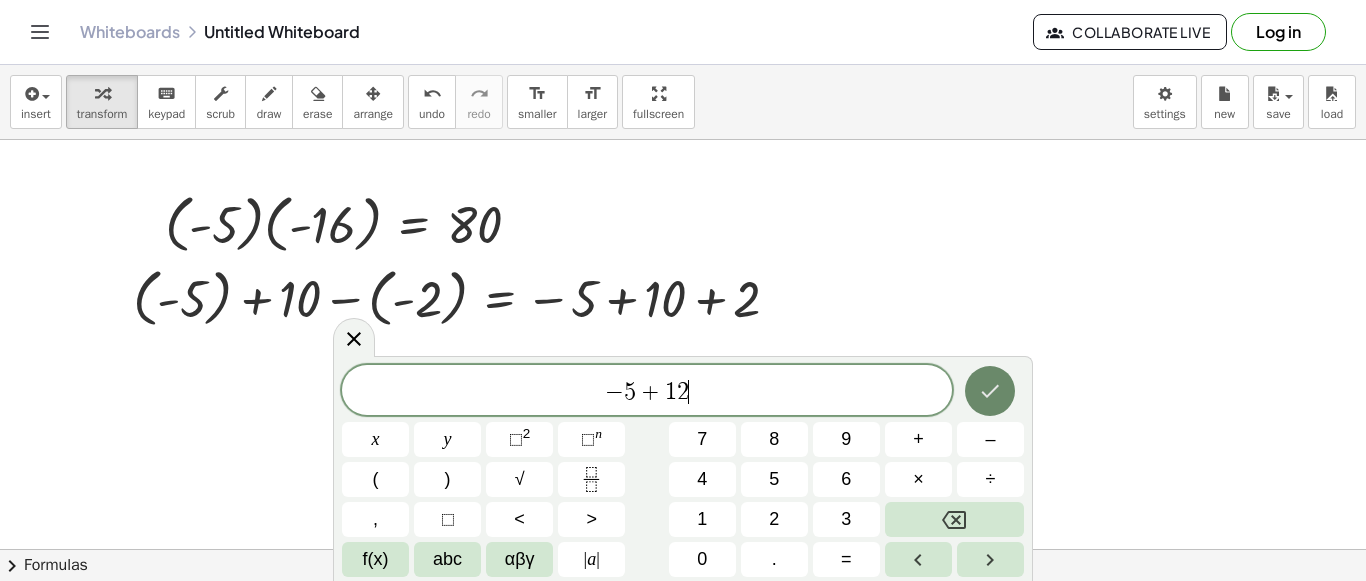 click 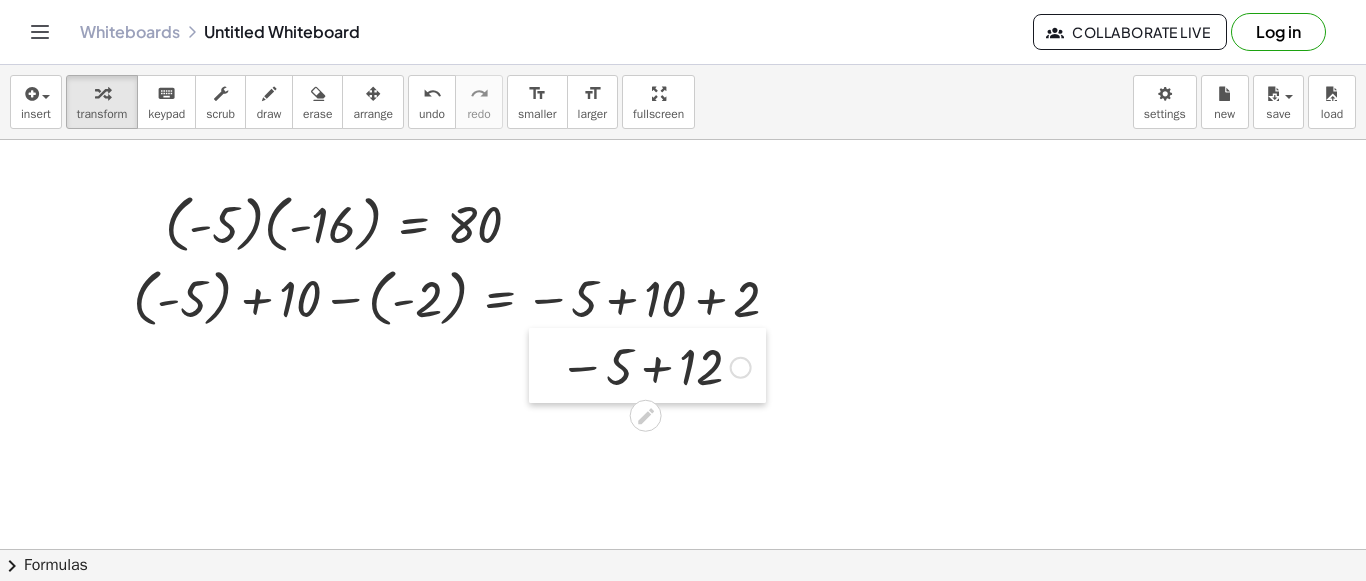 drag, startPoint x: 967, startPoint y: 205, endPoint x: 549, endPoint y: 352, distance: 443.0948 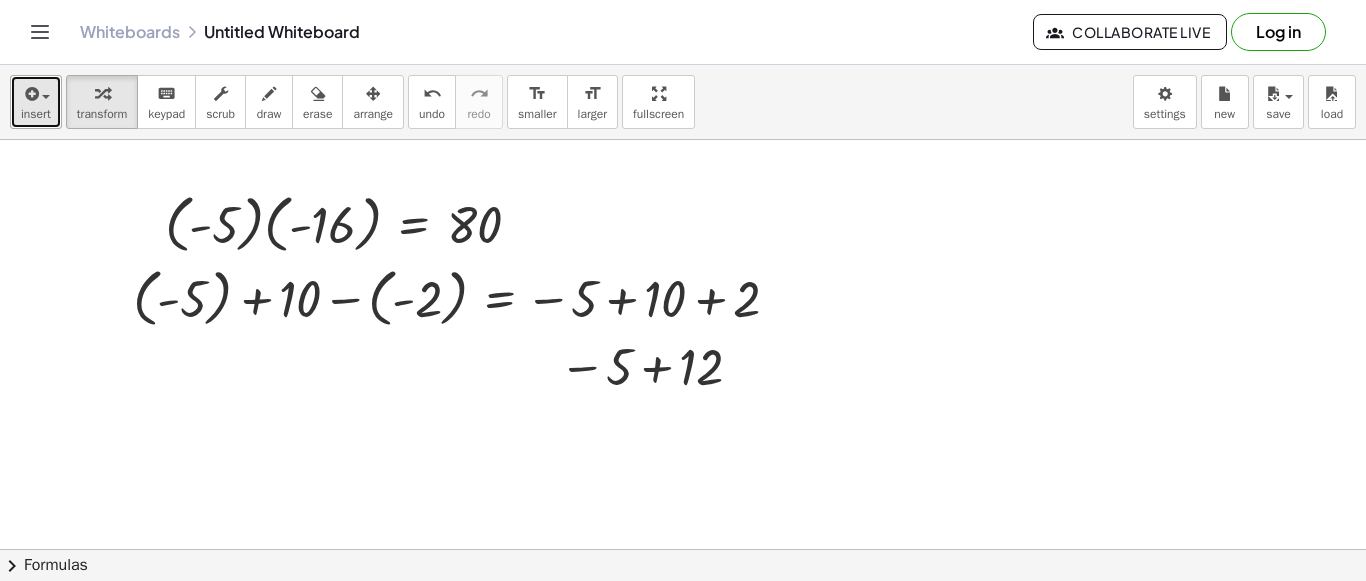 click at bounding box center [41, 96] 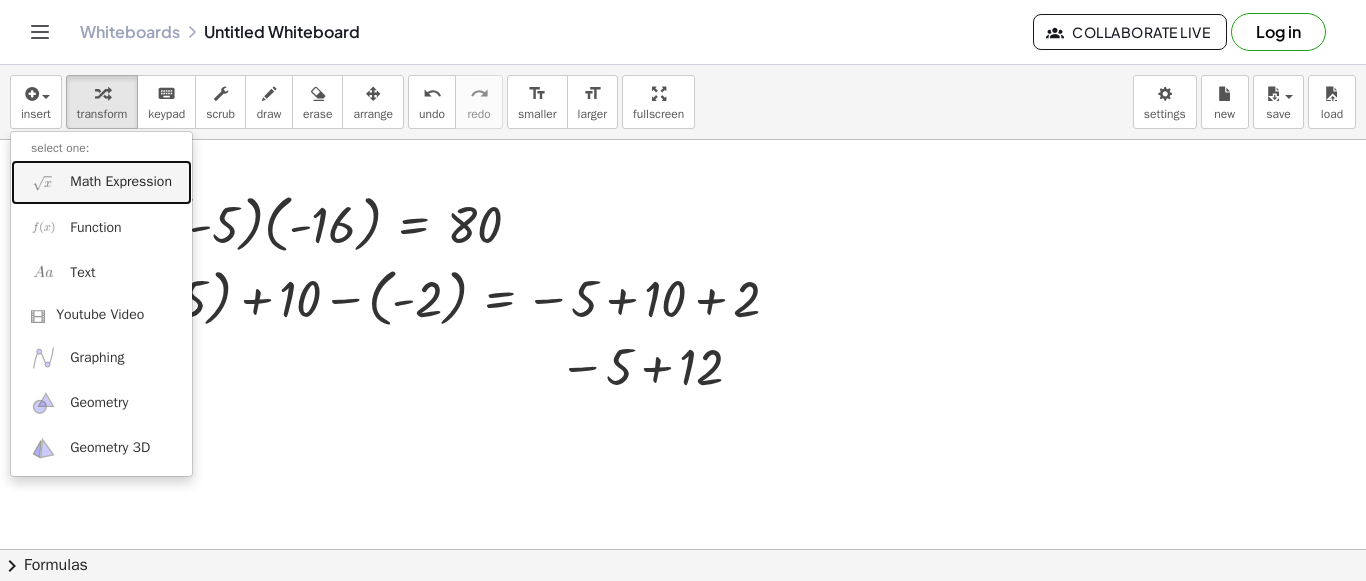 click on "Math Expression" at bounding box center (121, 182) 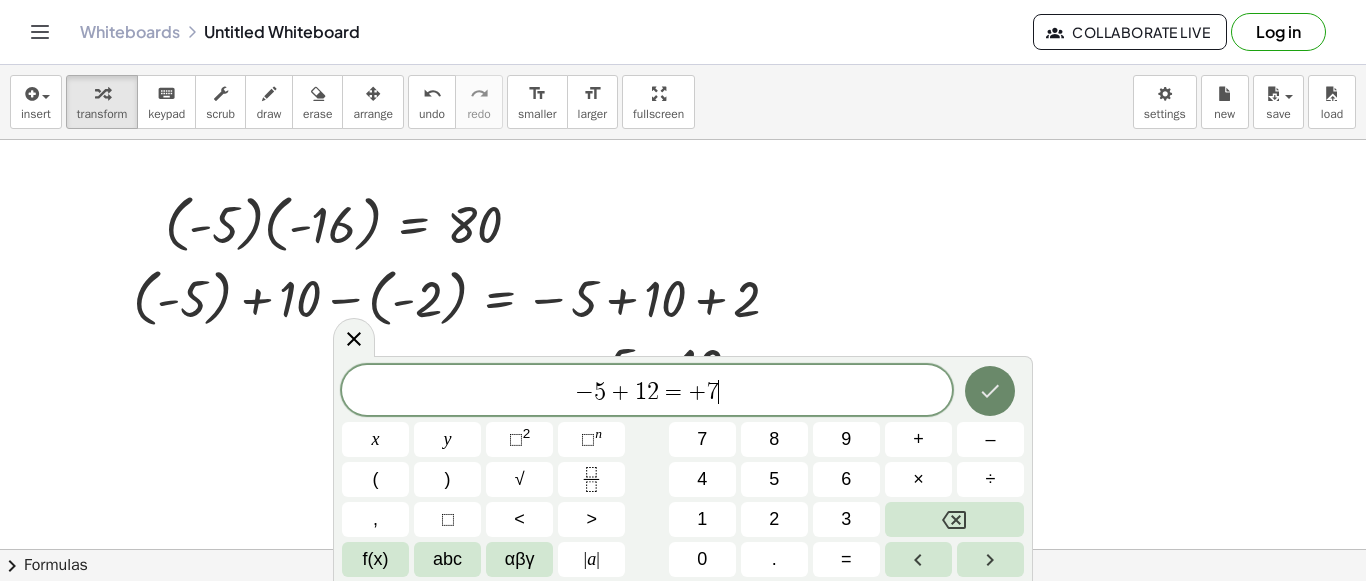 click at bounding box center (990, 391) 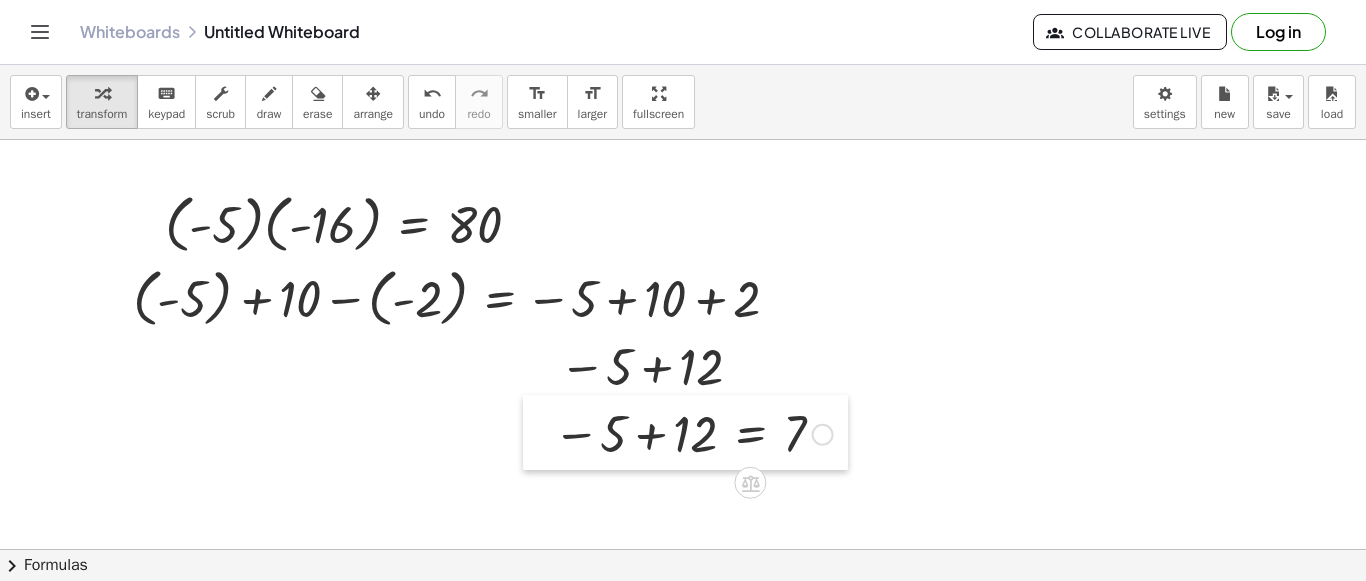 drag, startPoint x: 906, startPoint y: 182, endPoint x: 549, endPoint y: 416, distance: 426.85477 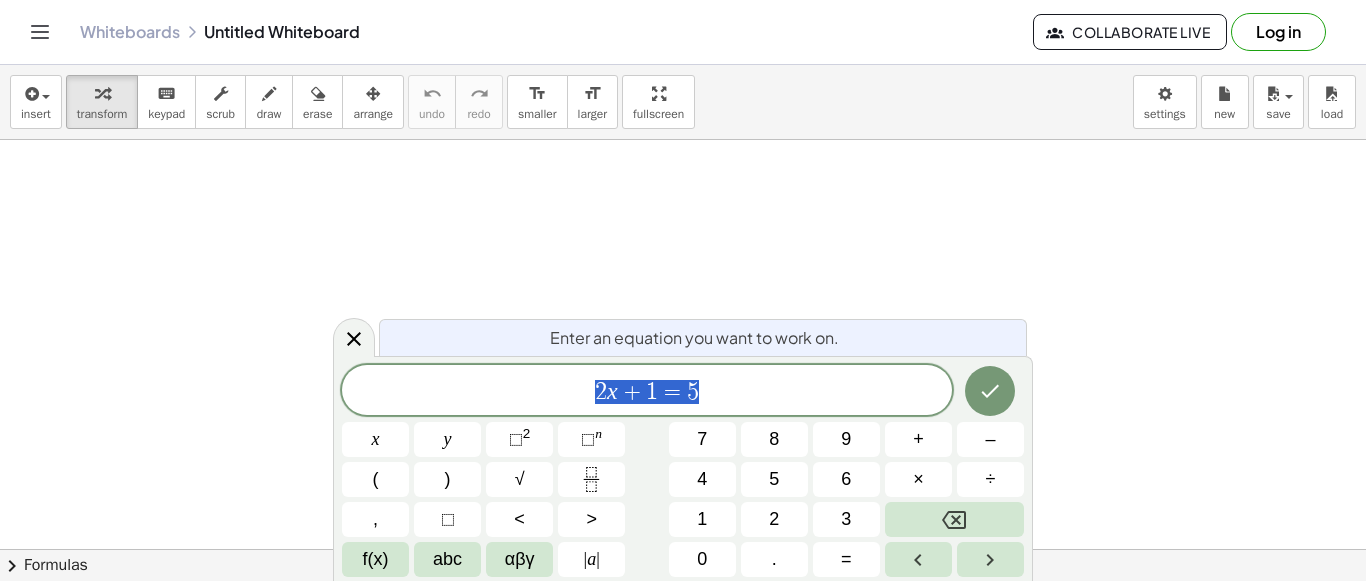 scroll, scrollTop: 0, scrollLeft: 0, axis: both 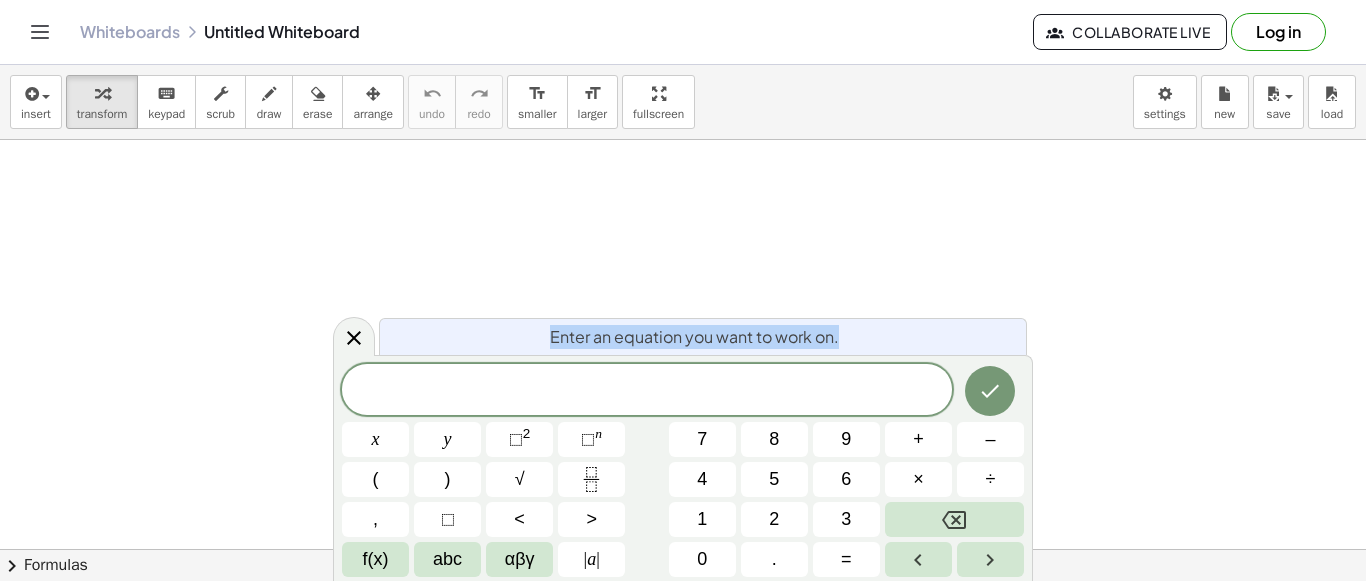 drag, startPoint x: 473, startPoint y: 339, endPoint x: 461, endPoint y: 364, distance: 27.730848 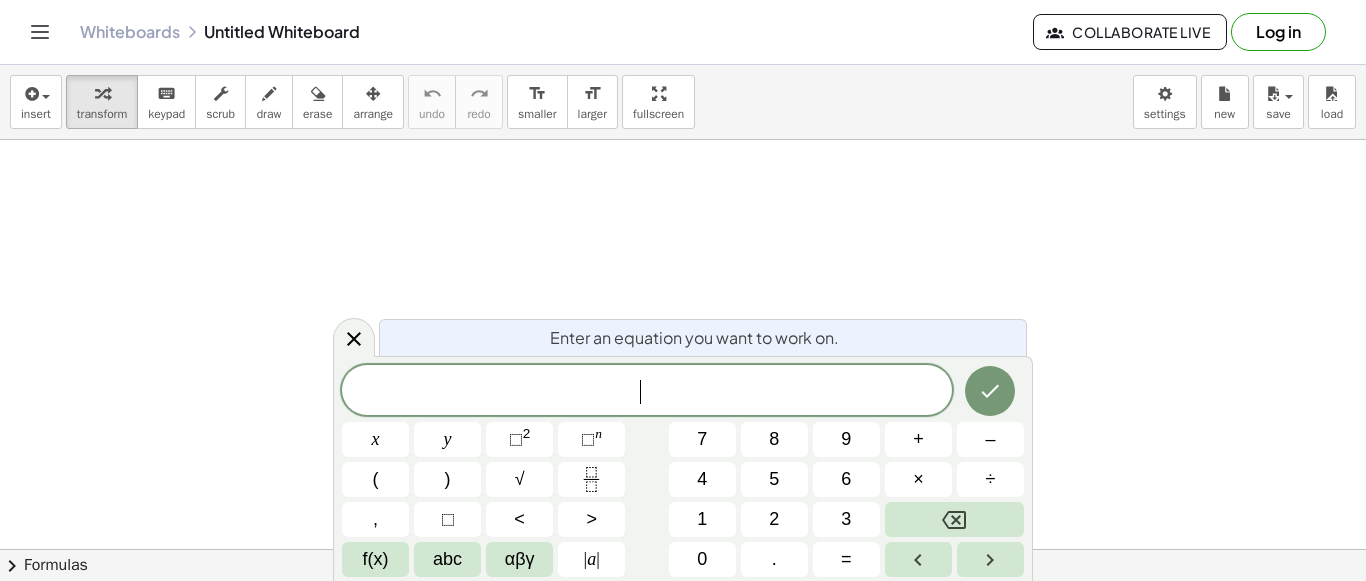 click on "​" at bounding box center [647, 392] 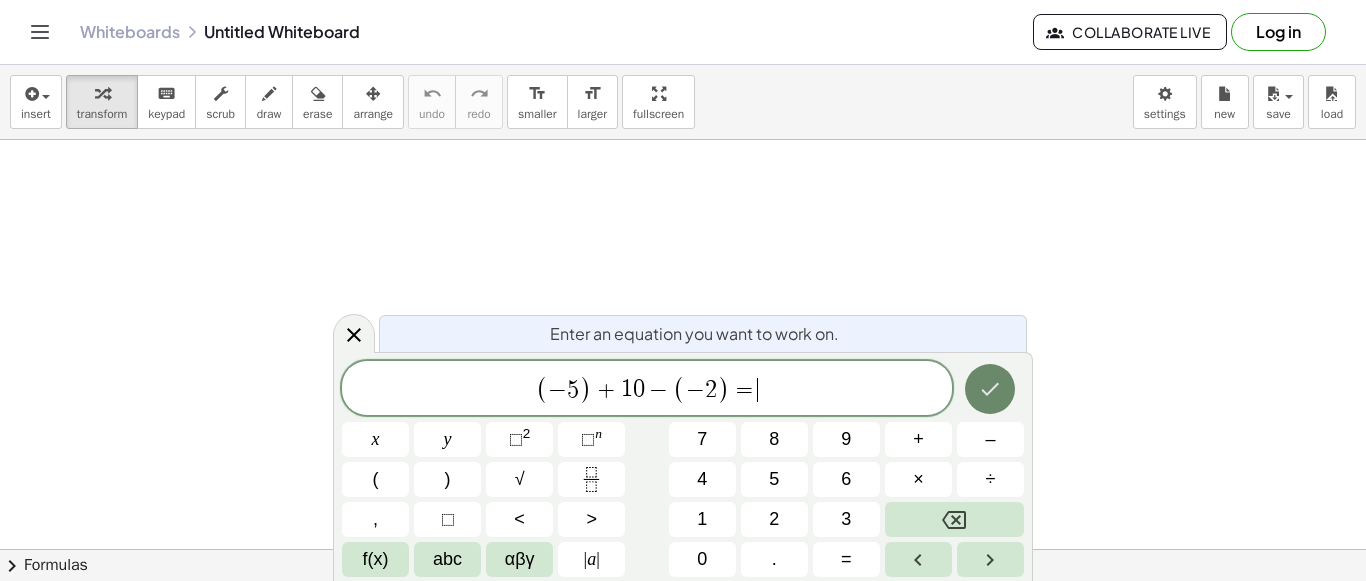 click 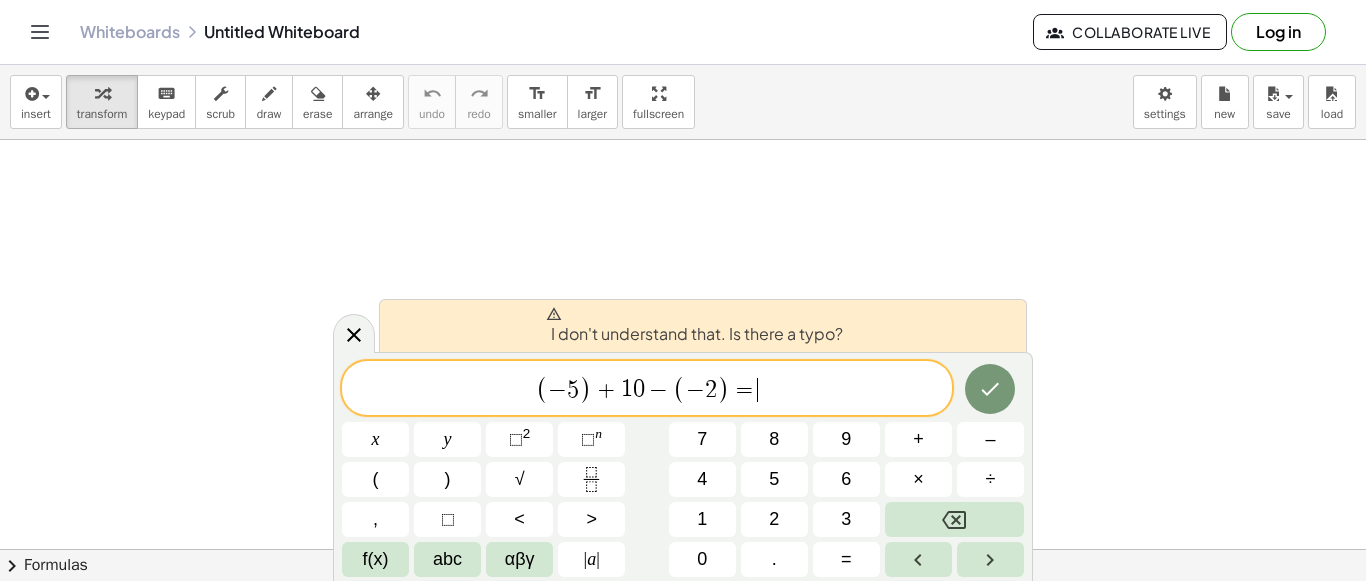 click on "( − 5 ) + 1 0 − ( − 2 ) = ​" at bounding box center (647, 389) 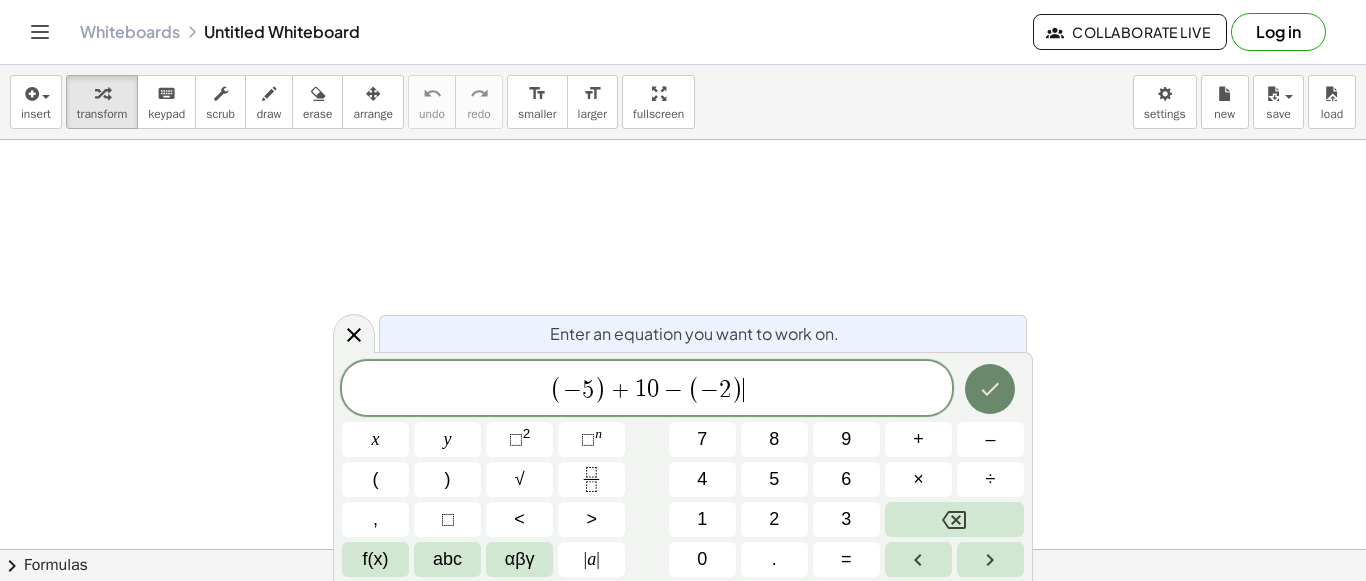 click 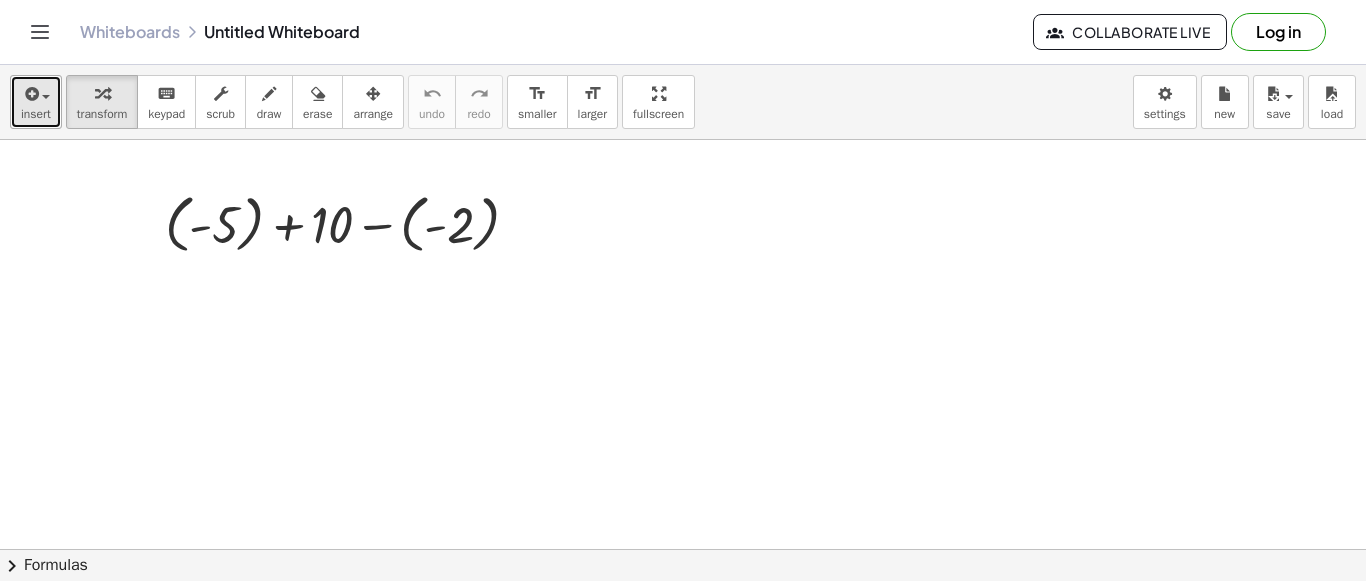click at bounding box center [30, 94] 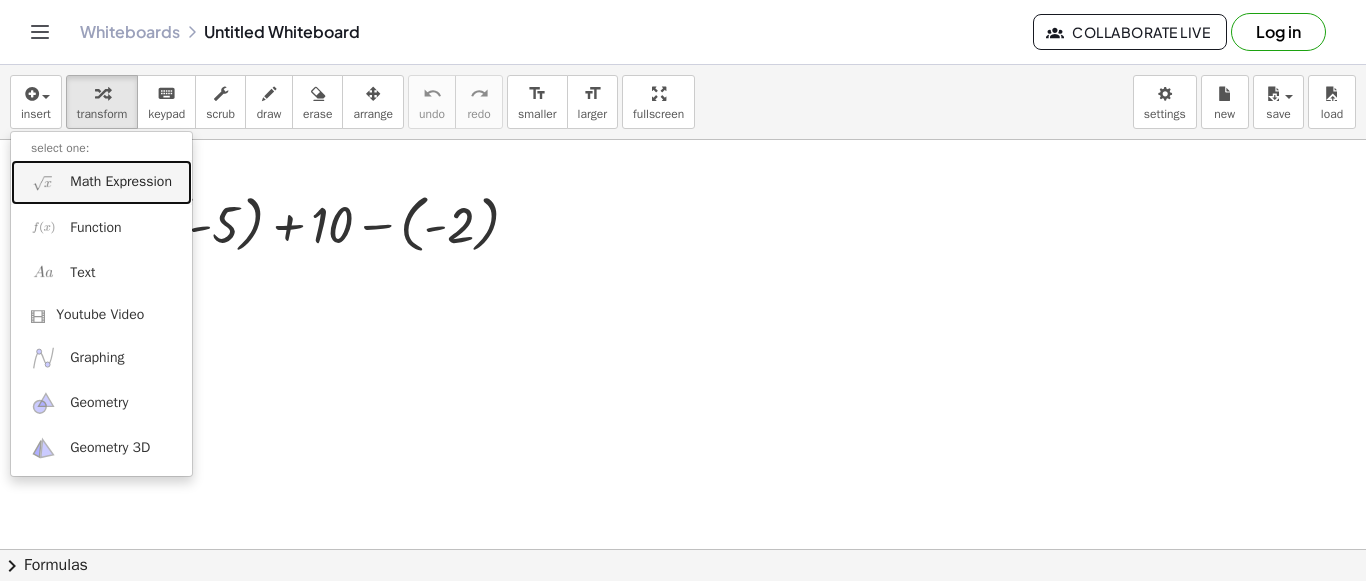 click on "Math Expression" at bounding box center [121, 182] 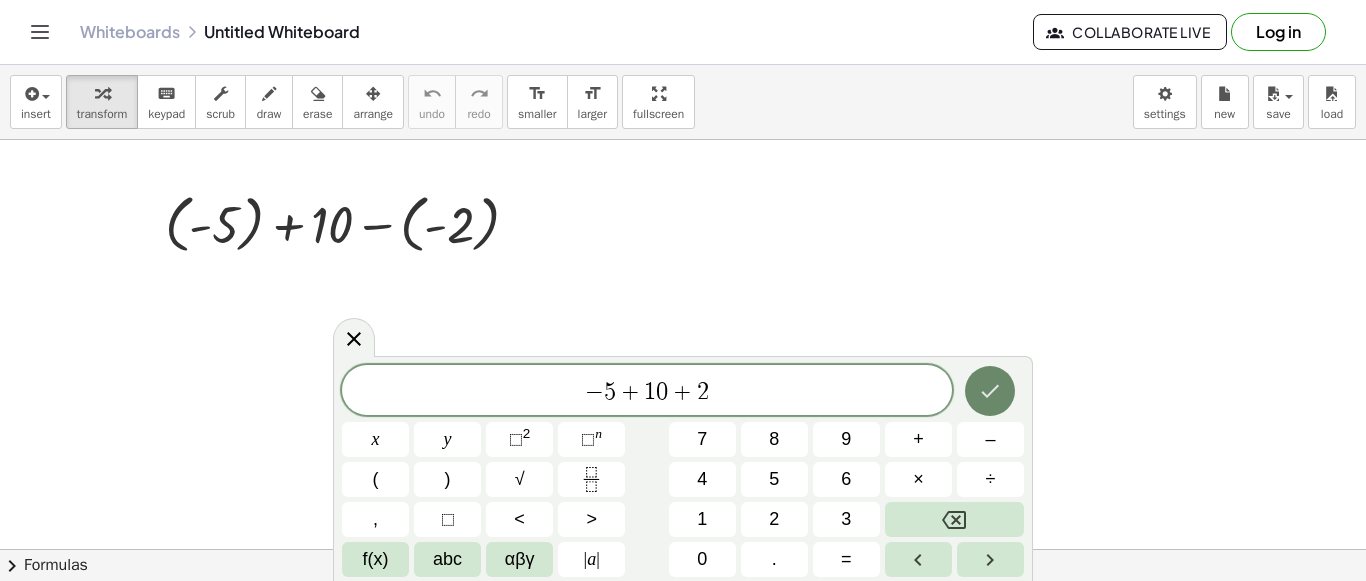 click 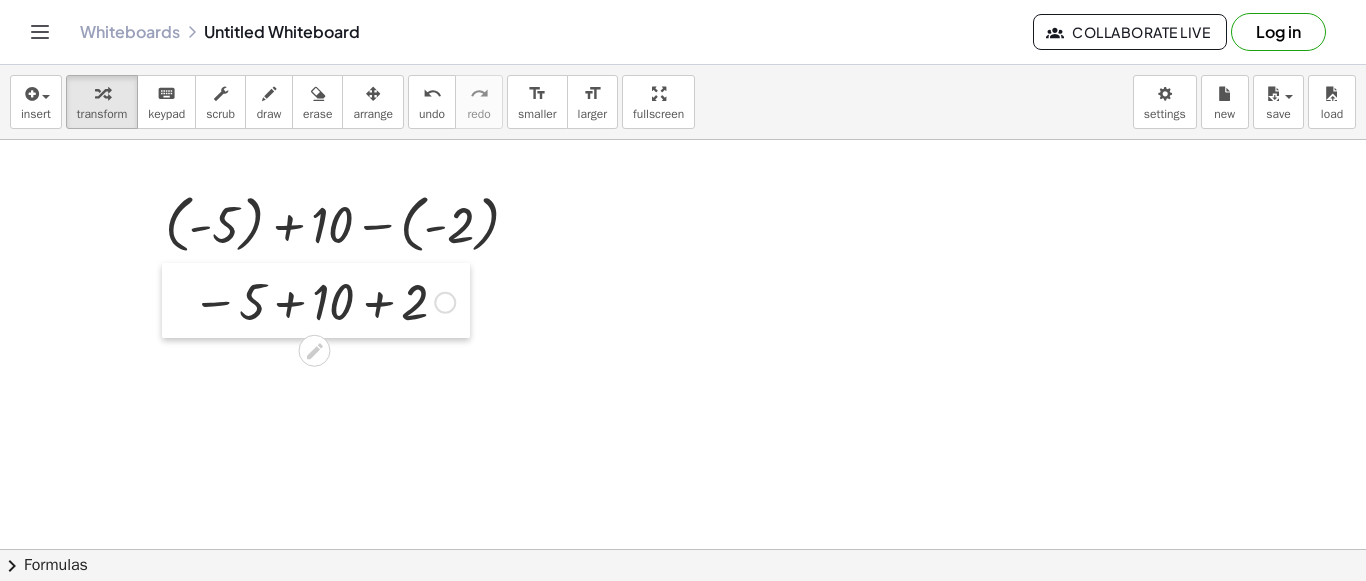 drag, startPoint x: 712, startPoint y: 201, endPoint x: 188, endPoint y: 283, distance: 530.3772 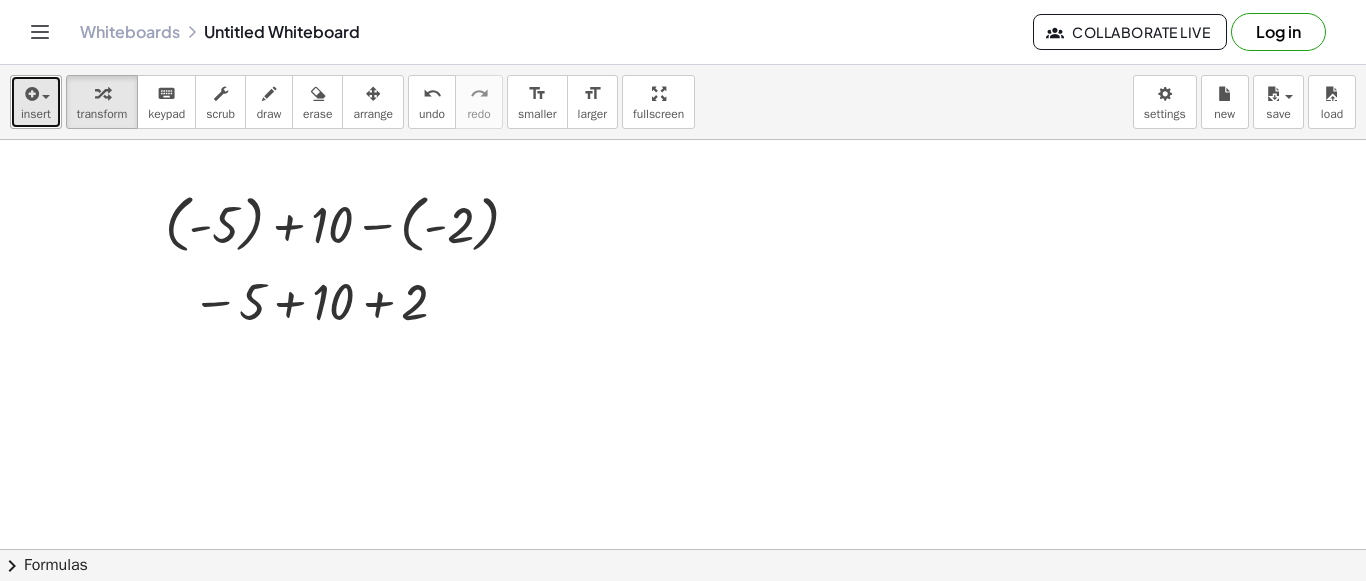 click at bounding box center [30, 94] 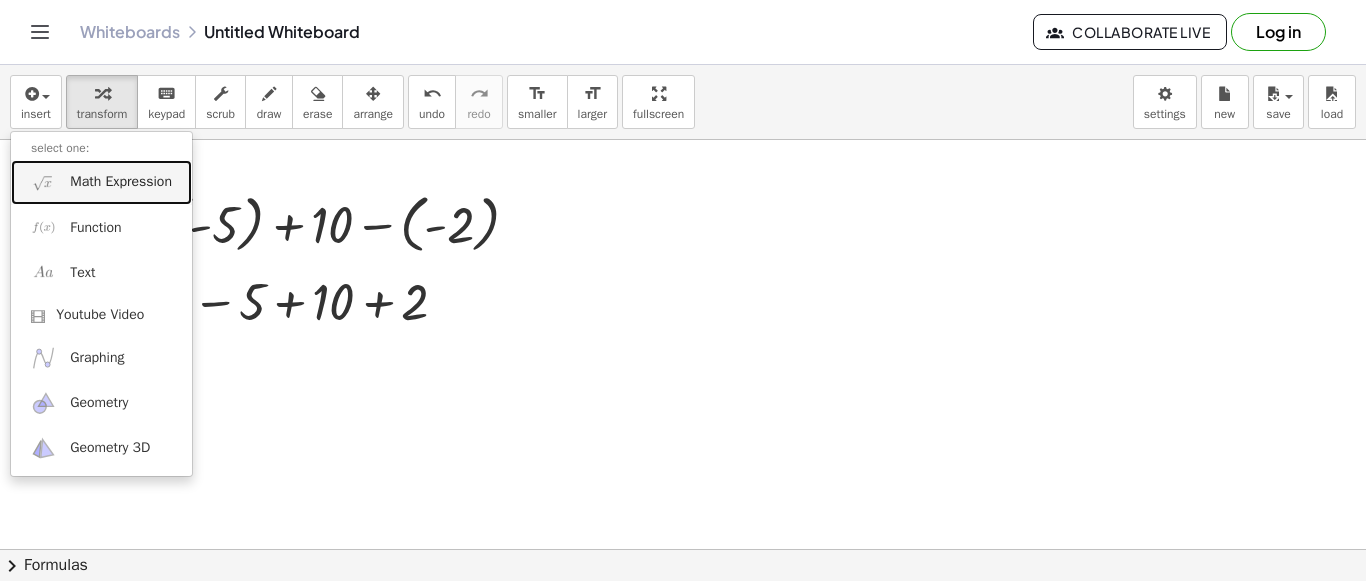 click on "Math Expression" at bounding box center (121, 182) 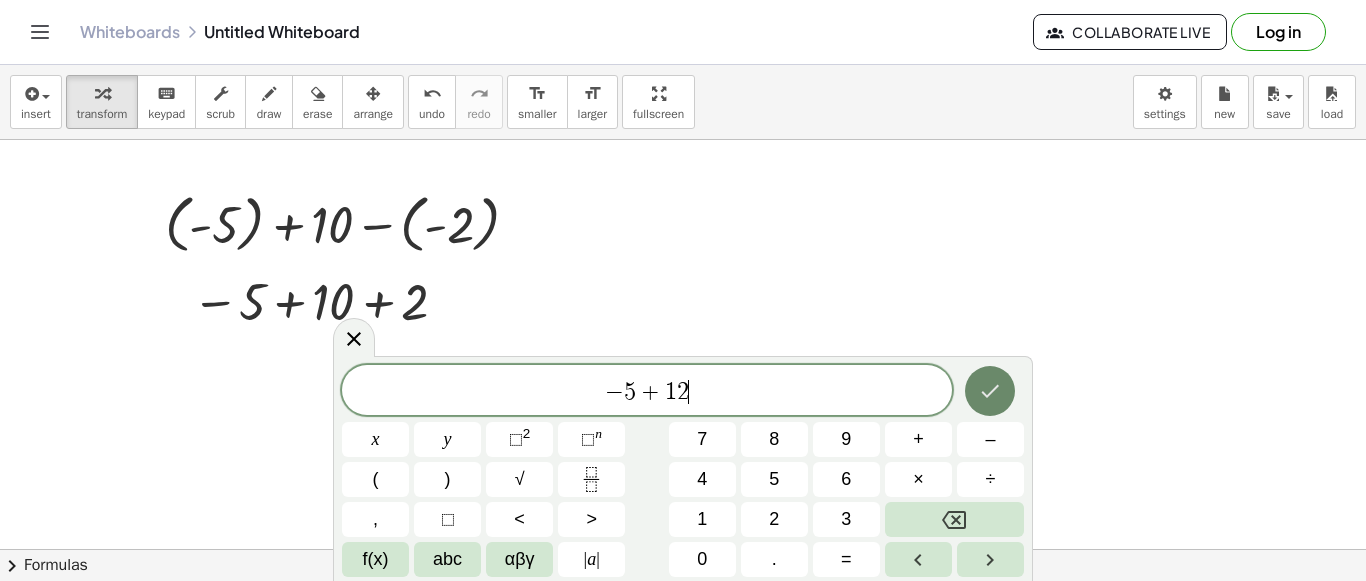 click at bounding box center [990, 391] 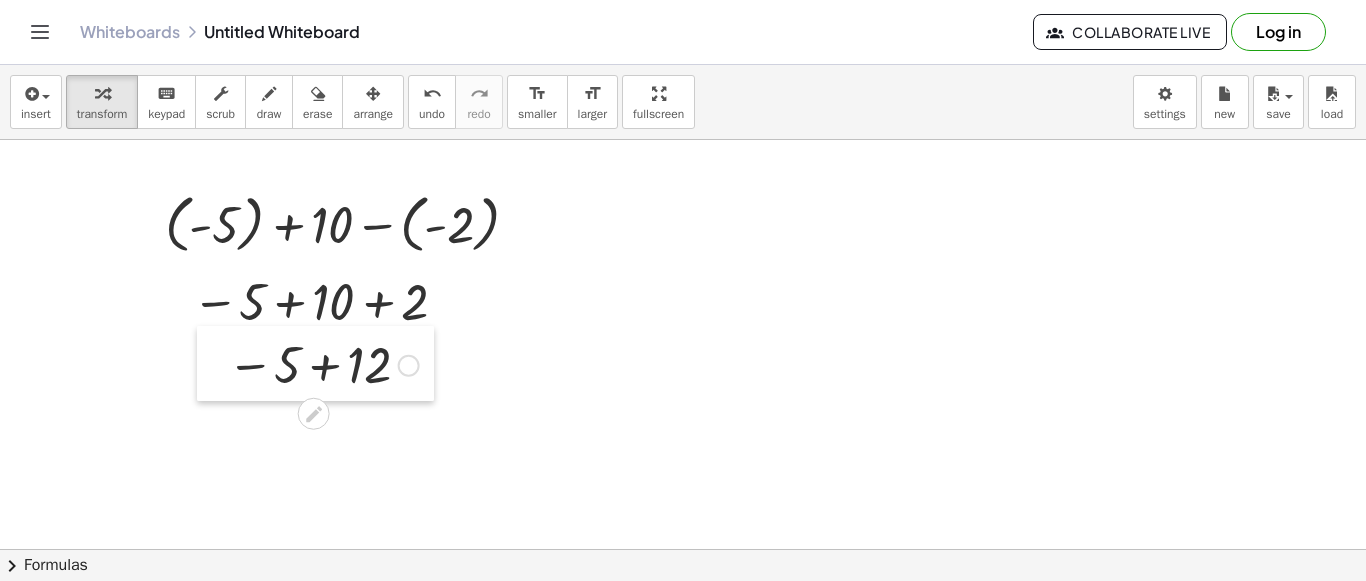 drag, startPoint x: 713, startPoint y: 194, endPoint x: 224, endPoint y: 339, distance: 510.0451 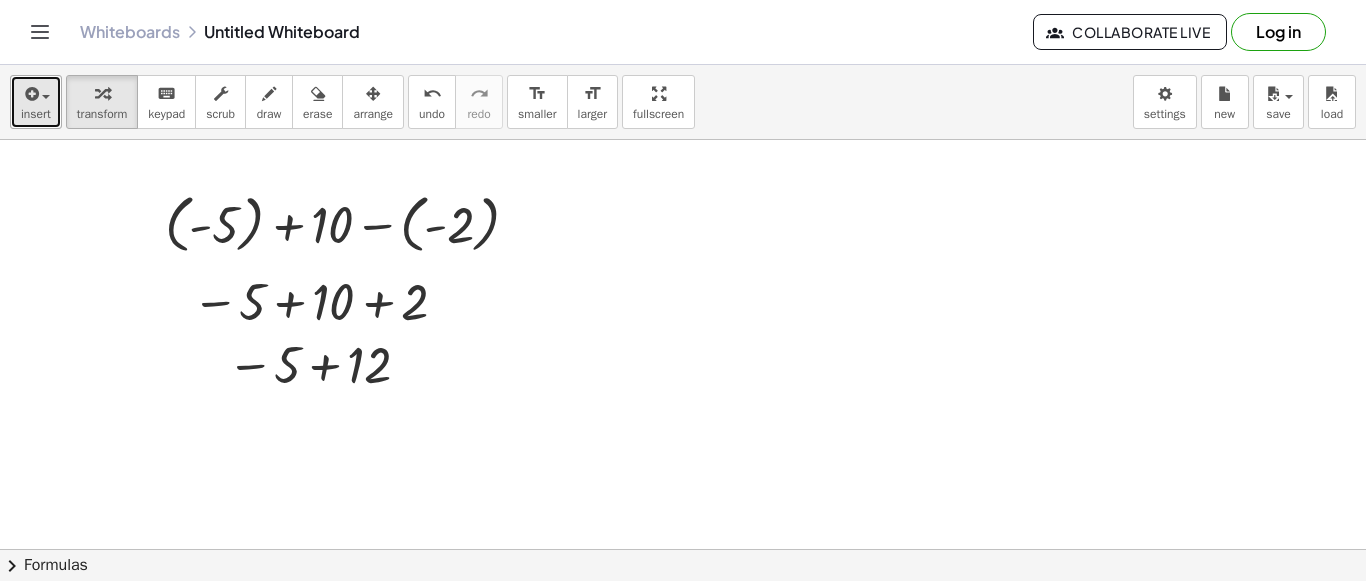 click at bounding box center [46, 97] 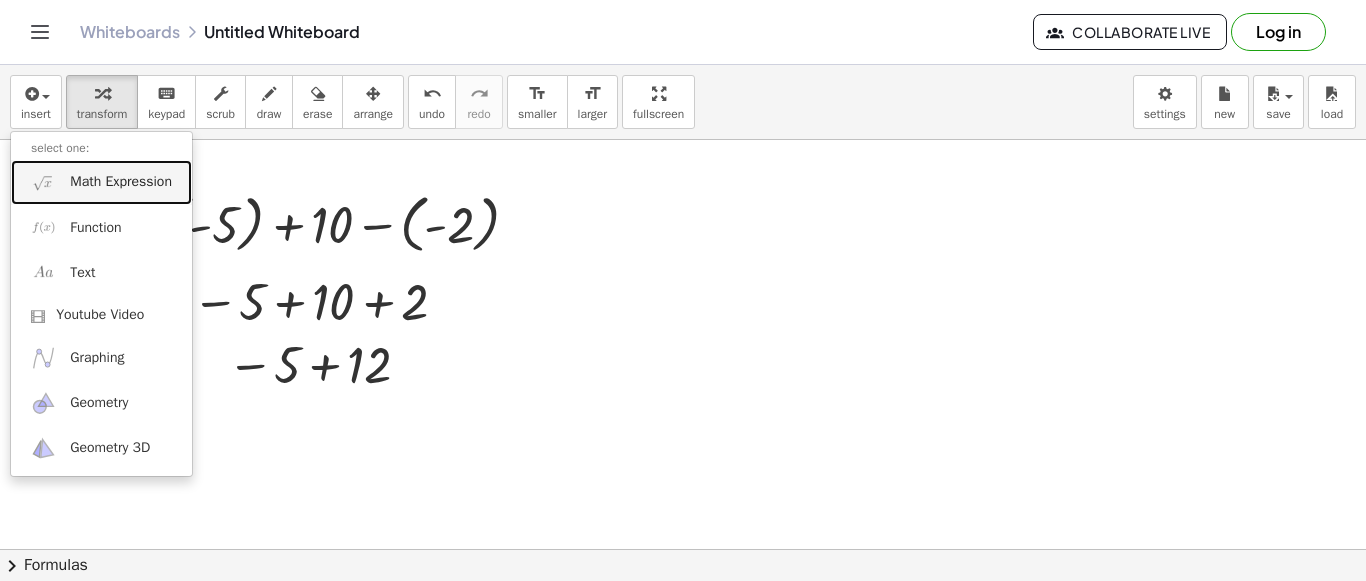 click on "Math Expression" at bounding box center [121, 182] 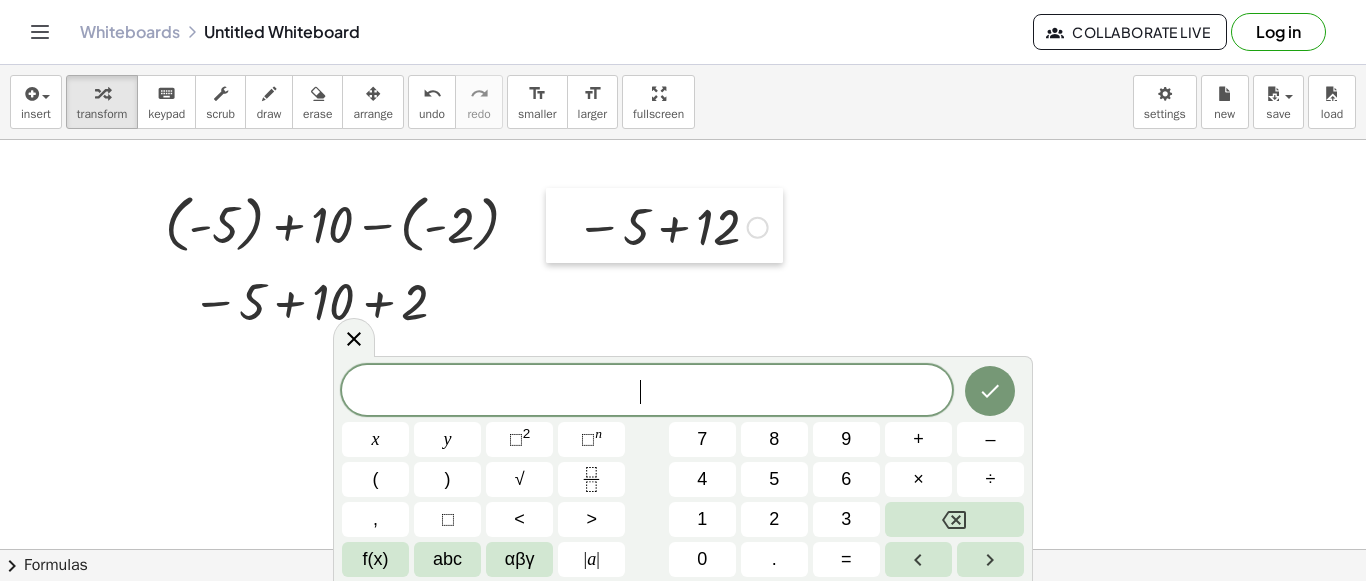drag, startPoint x: 212, startPoint y: 356, endPoint x: 561, endPoint y: 218, distance: 375.2932 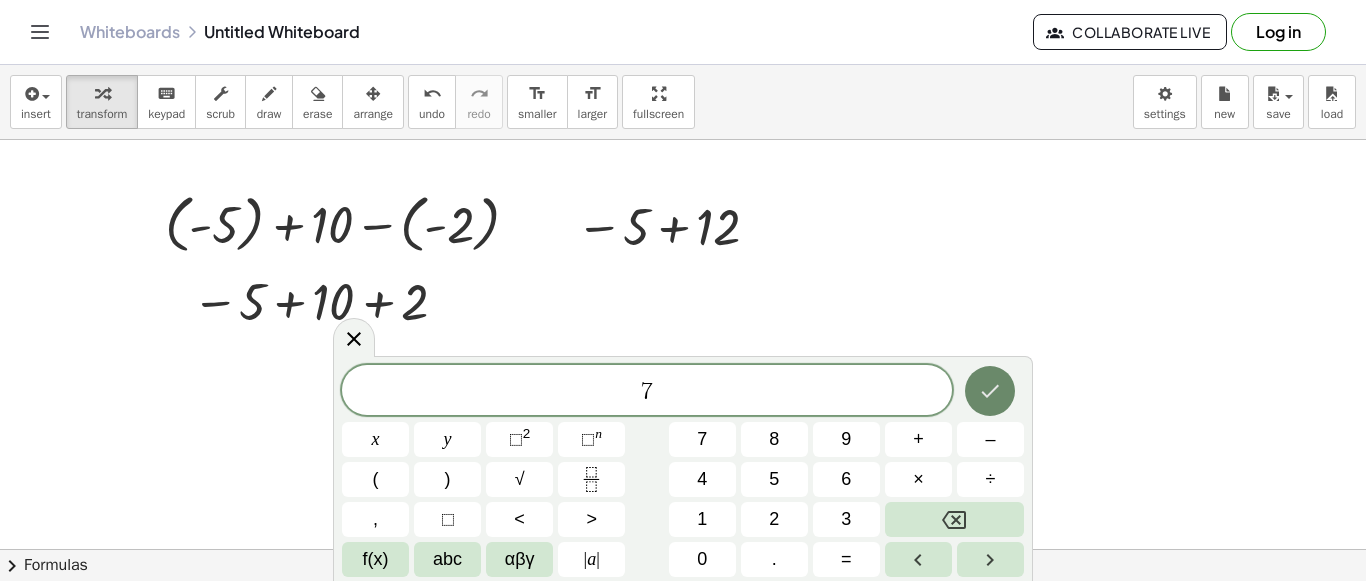 click 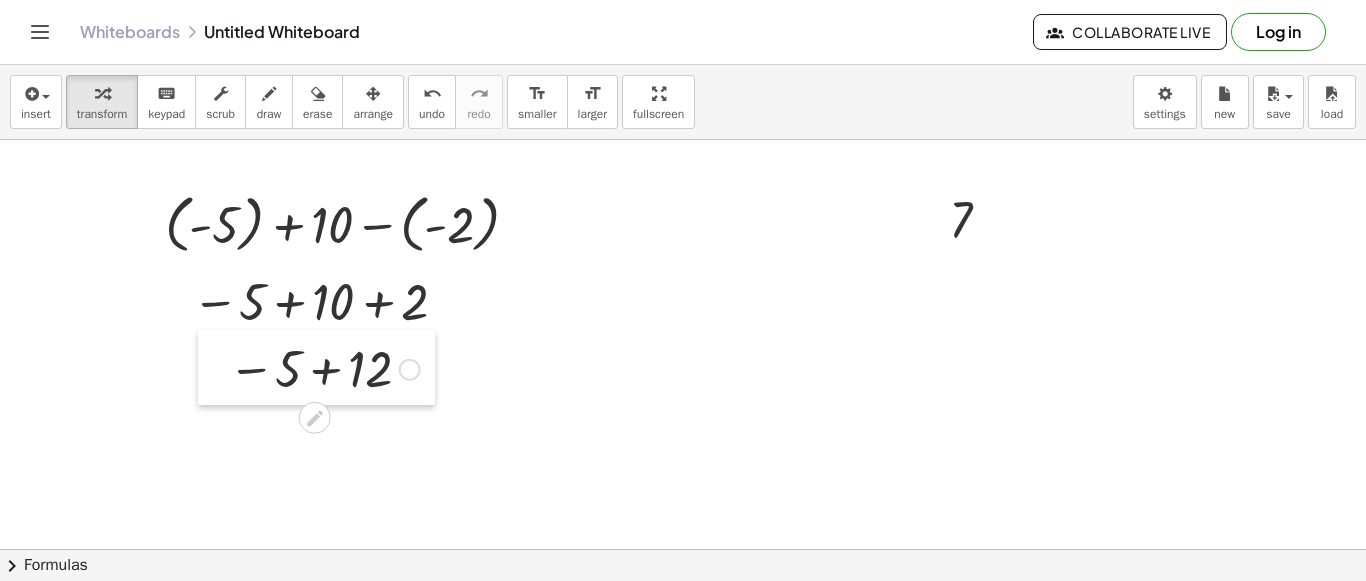 drag, startPoint x: 569, startPoint y: 198, endPoint x: 221, endPoint y: 340, distance: 375.85635 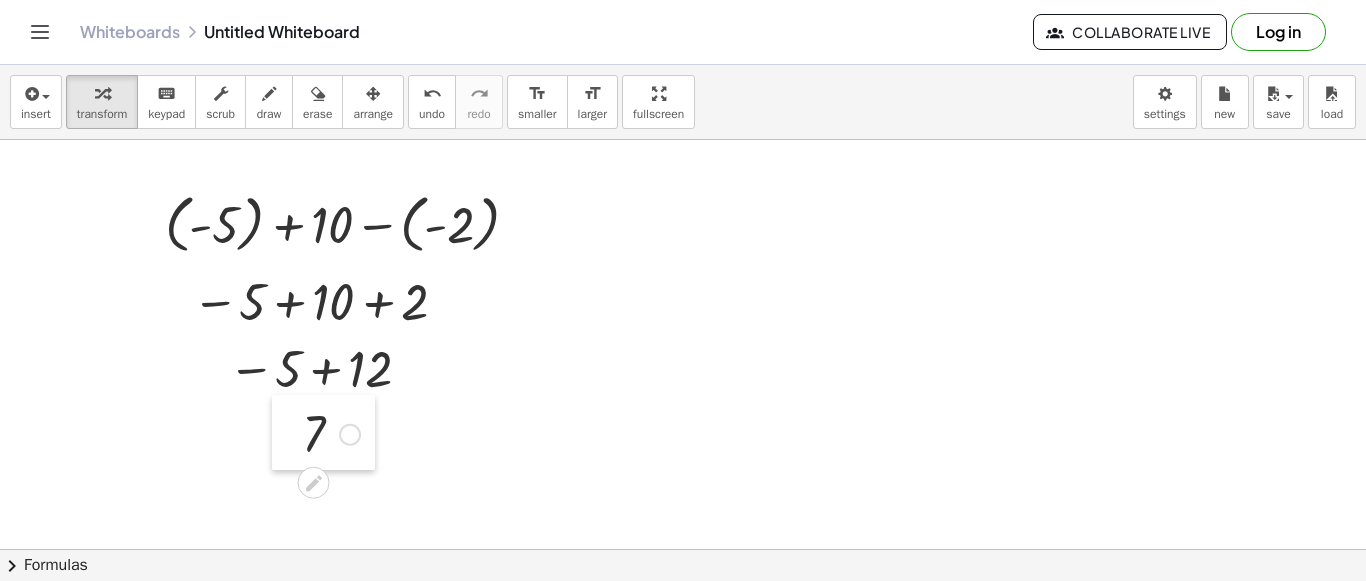 drag, startPoint x: 937, startPoint y: 202, endPoint x: 290, endPoint y: 416, distance: 681.47266 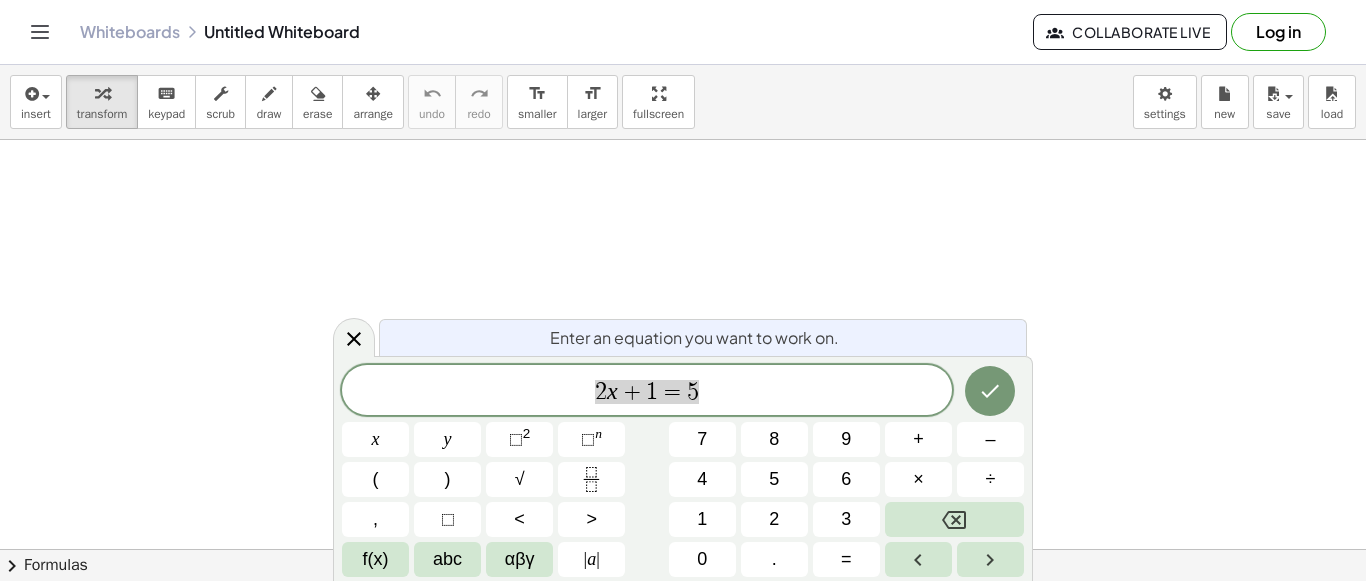 scroll, scrollTop: 0, scrollLeft: 0, axis: both 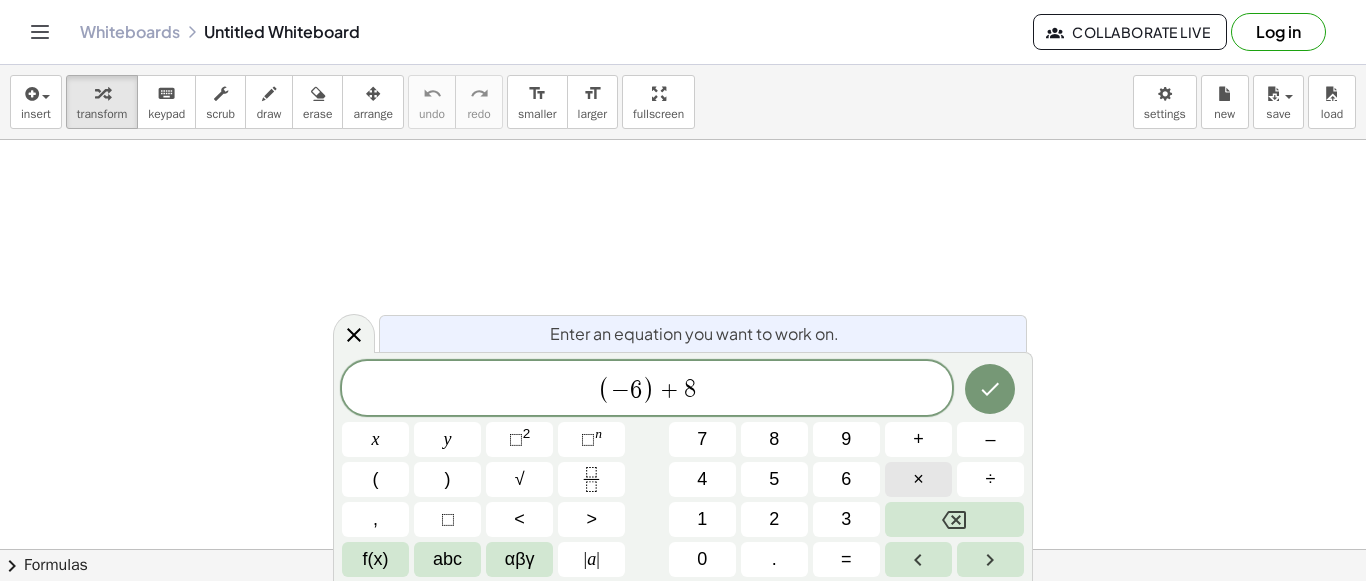 click on "×" at bounding box center [918, 479] 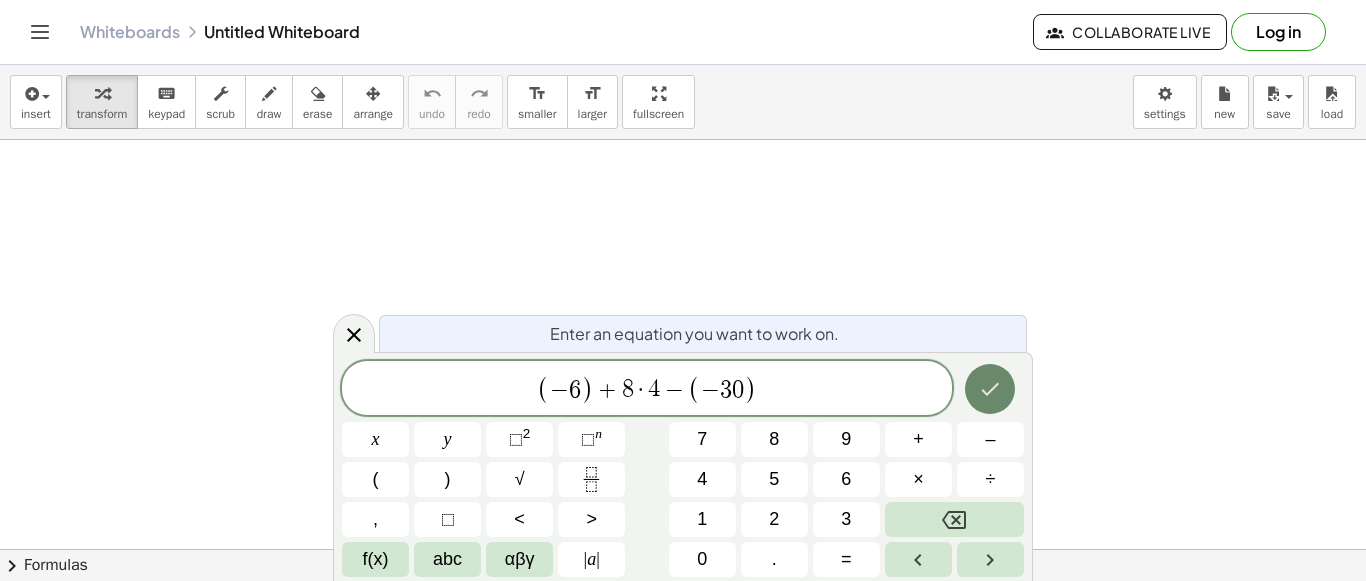 click 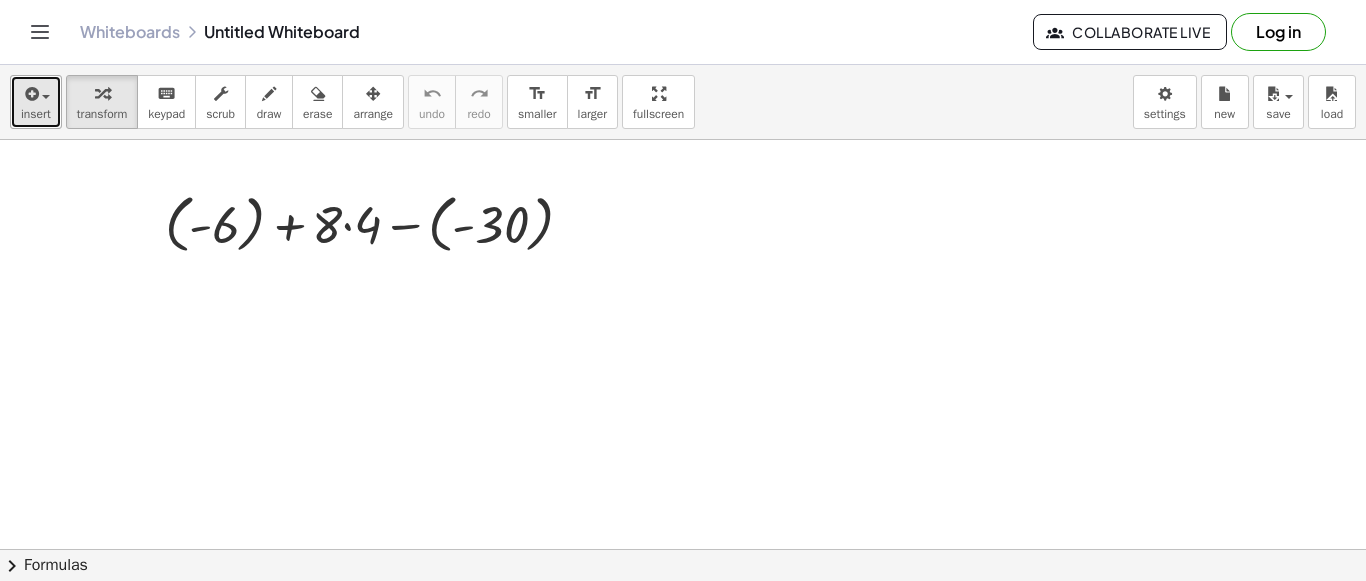 click on "insert" at bounding box center [36, 114] 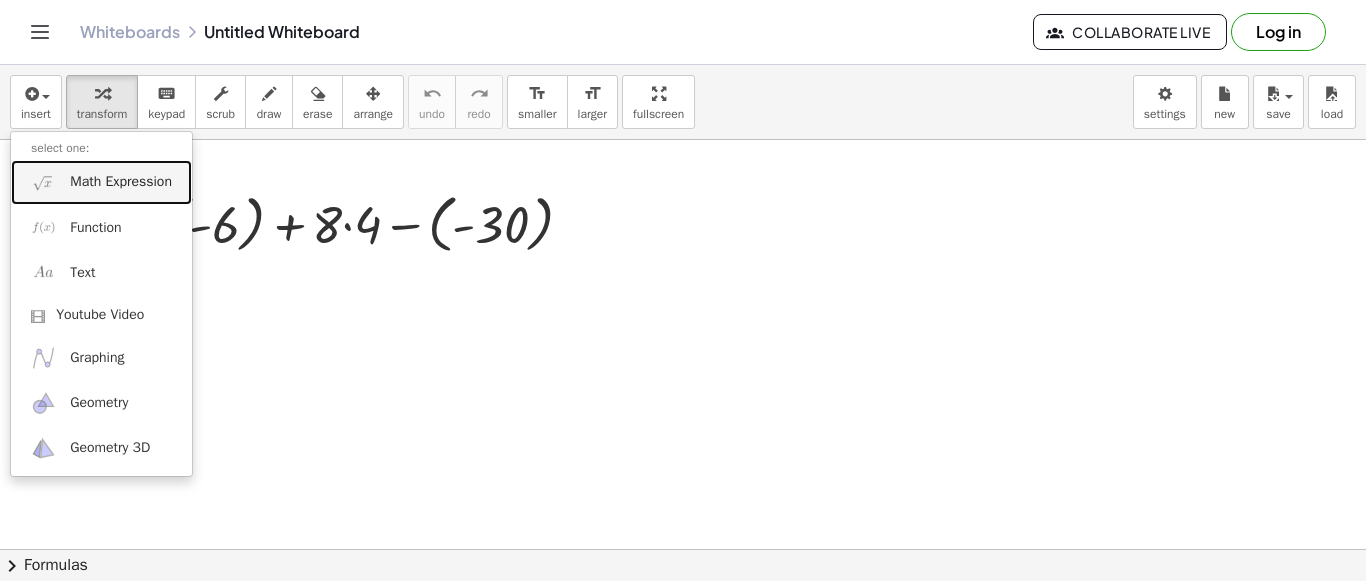 click on "Math Expression" at bounding box center (121, 182) 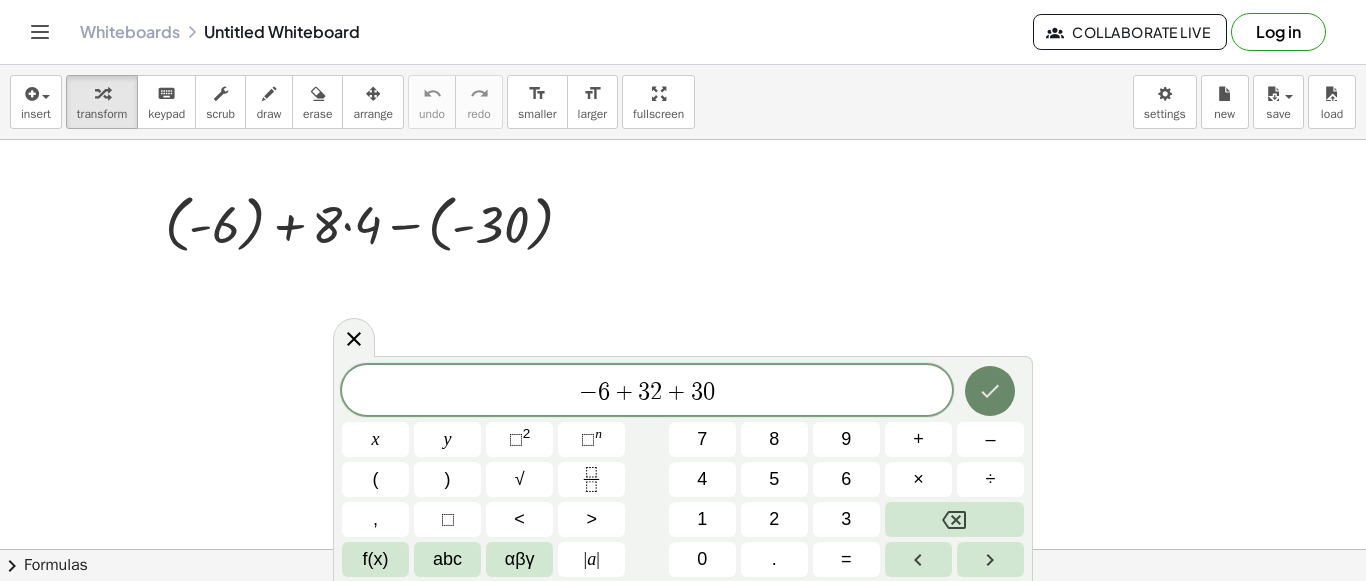 click at bounding box center (990, 391) 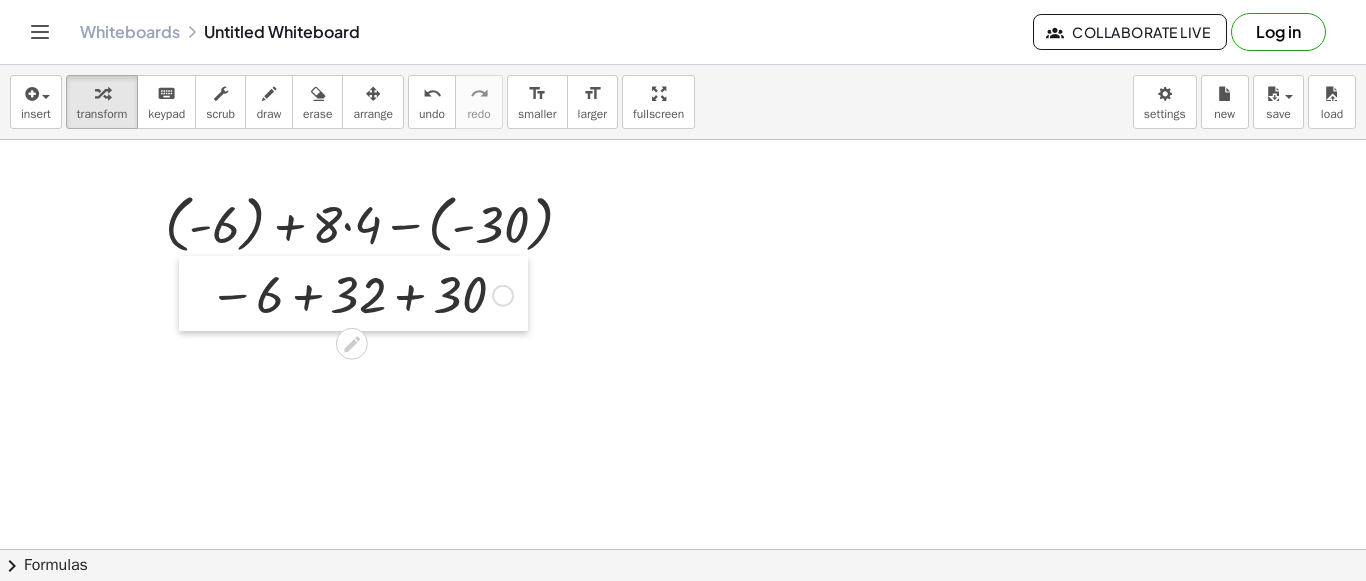drag, startPoint x: 763, startPoint y: 199, endPoint x: 202, endPoint y: 274, distance: 565.99115 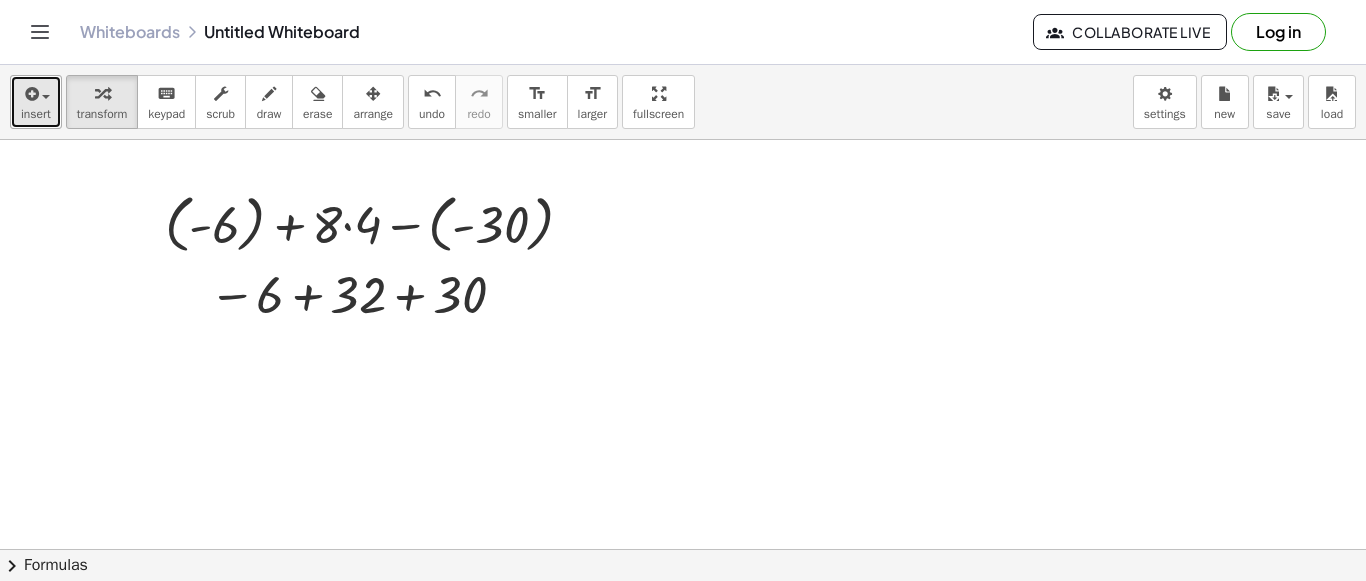click at bounding box center [30, 94] 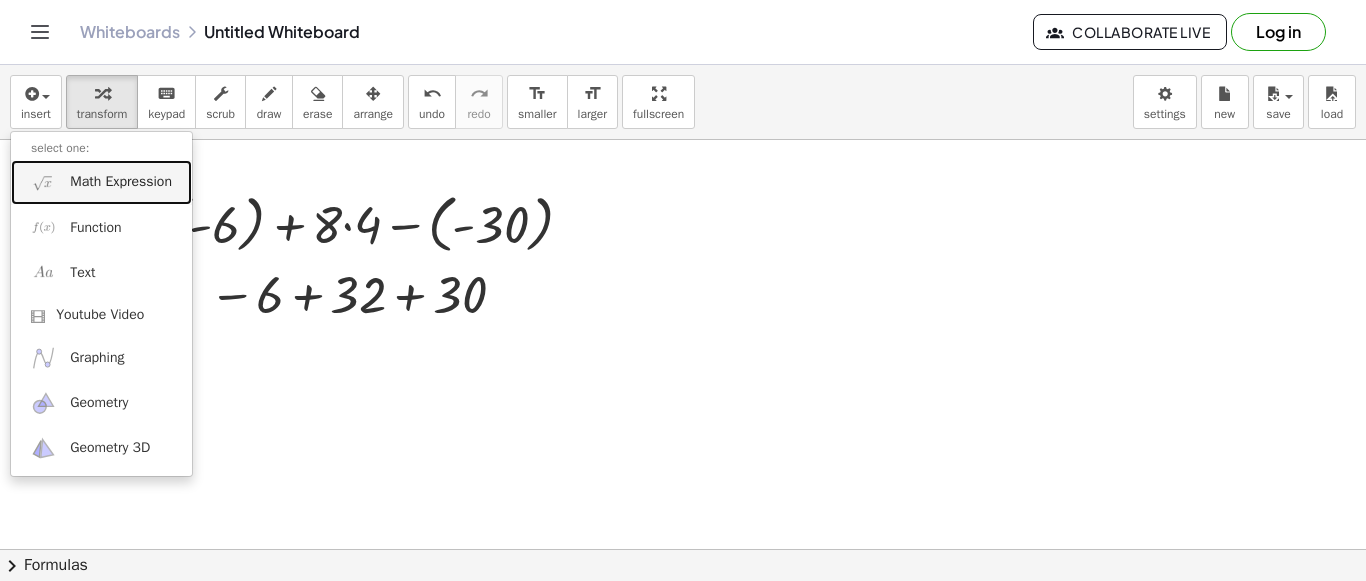 click on "Math Expression" at bounding box center [121, 182] 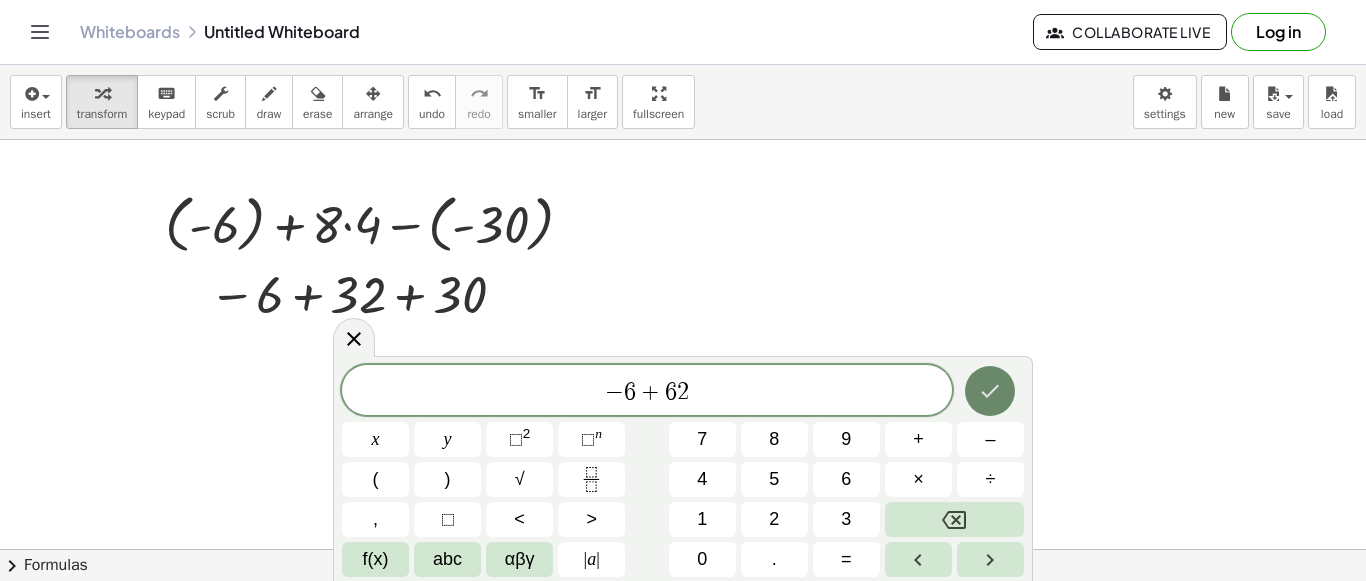 click 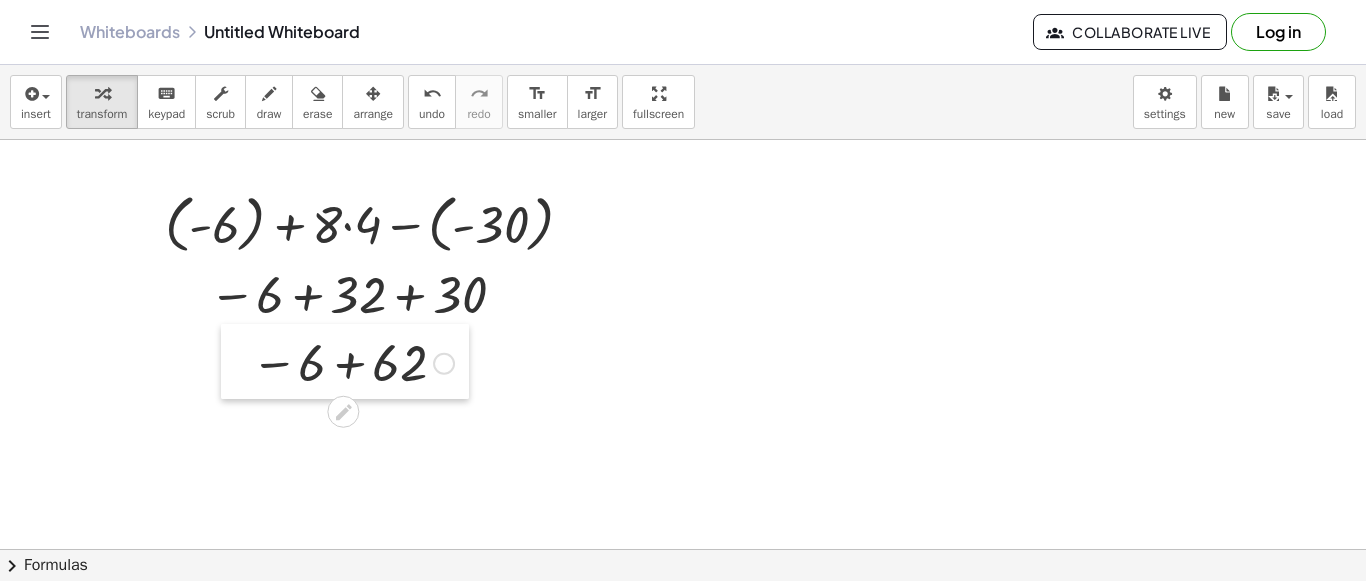drag, startPoint x: 758, startPoint y: 190, endPoint x: 239, endPoint y: 333, distance: 538.34 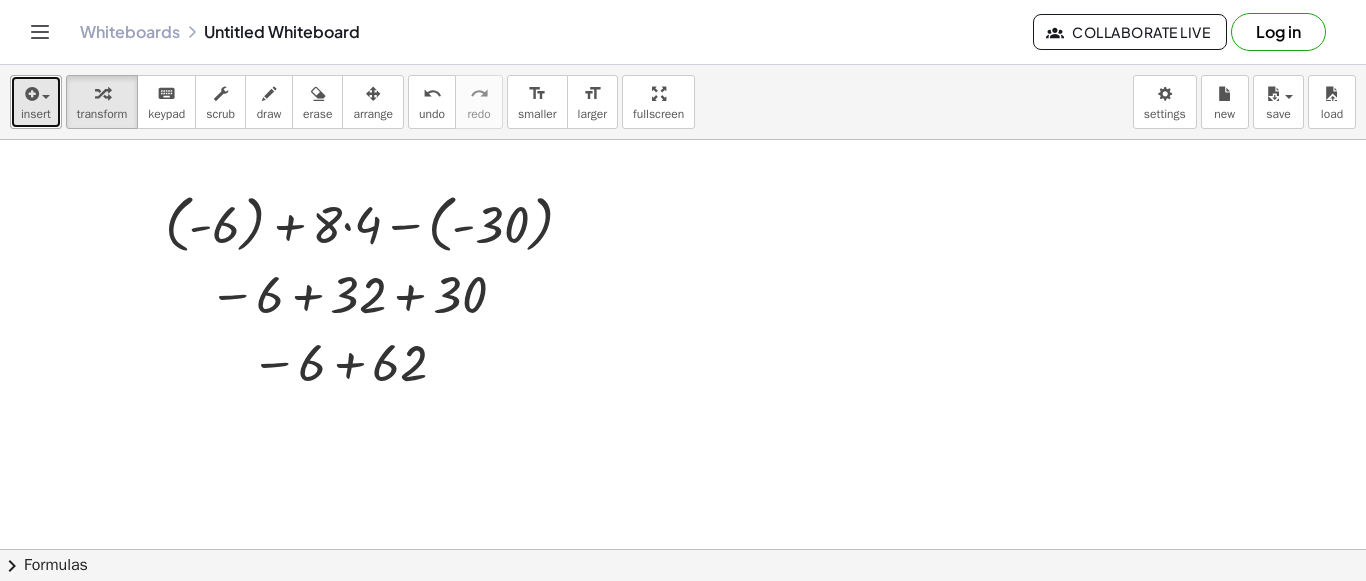 click on "insert" at bounding box center (36, 114) 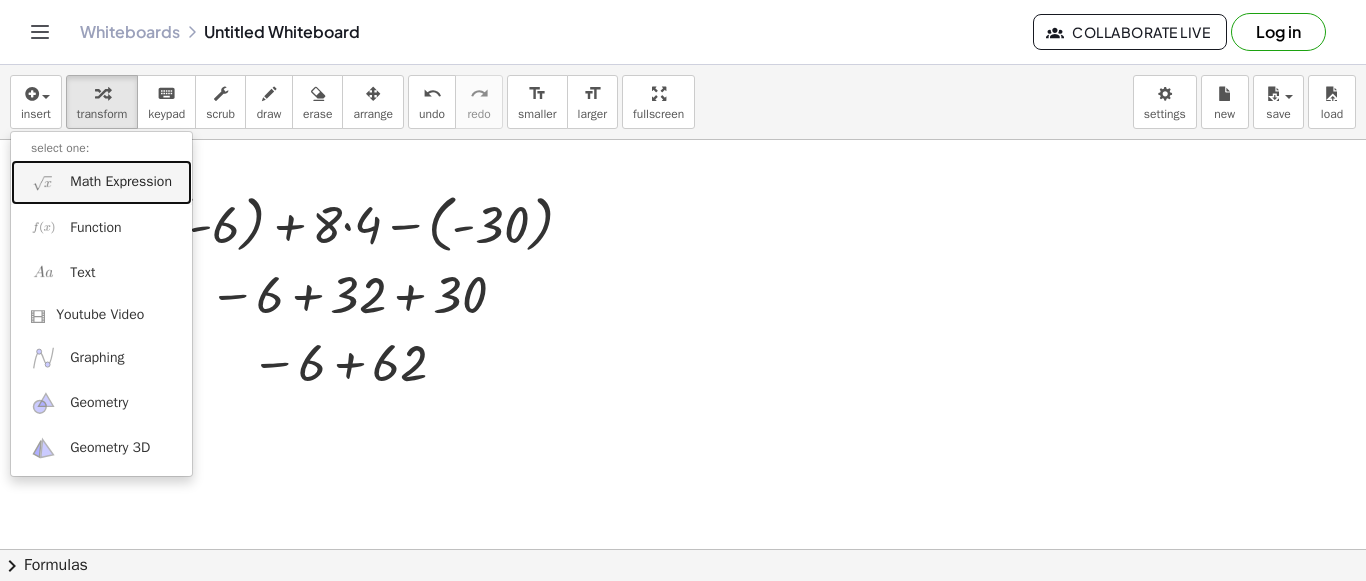 click on "Math Expression" at bounding box center [121, 182] 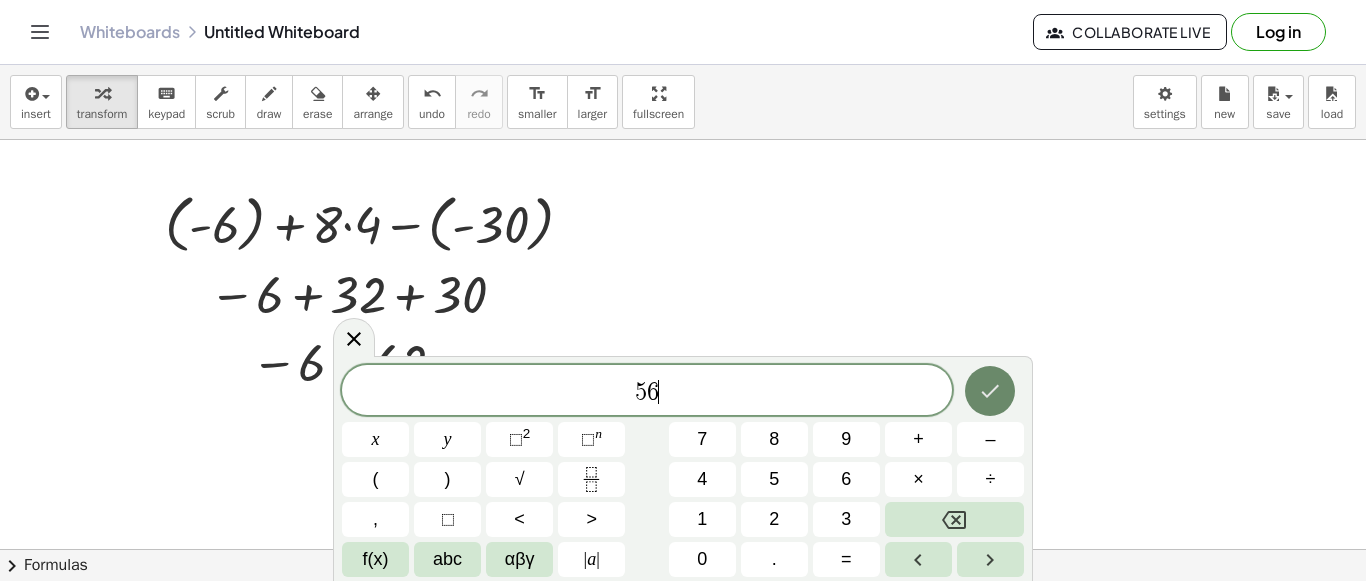 click at bounding box center [990, 391] 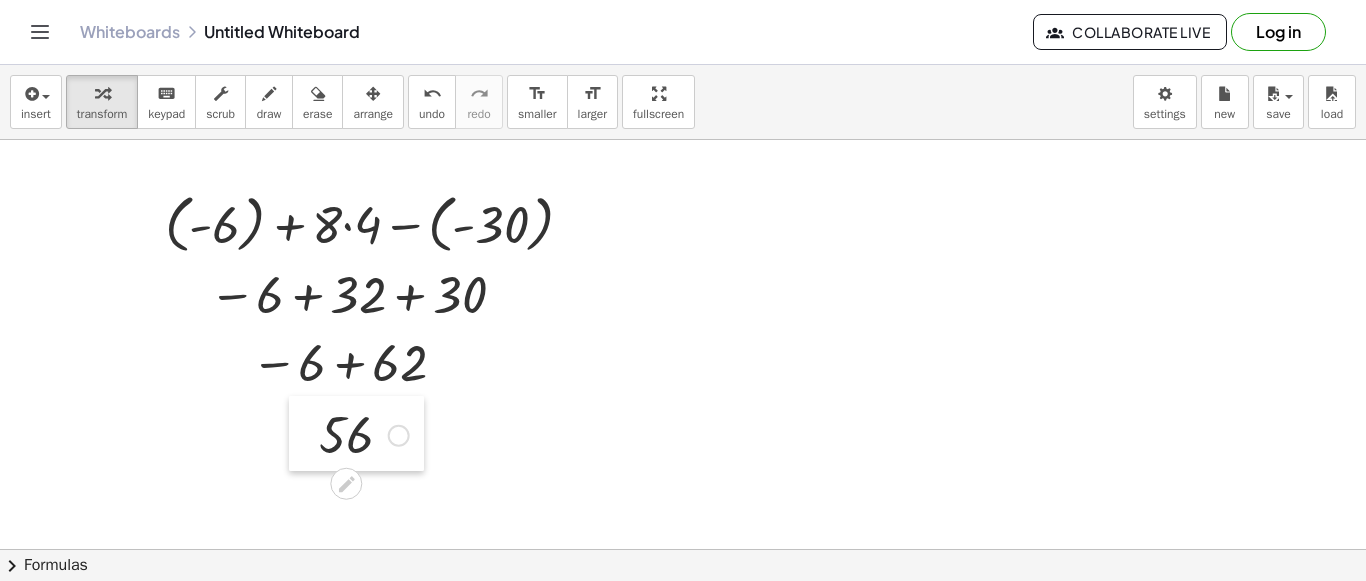 drag, startPoint x: 758, startPoint y: 199, endPoint x: 307, endPoint y: 414, distance: 499.62585 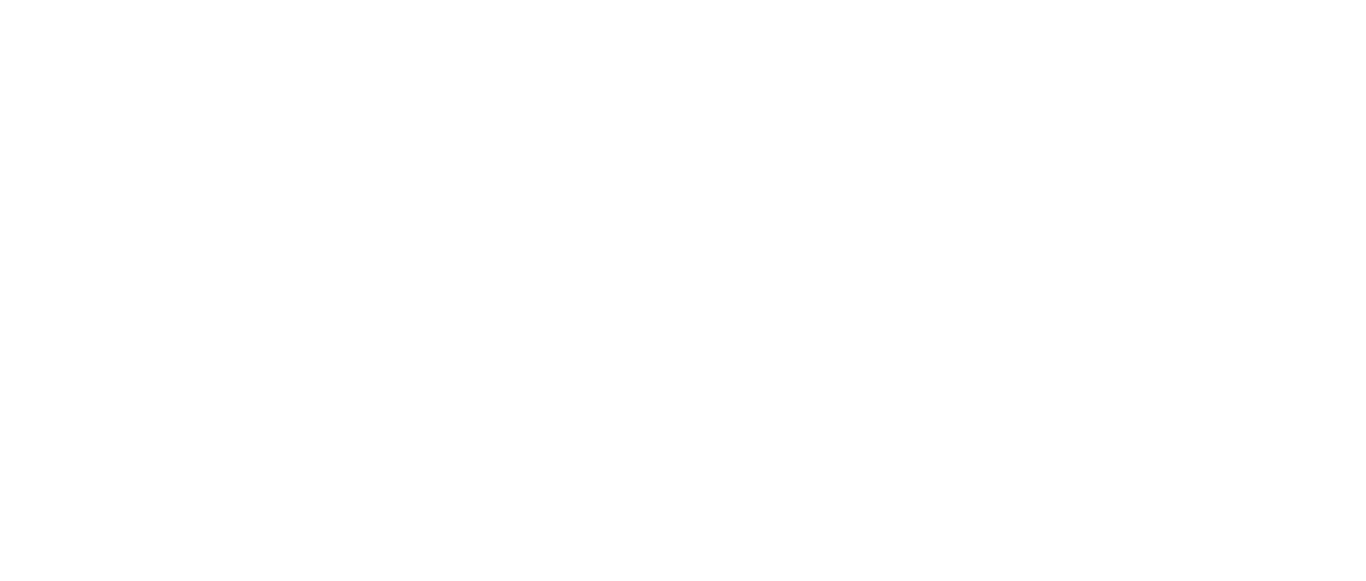 scroll, scrollTop: 0, scrollLeft: 0, axis: both 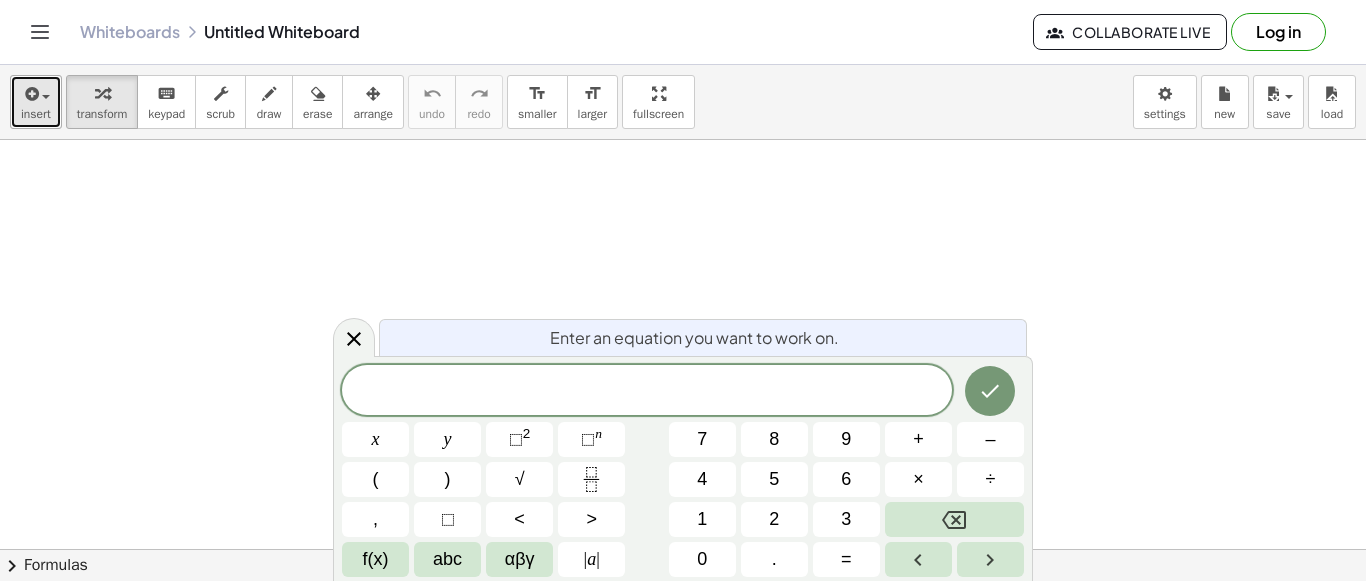 click at bounding box center [46, 97] 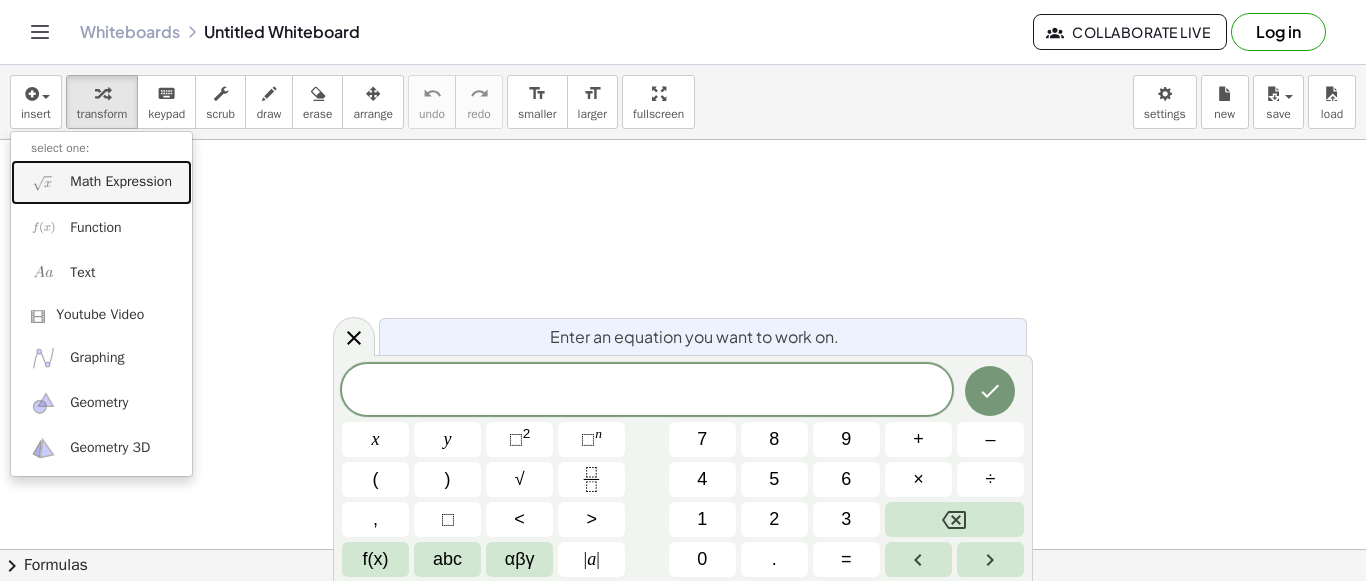 click on "Math Expression" at bounding box center [121, 182] 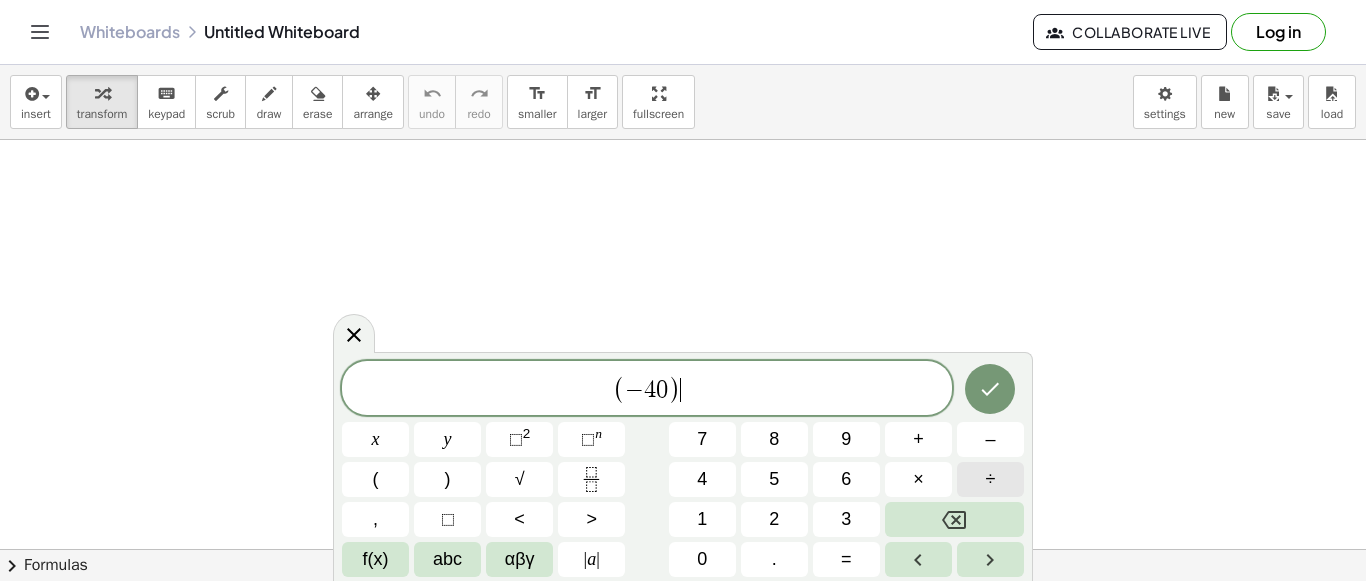 click on "÷" at bounding box center [990, 479] 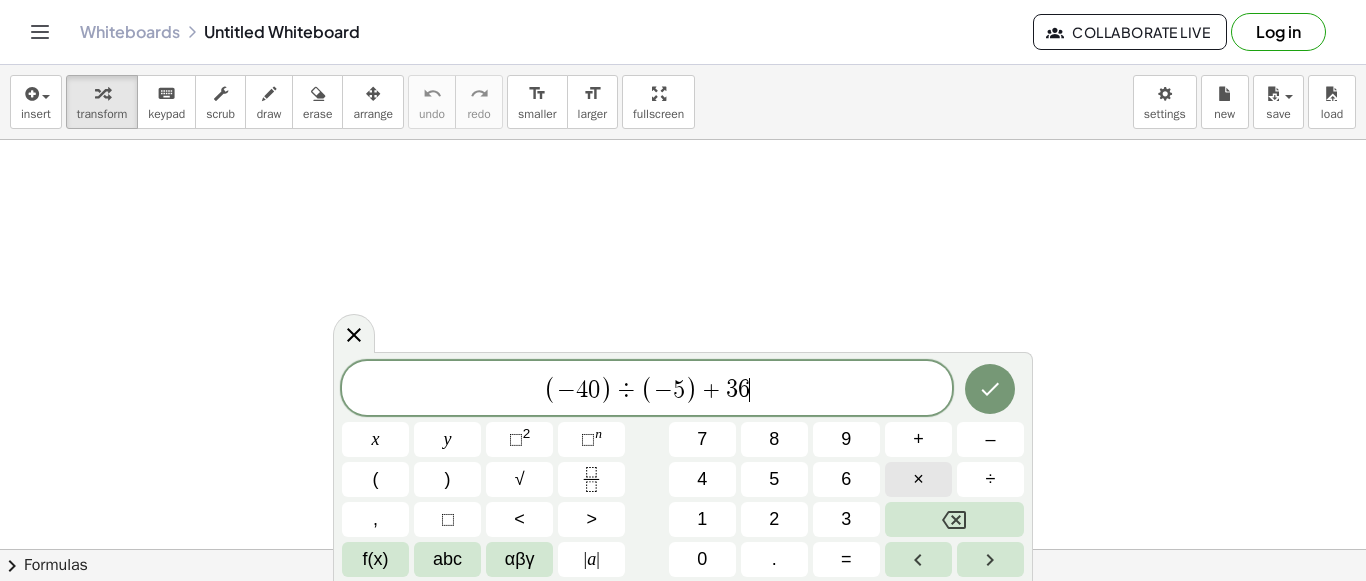 click on "×" at bounding box center (918, 479) 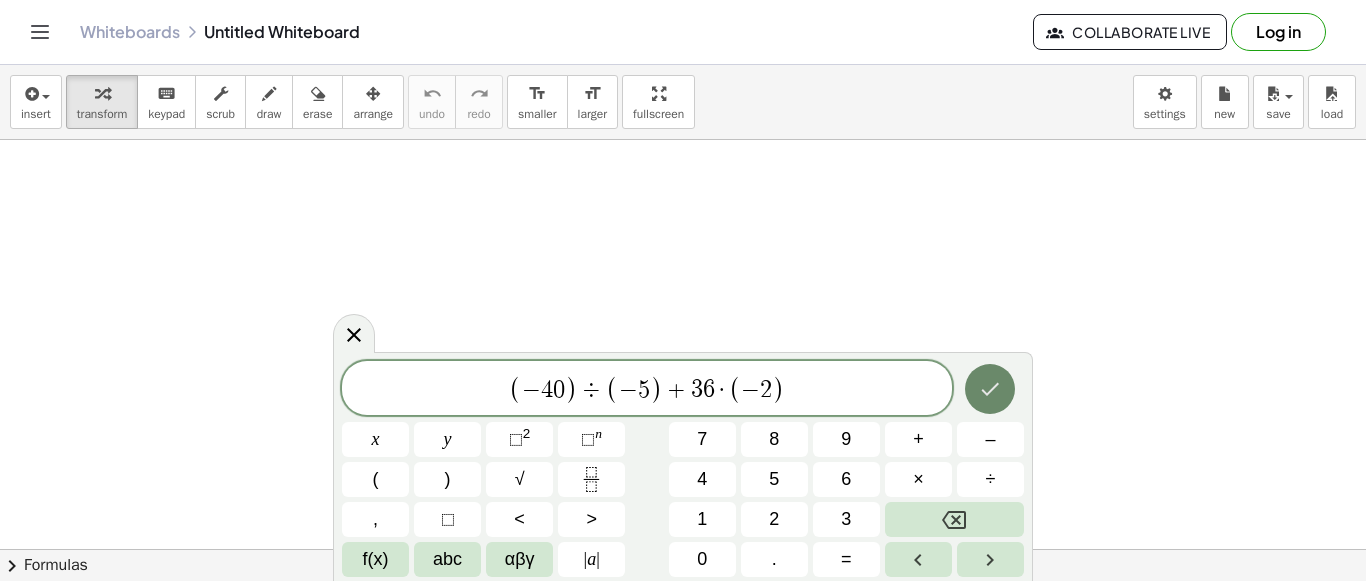 click 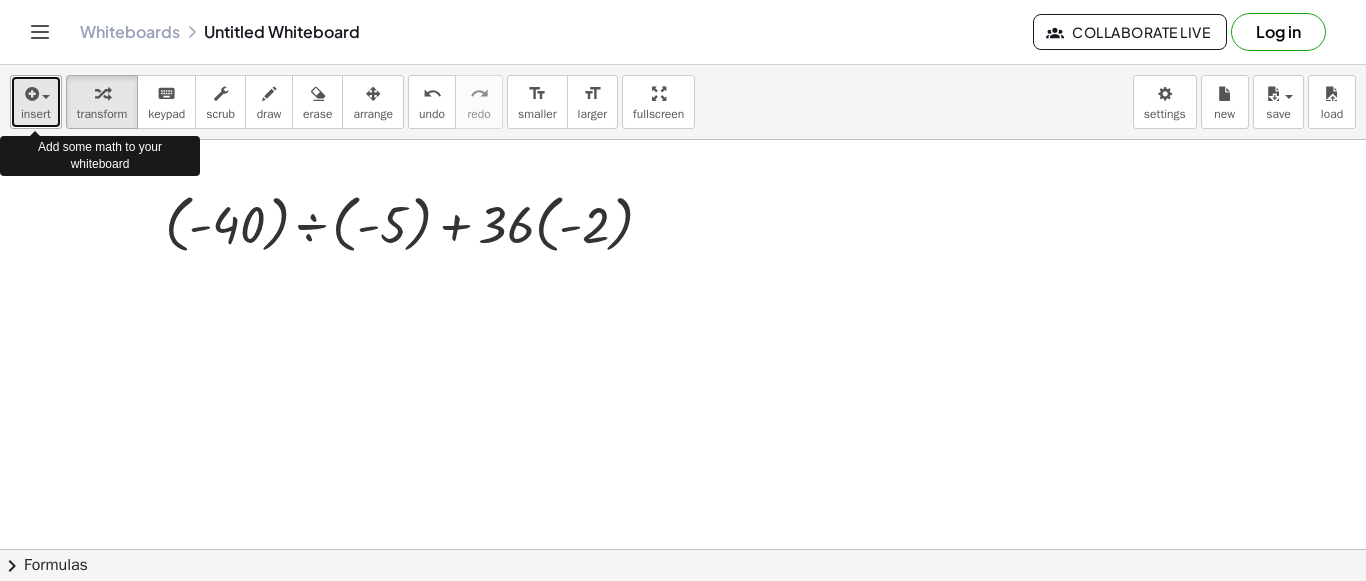 click at bounding box center [30, 94] 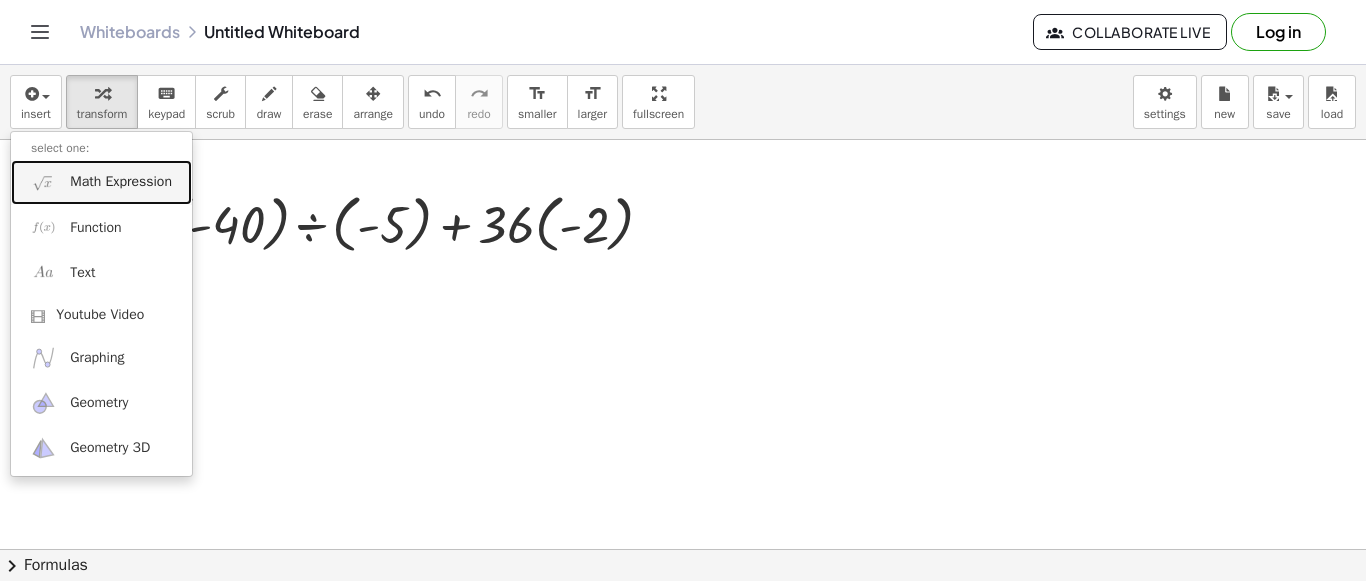 click on "Math Expression" at bounding box center (121, 182) 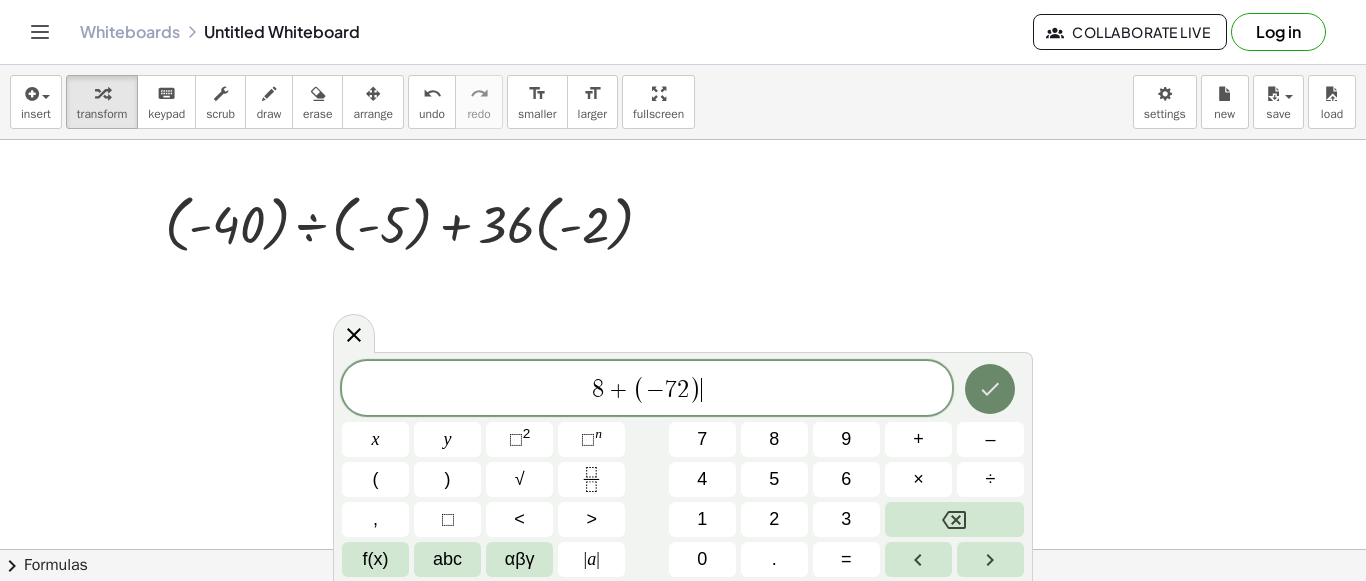 click 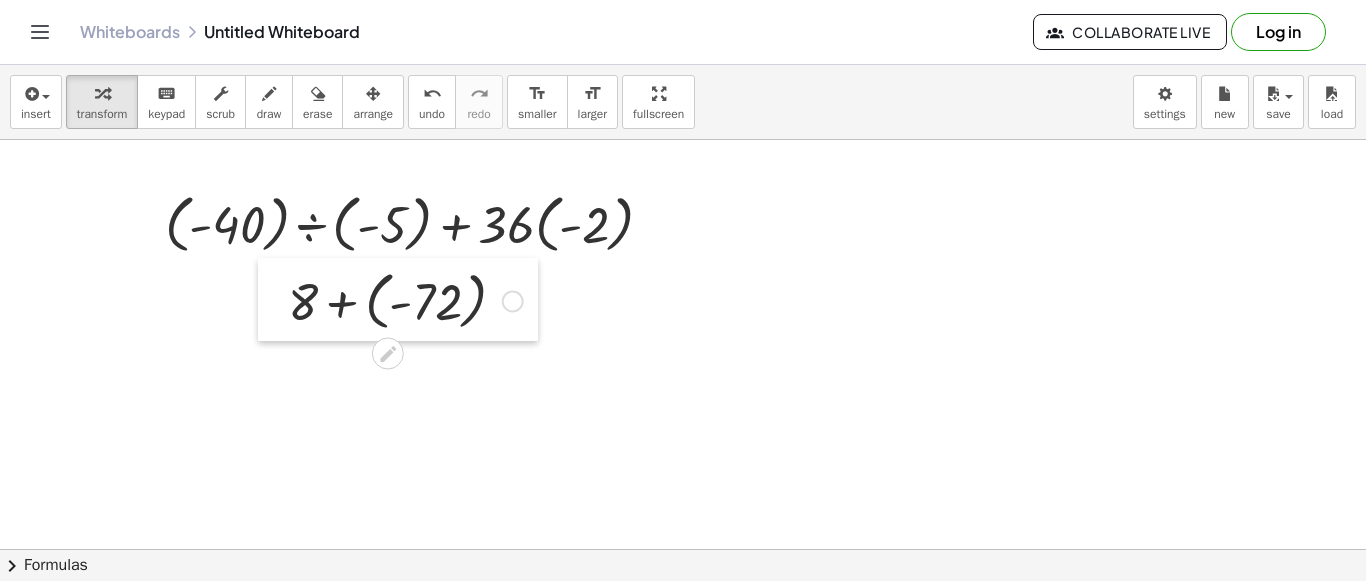 drag, startPoint x: 825, startPoint y: 202, endPoint x: 262, endPoint y: 279, distance: 568.24115 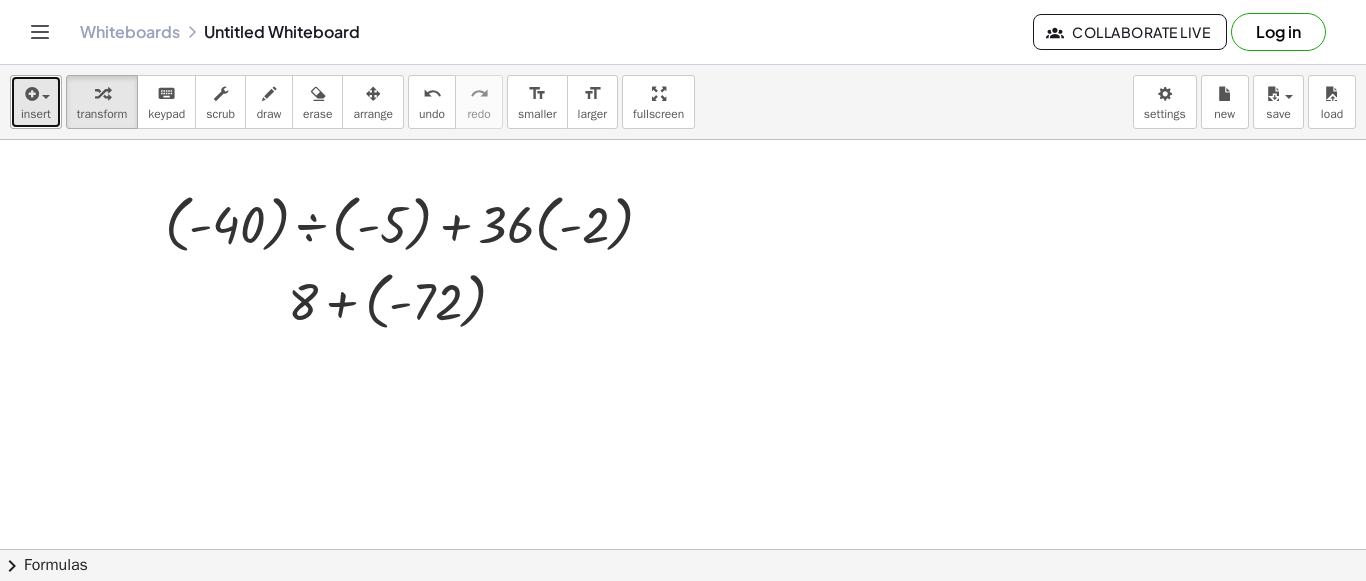 click at bounding box center [36, 93] 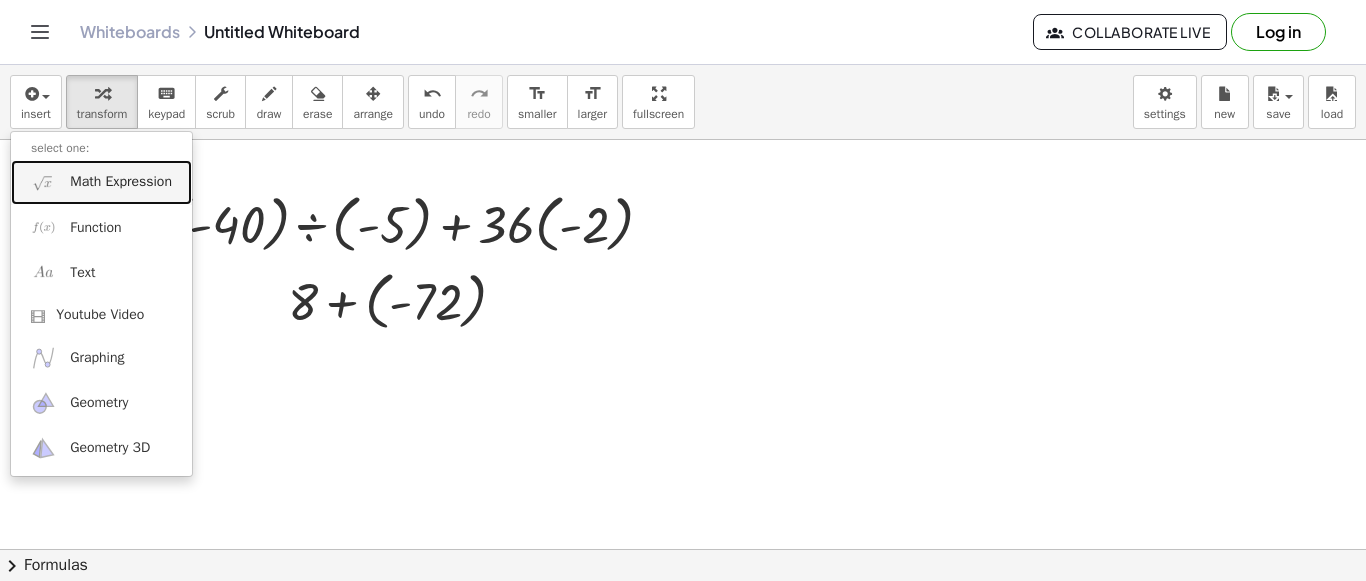 click on "Math Expression" at bounding box center (121, 182) 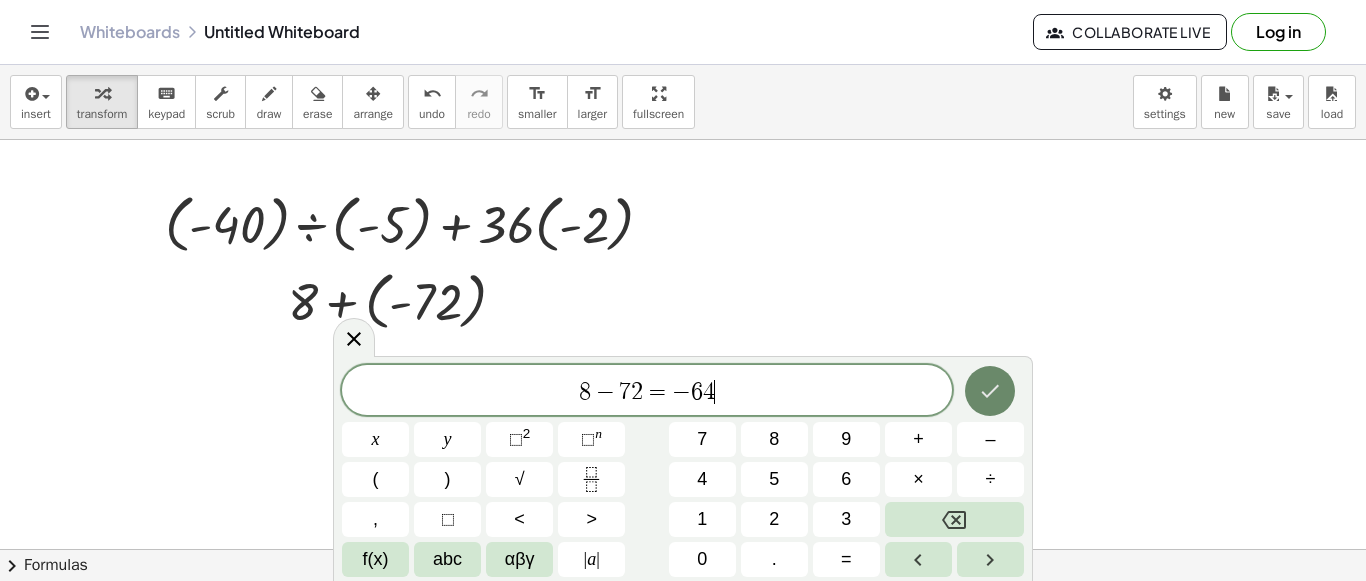 click 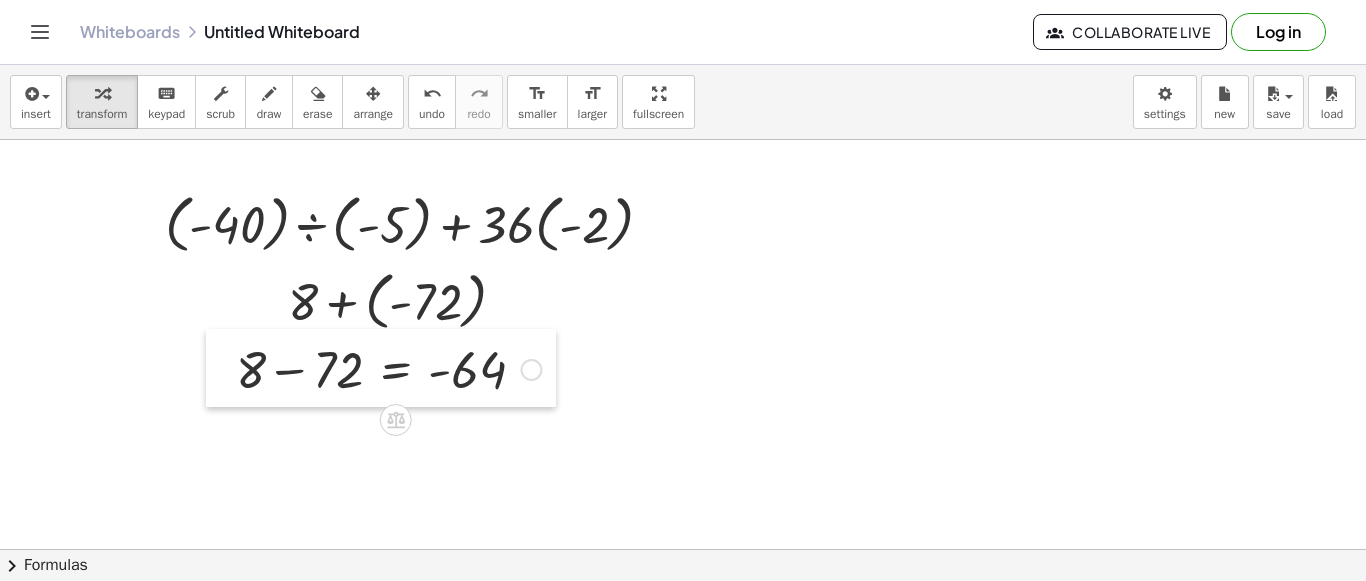 drag, startPoint x: 834, startPoint y: 195, endPoint x: 219, endPoint y: 343, distance: 632.5575 